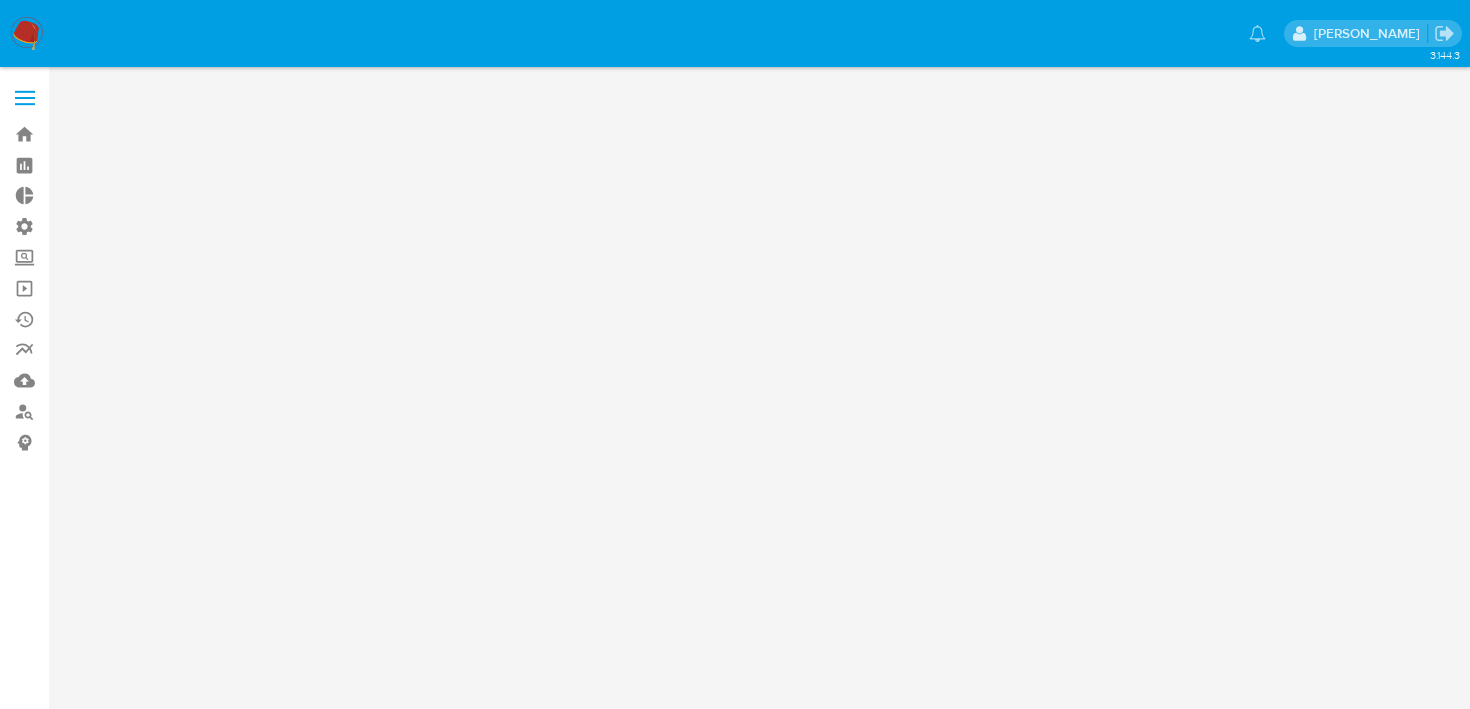 scroll, scrollTop: 0, scrollLeft: 0, axis: both 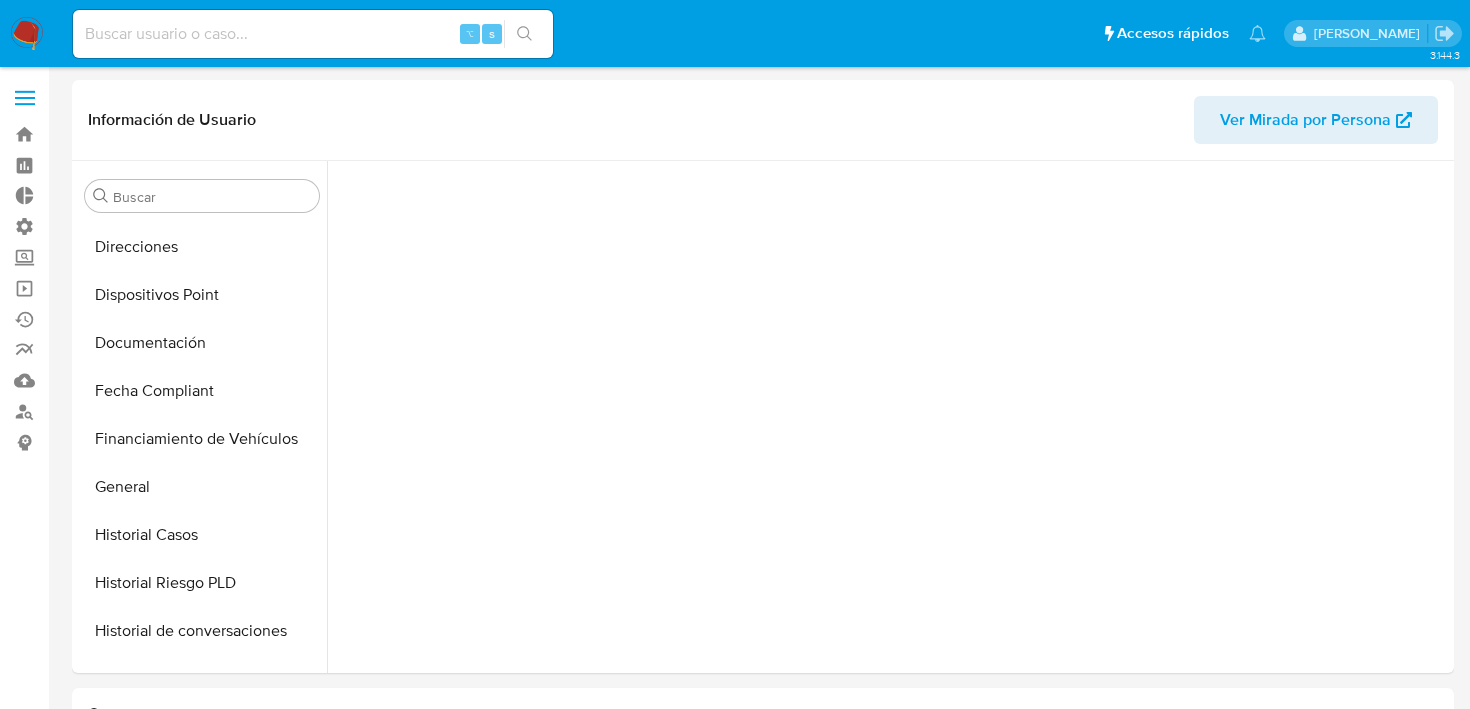 click at bounding box center (313, 34) 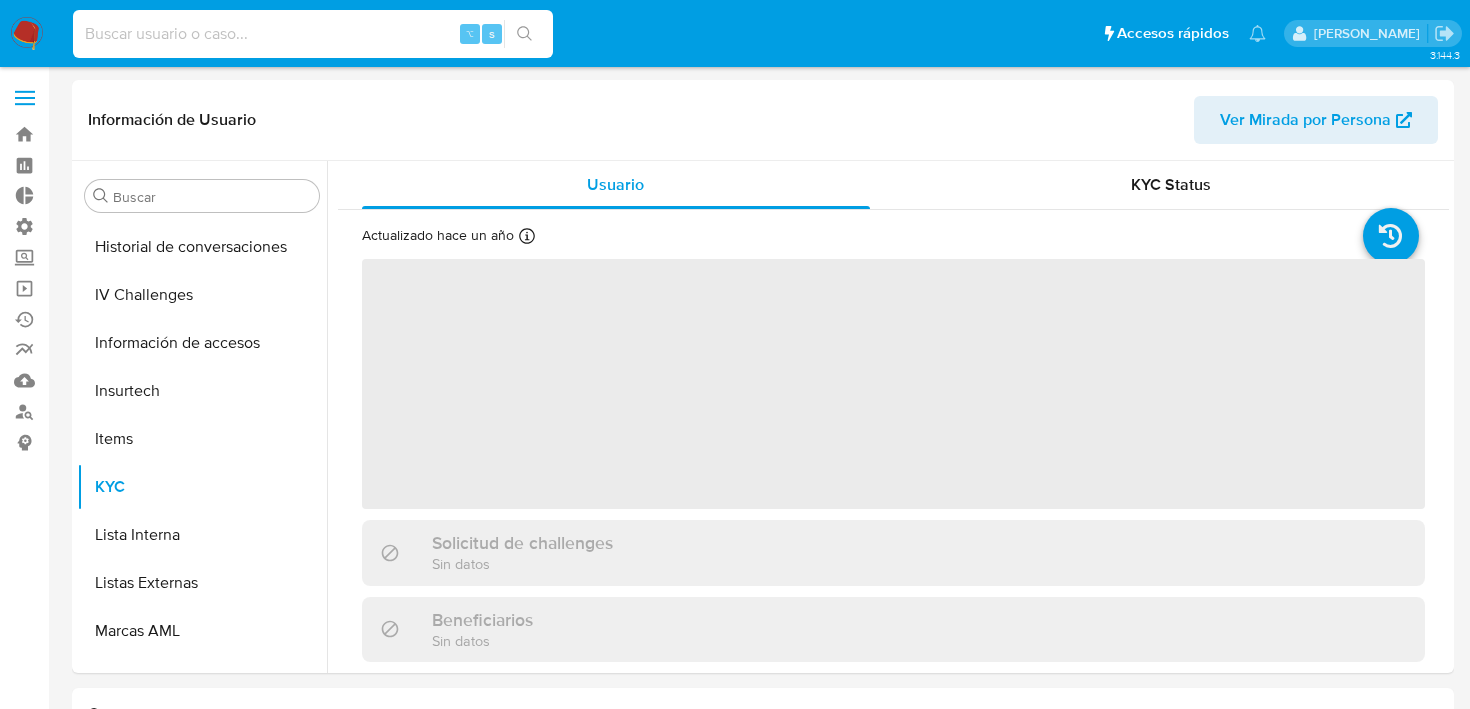 paste on "68583921" 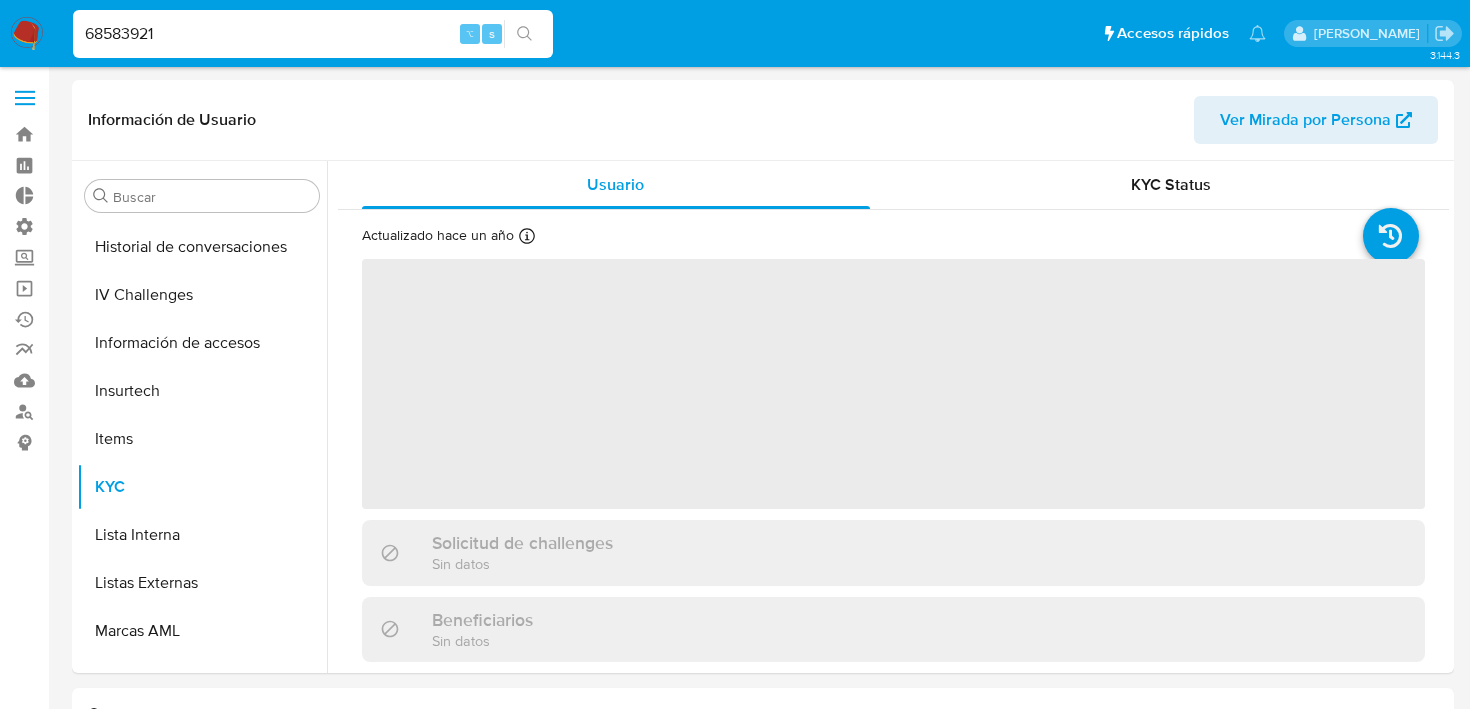 scroll, scrollTop: 845, scrollLeft: 0, axis: vertical 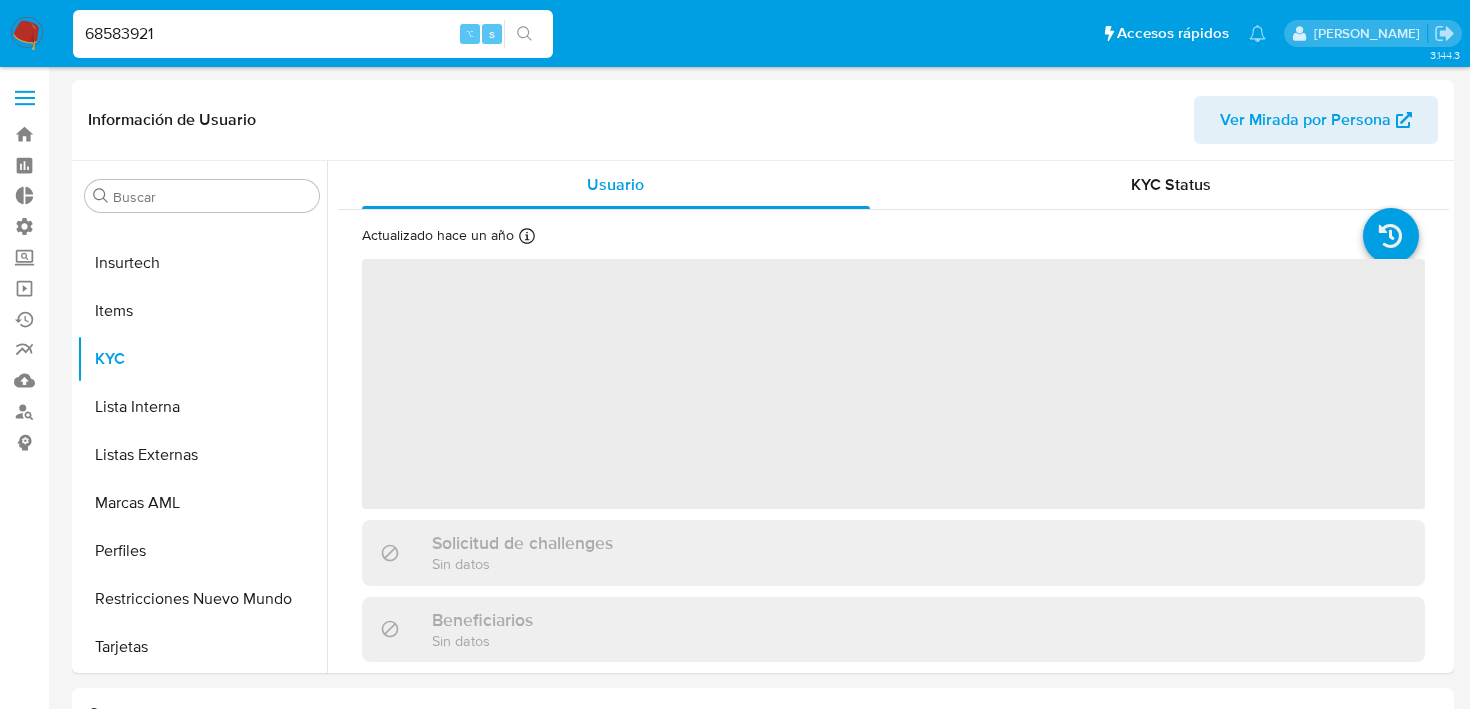 type on "68583921" 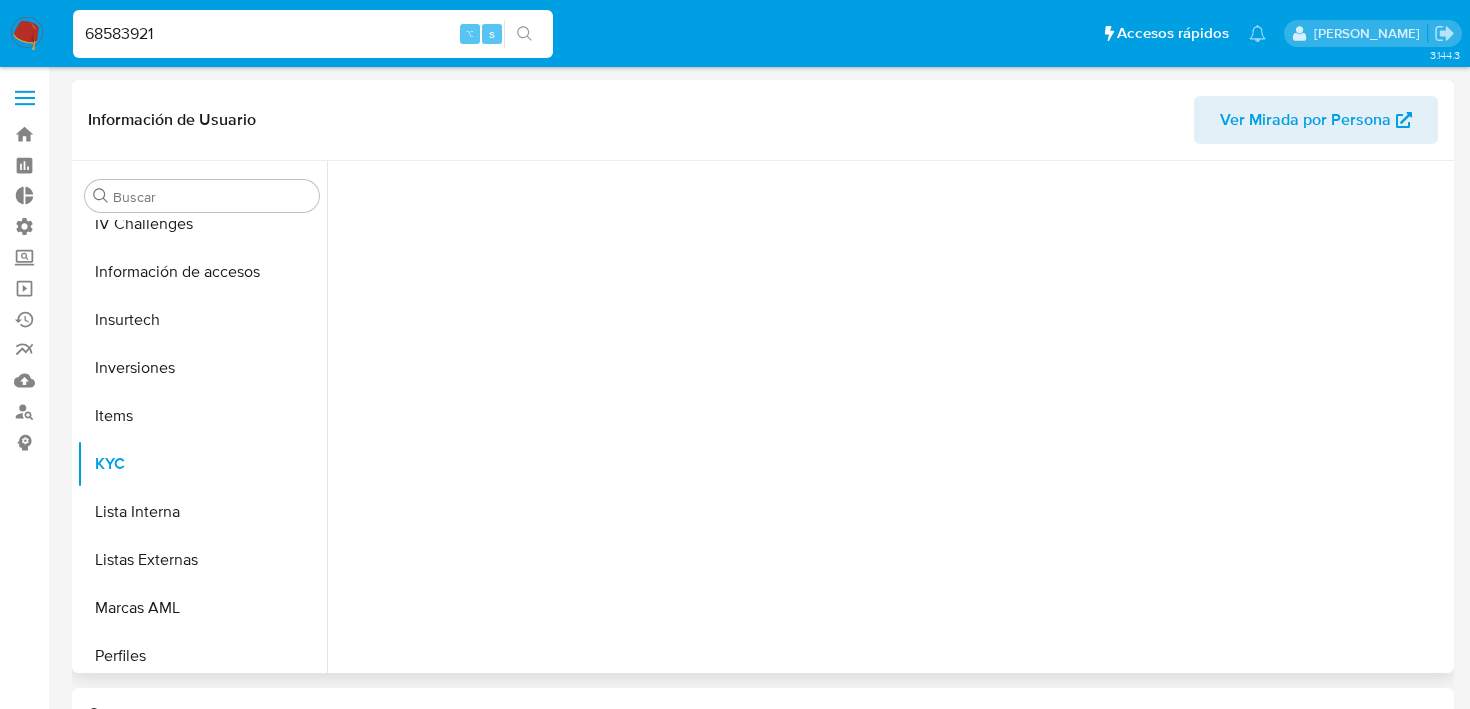 scroll, scrollTop: 893, scrollLeft: 0, axis: vertical 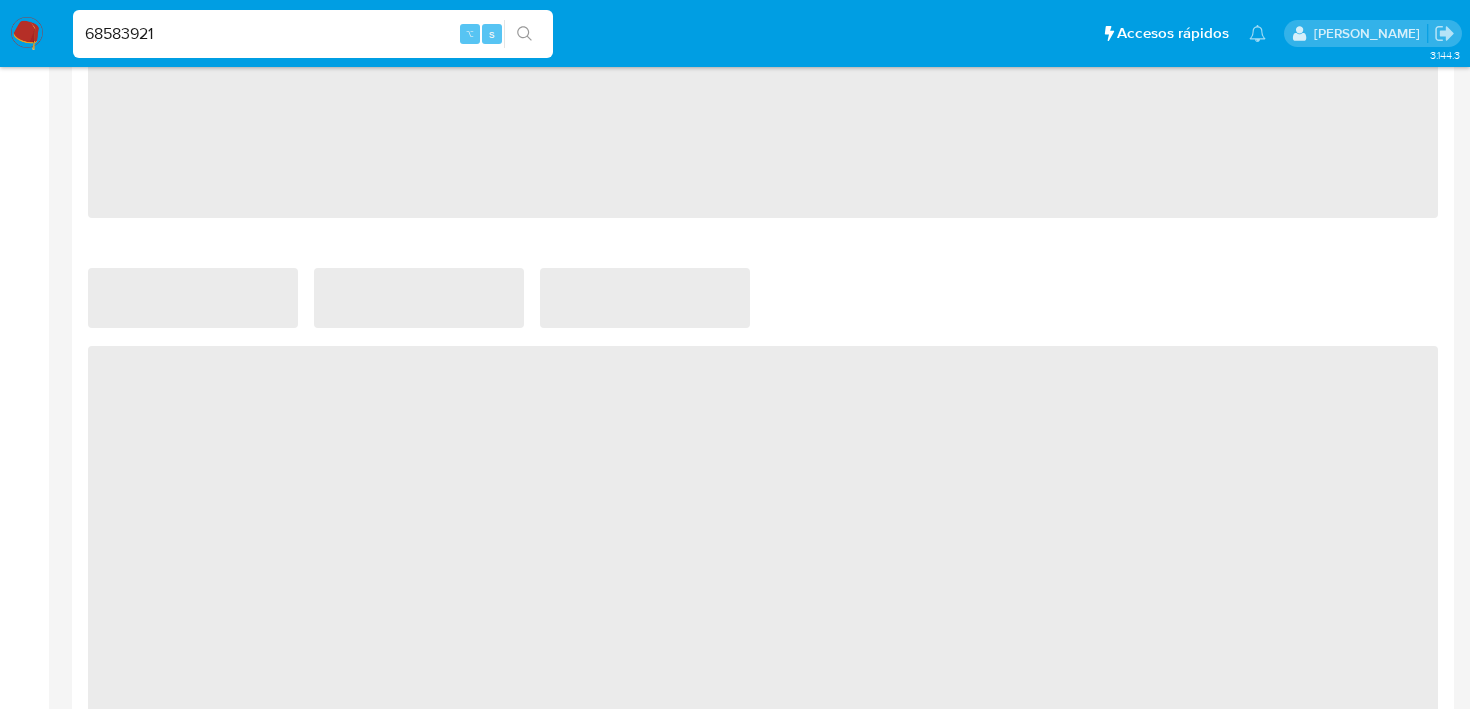 select on "10" 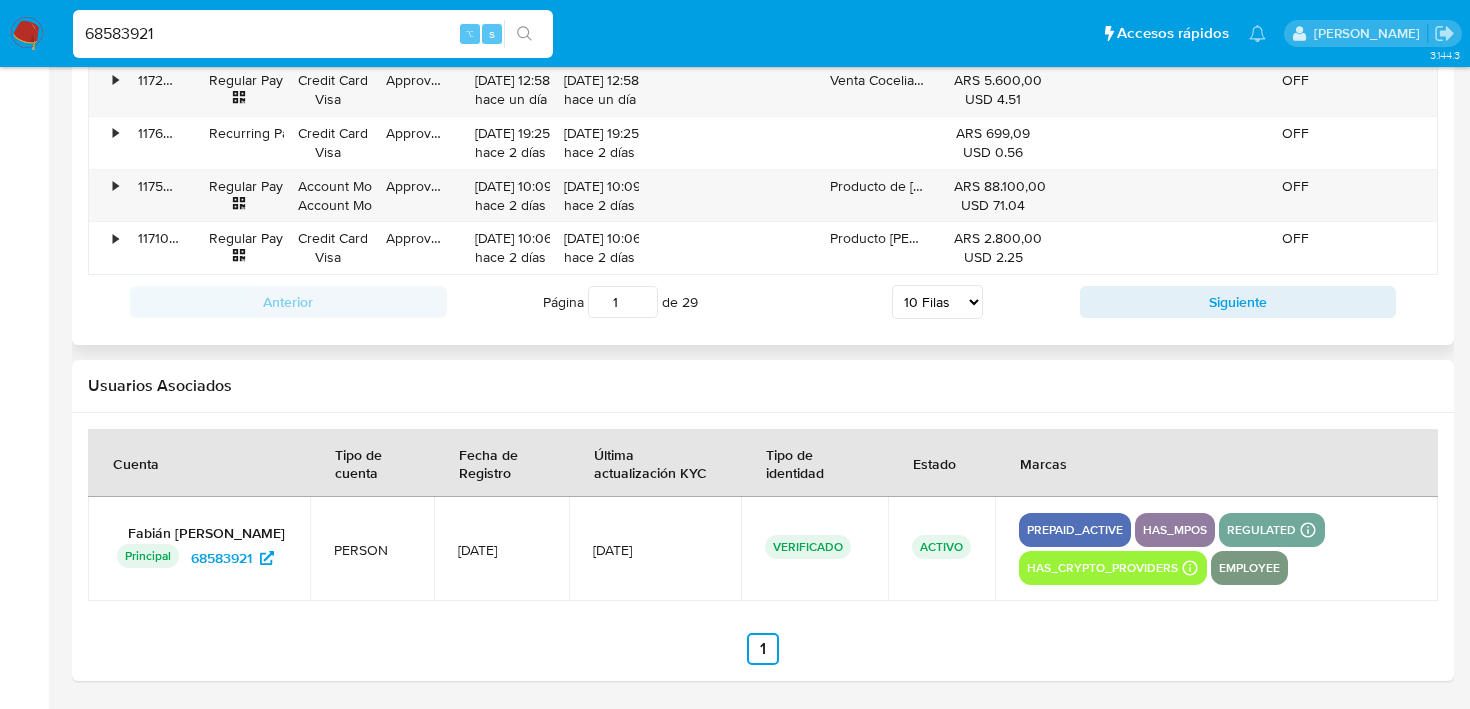 scroll, scrollTop: 2330, scrollLeft: 0, axis: vertical 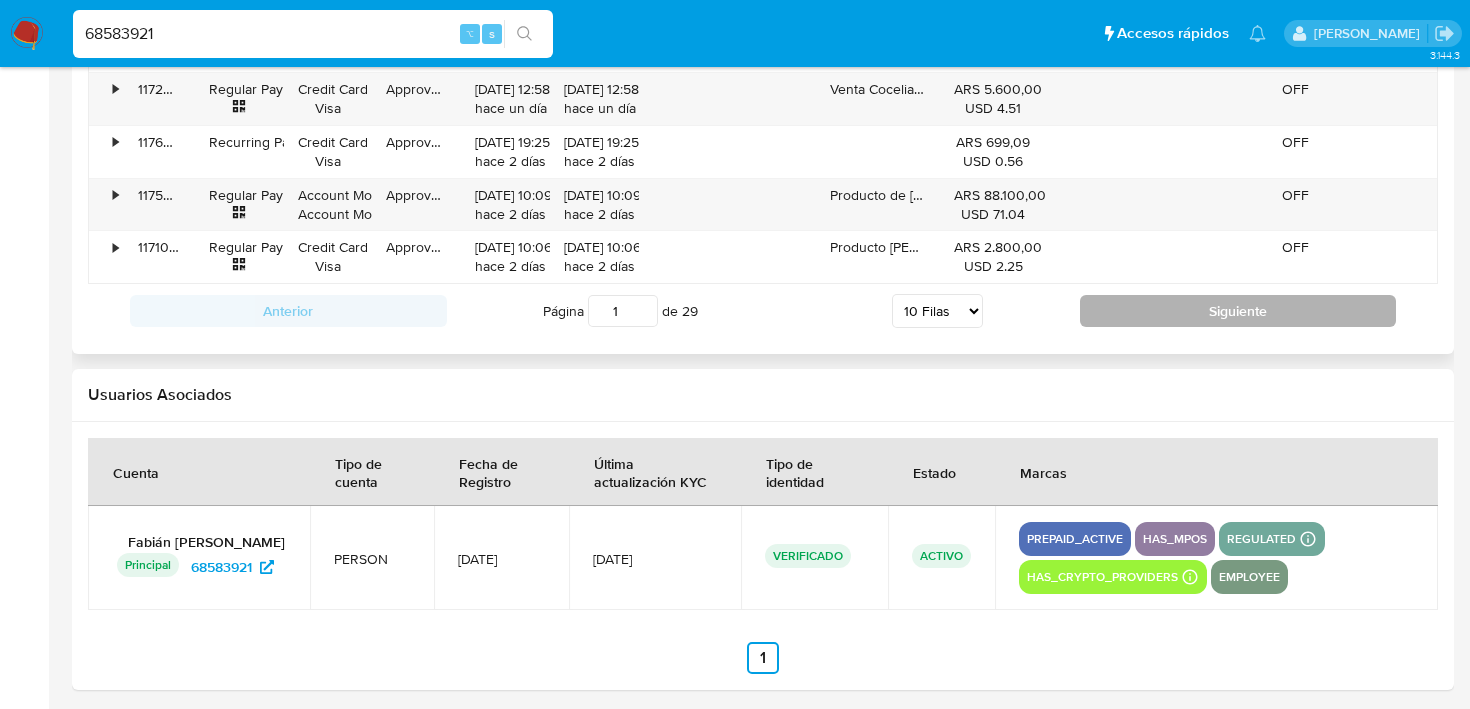 click on "Siguiente" at bounding box center [1238, 311] 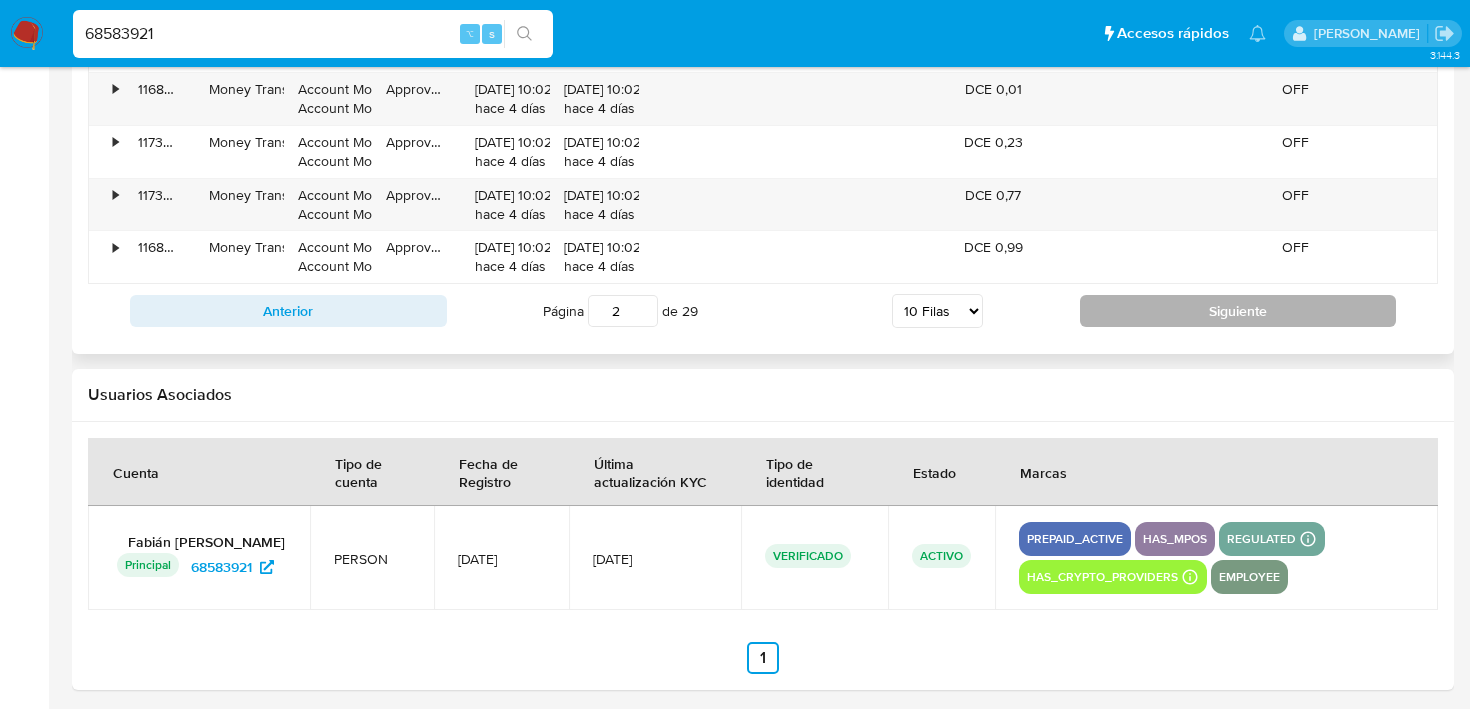 click on "Siguiente" at bounding box center (1238, 311) 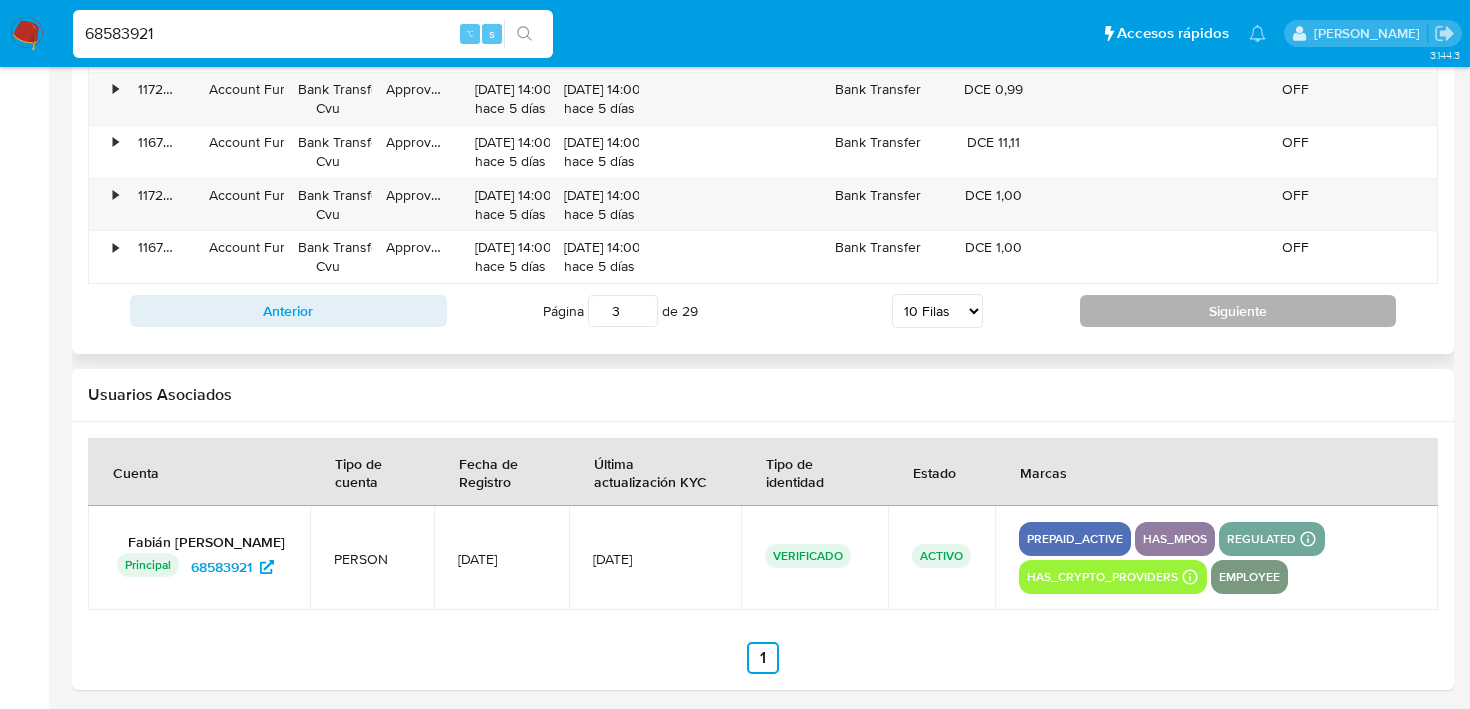 click on "Siguiente" at bounding box center [1238, 311] 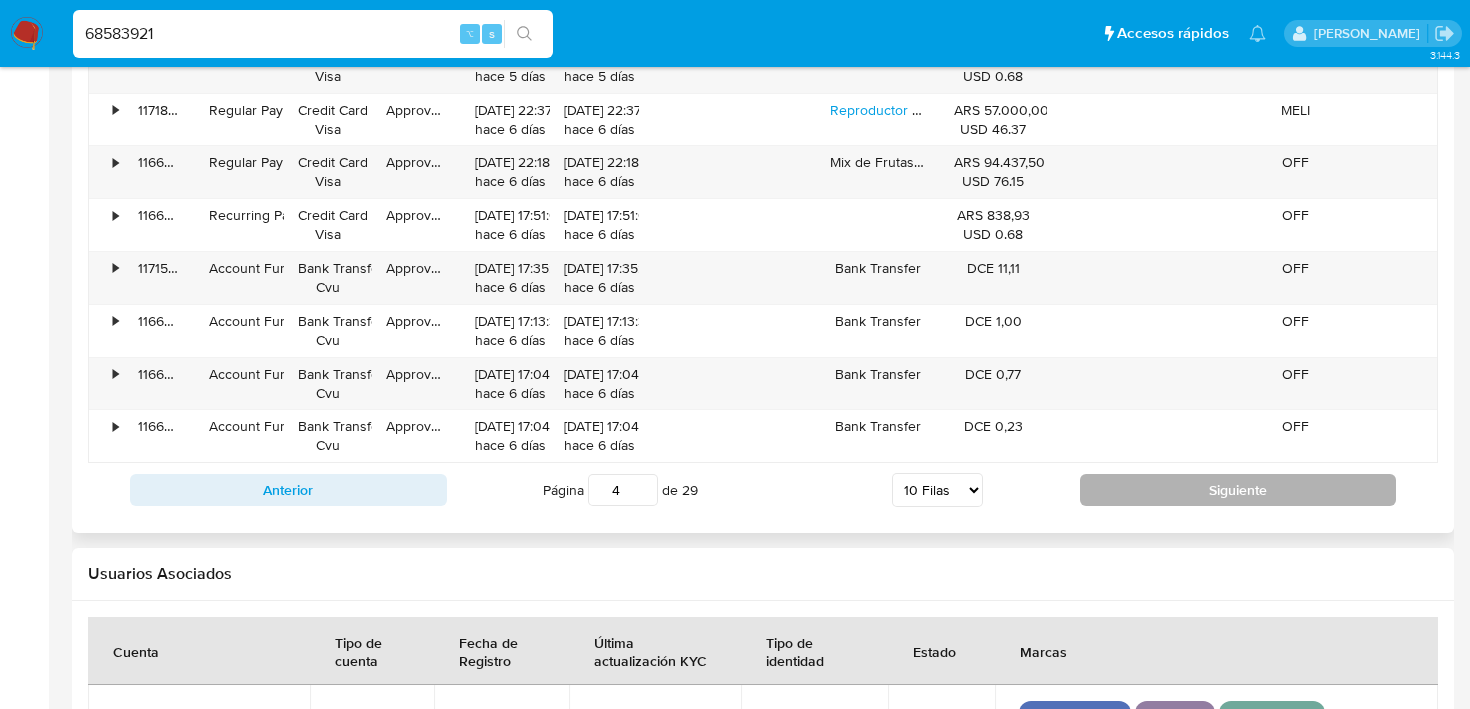 scroll, scrollTop: 2330, scrollLeft: 0, axis: vertical 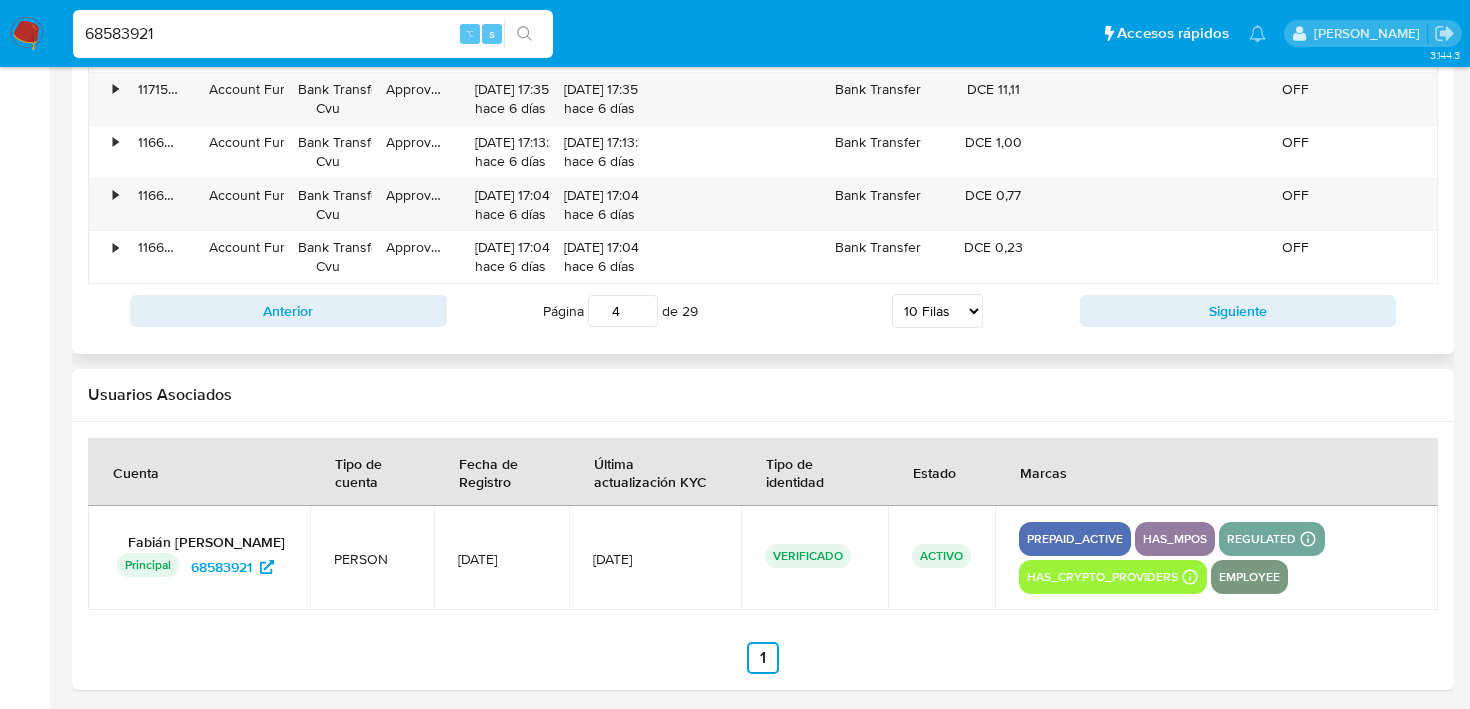 drag, startPoint x: 1135, startPoint y: 321, endPoint x: 1044, endPoint y: 327, distance: 91.197586 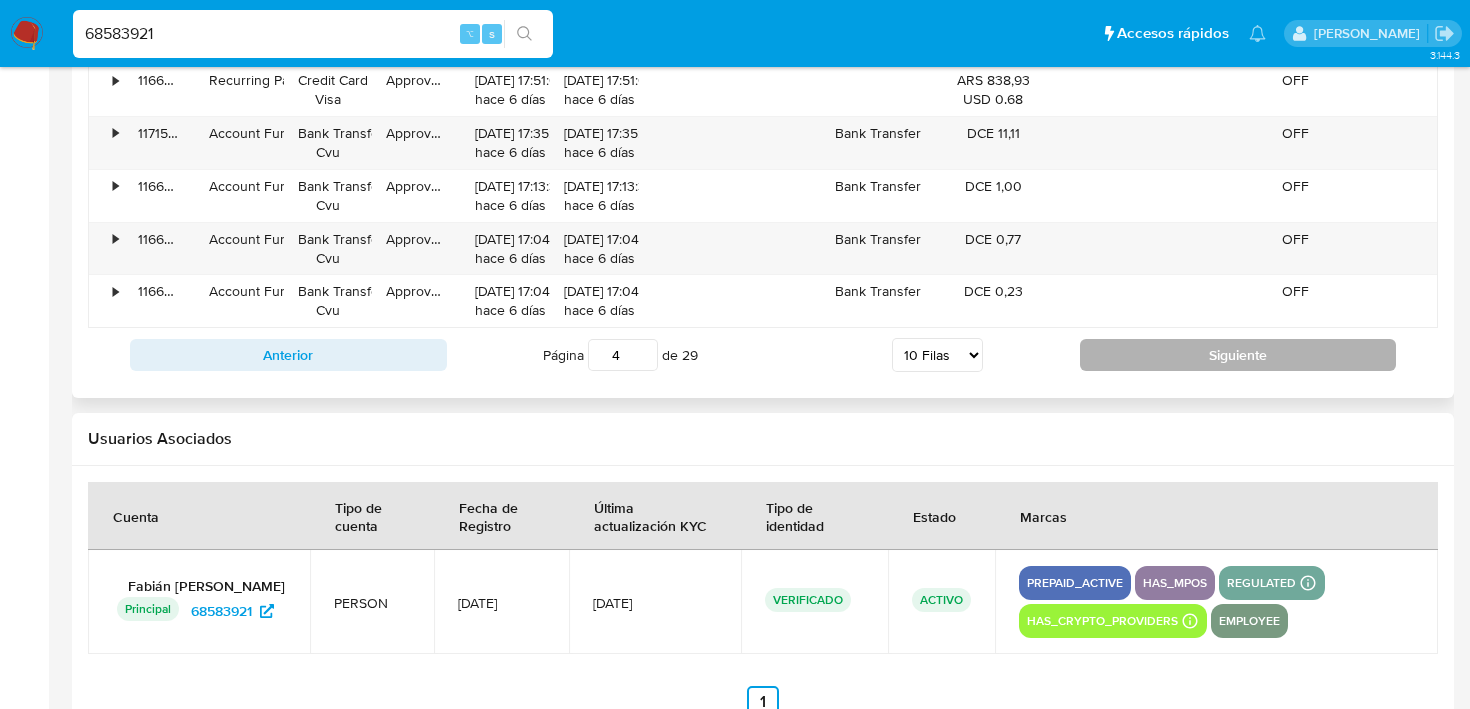 scroll, scrollTop: 2246, scrollLeft: 0, axis: vertical 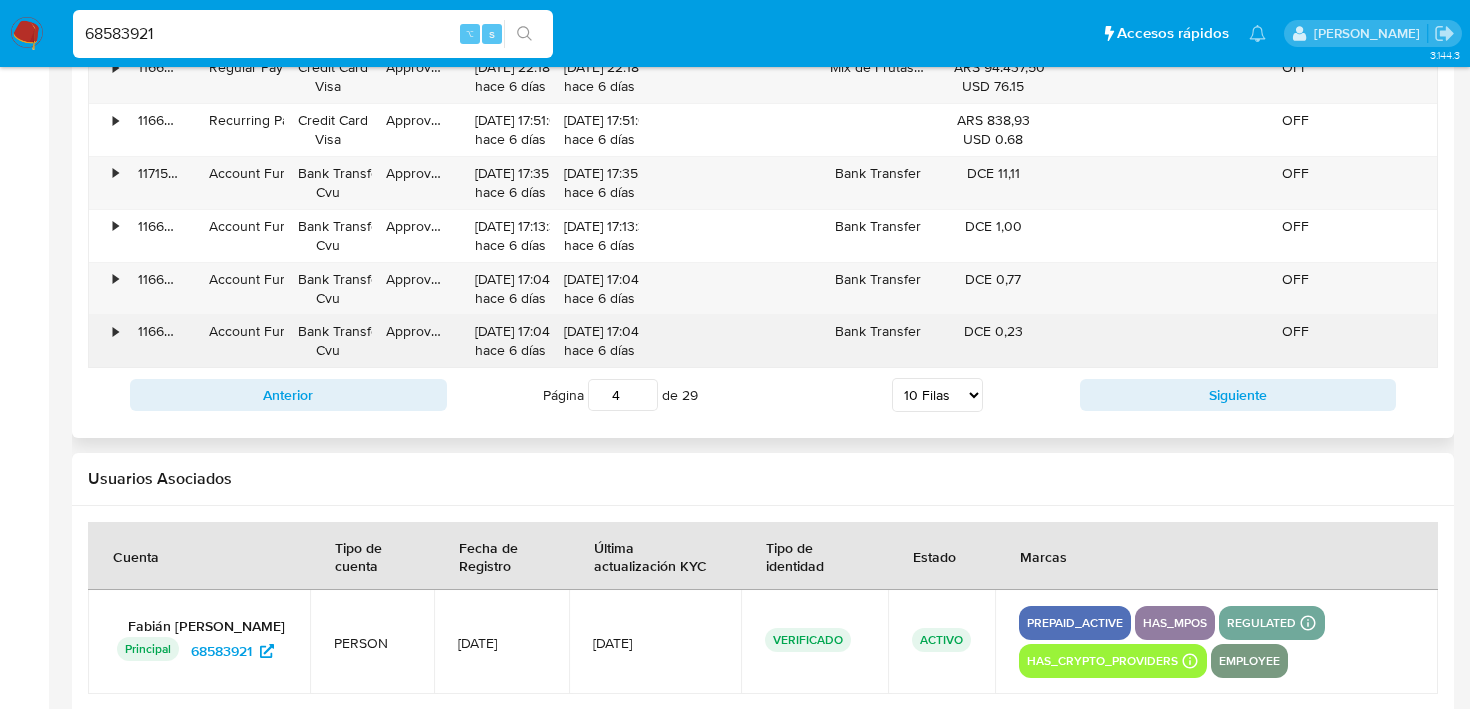 click on "•" at bounding box center [106, 341] 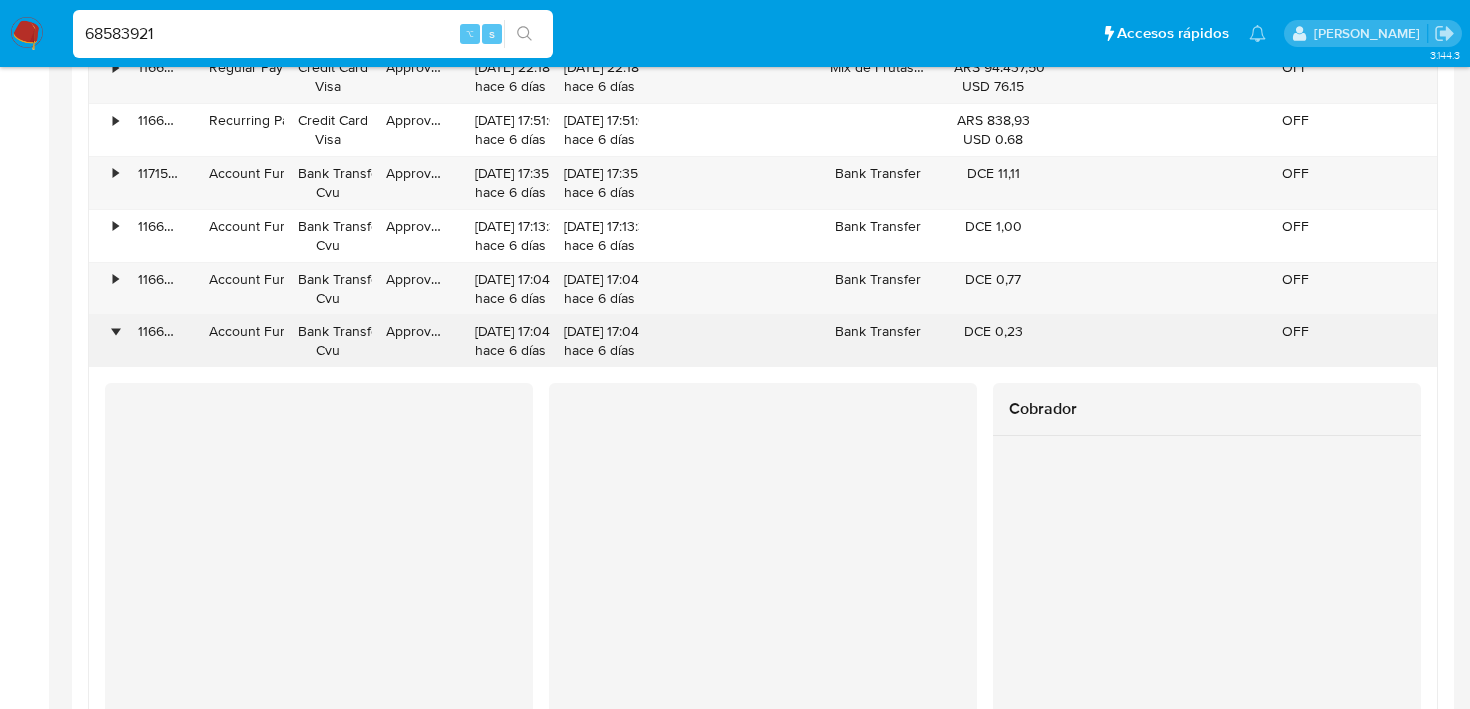 click on "•" at bounding box center (106, 341) 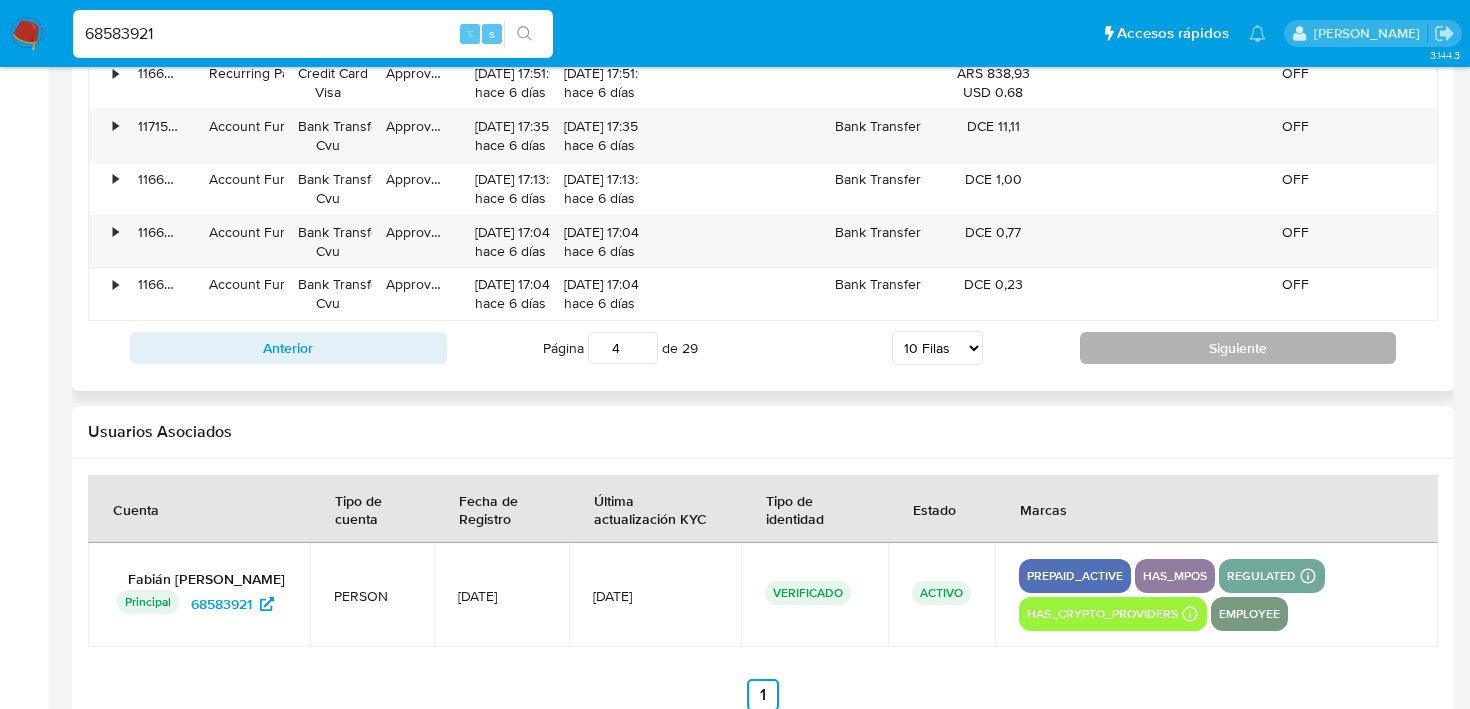 click on "Siguiente" at bounding box center (1238, 348) 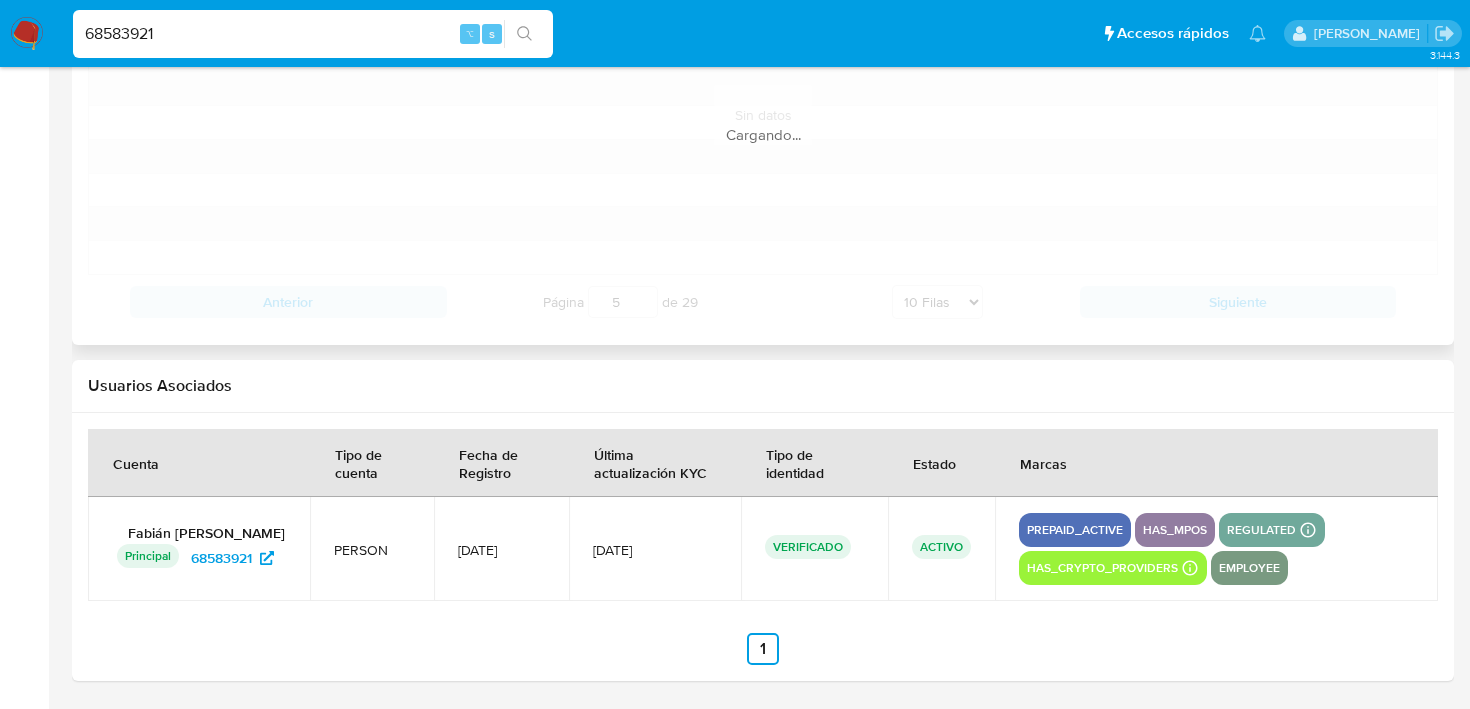 scroll, scrollTop: 2293, scrollLeft: 0, axis: vertical 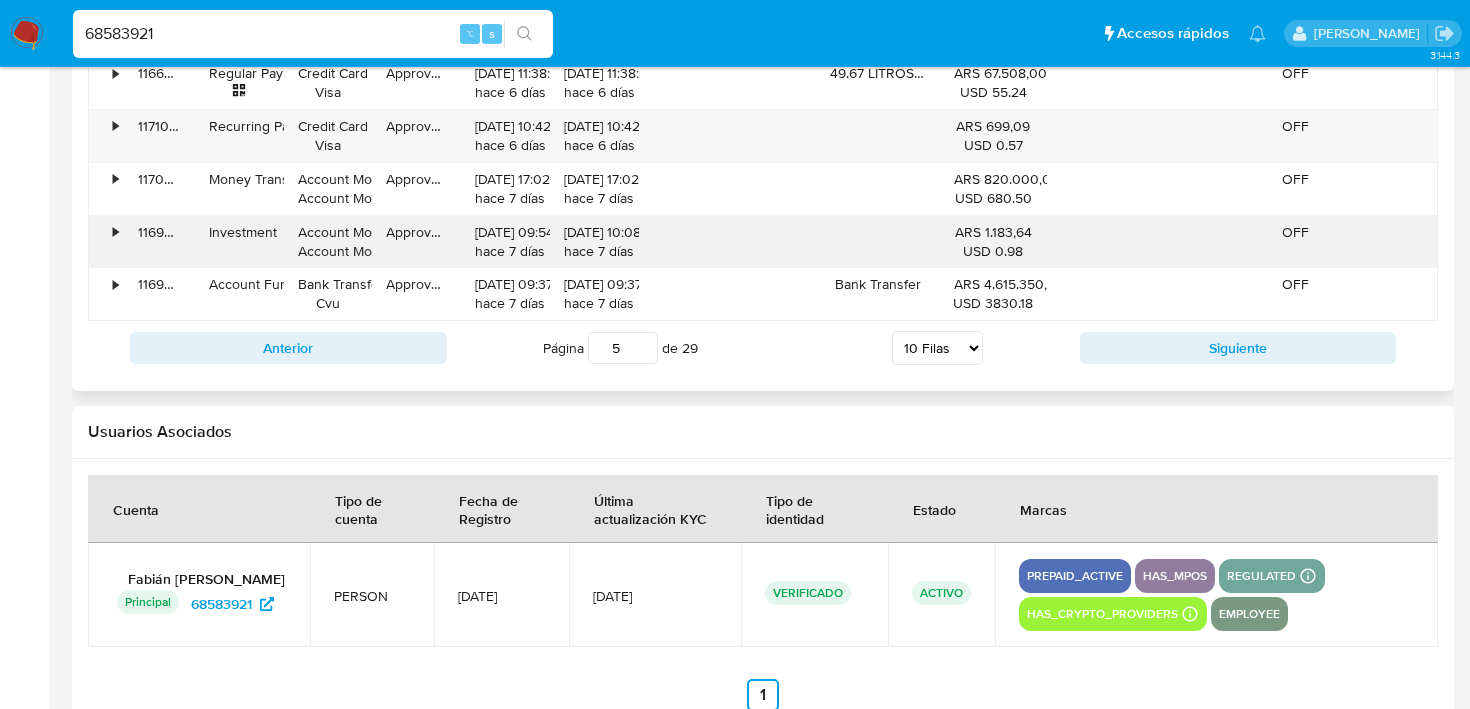 click on "116975265450" at bounding box center (159, 242) 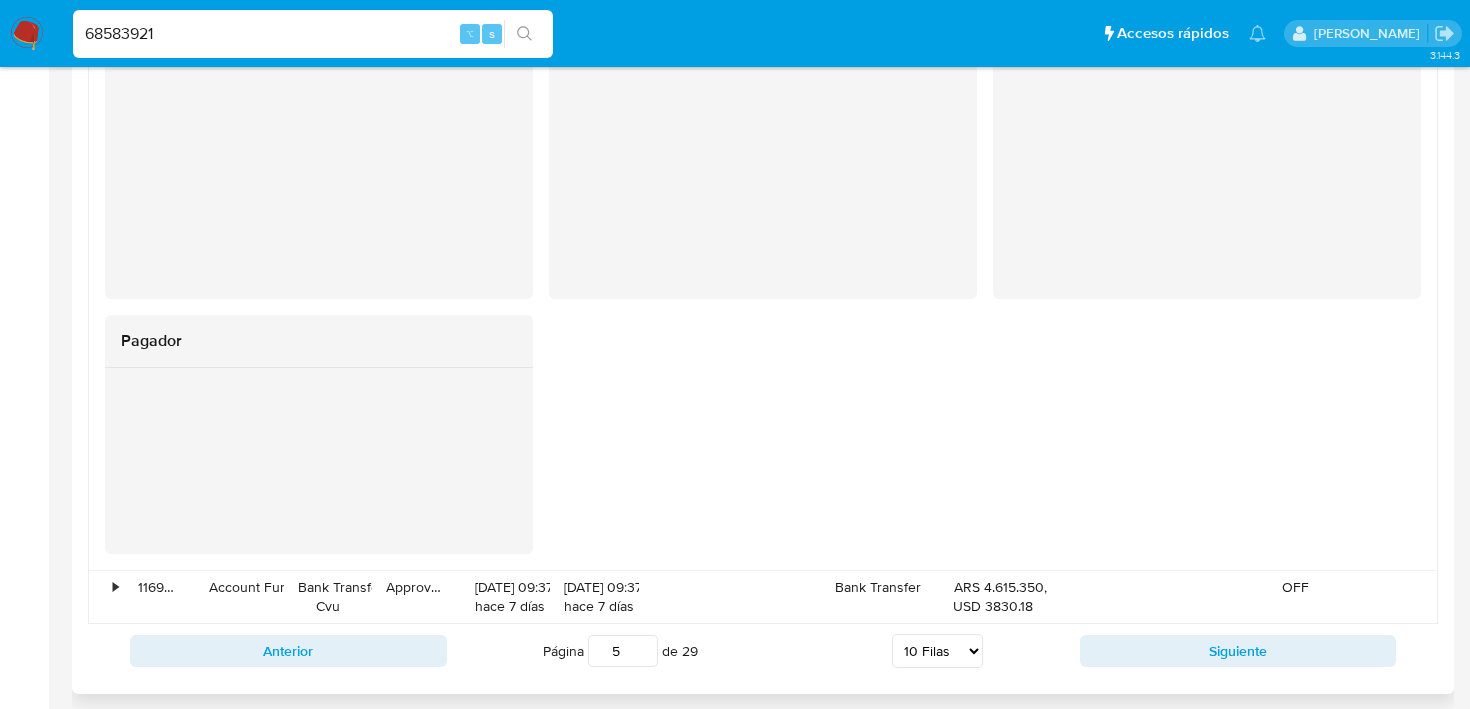 scroll, scrollTop: 2961, scrollLeft: 0, axis: vertical 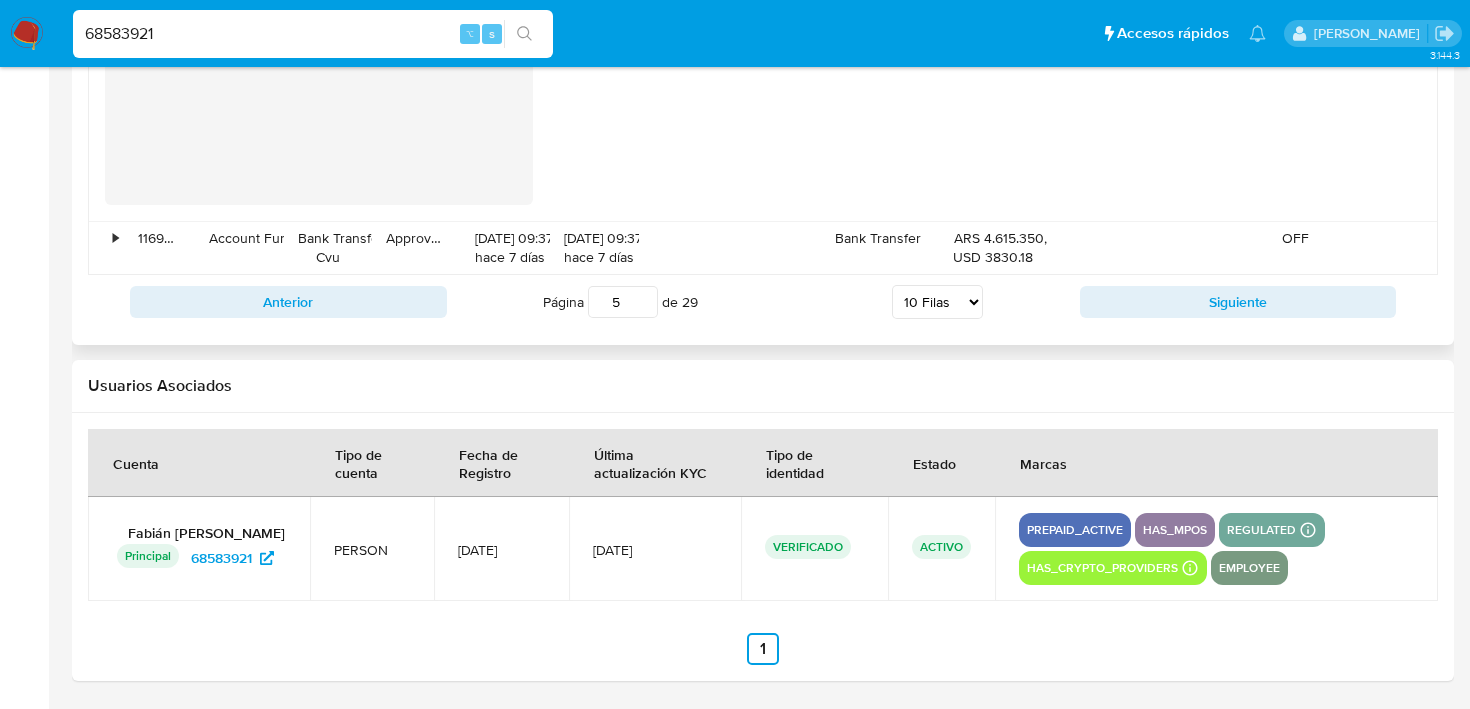 click on "Anterior Página   5   de   29 5   Filas 10   Filas 20   Filas 25   Filas 50   Filas 100   Filas Siguiente" at bounding box center [763, 302] 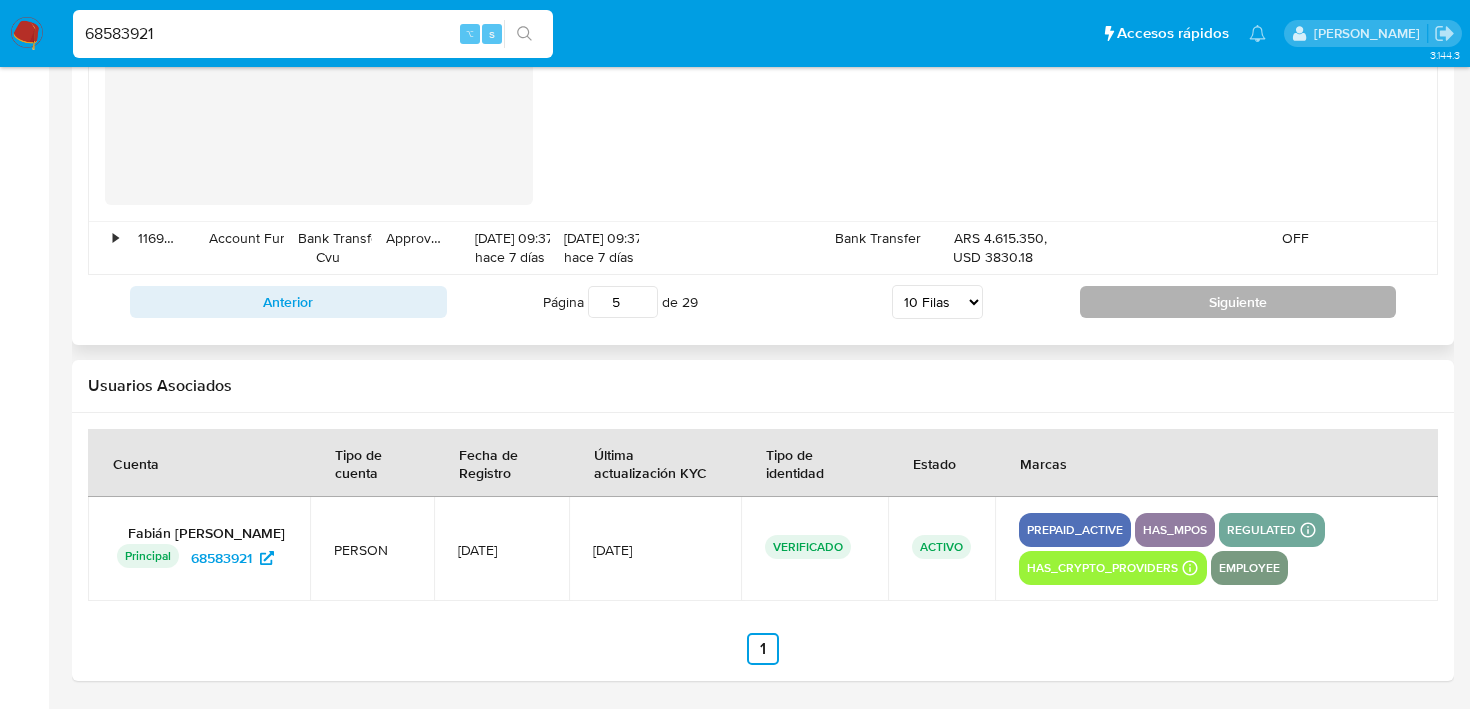 click on "Siguiente" at bounding box center (1238, 302) 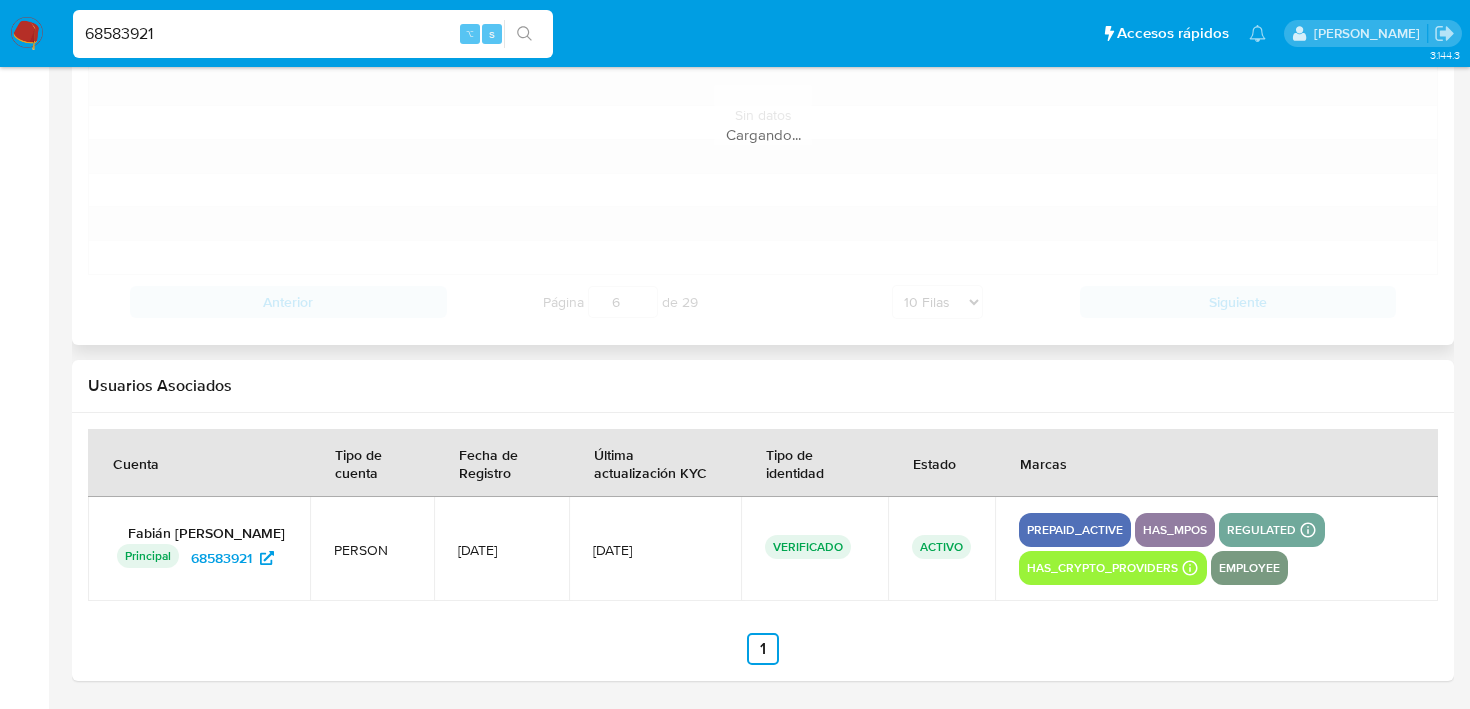 scroll, scrollTop: 2340, scrollLeft: 0, axis: vertical 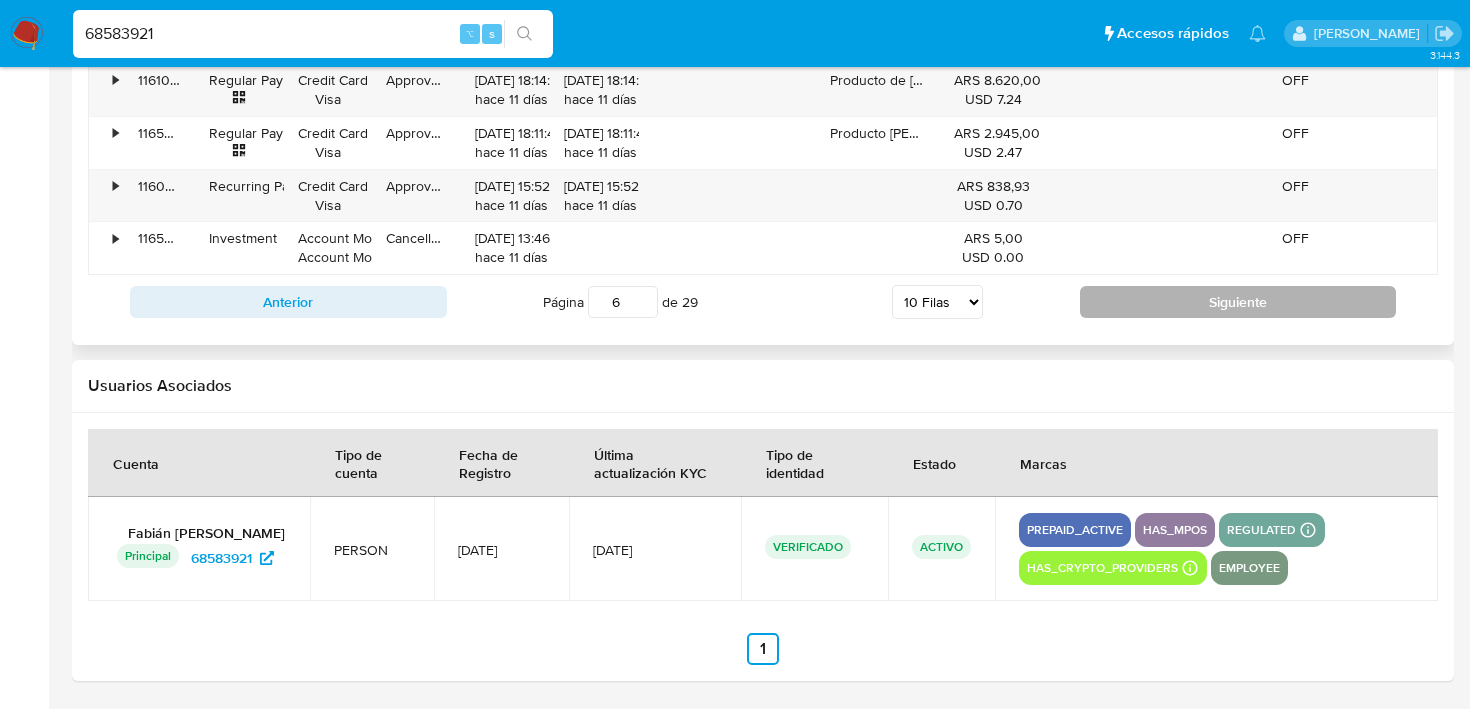 click on "Siguiente" at bounding box center [1238, 302] 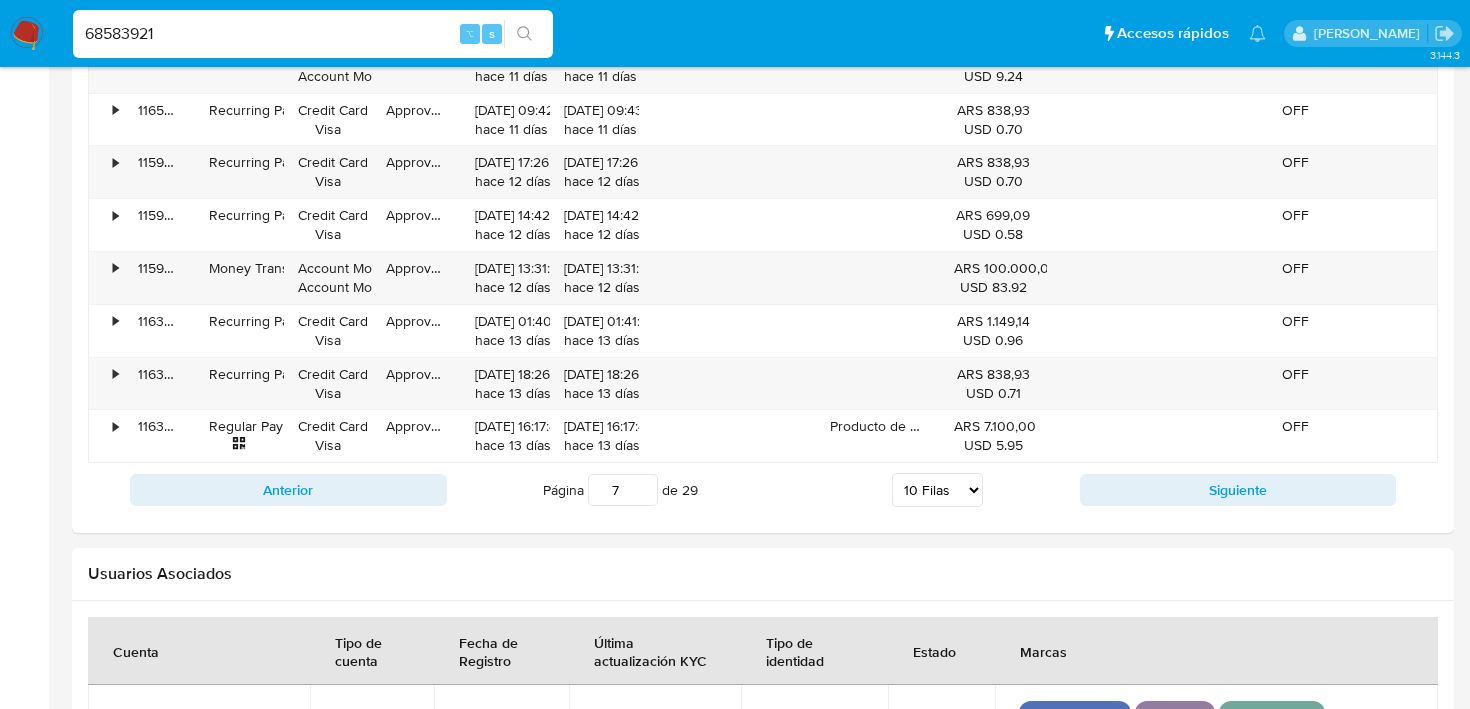 scroll, scrollTop: 2340, scrollLeft: 0, axis: vertical 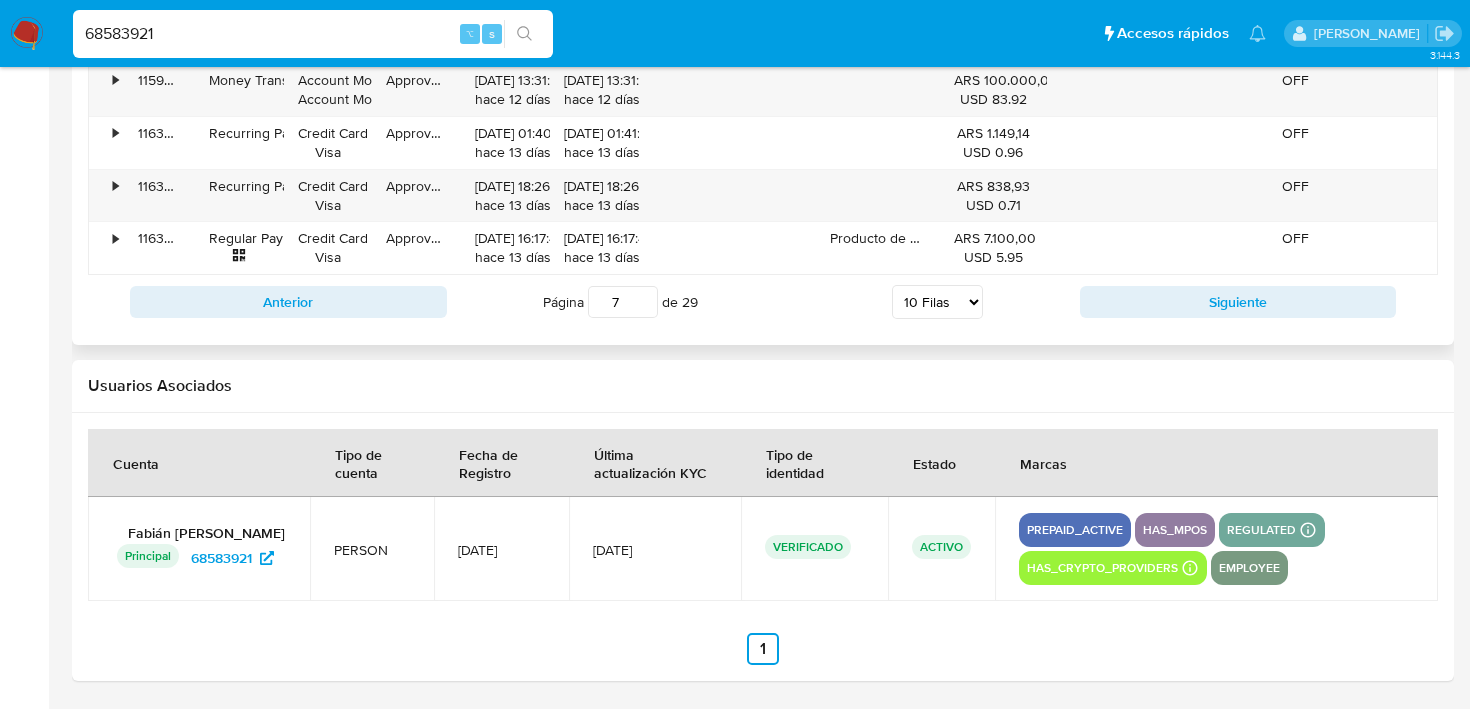 click on "Anterior Página   7   de   29 5   Filas 10   Filas 20   Filas 25   Filas 50   Filas 100   Filas Siguiente" at bounding box center (763, 302) 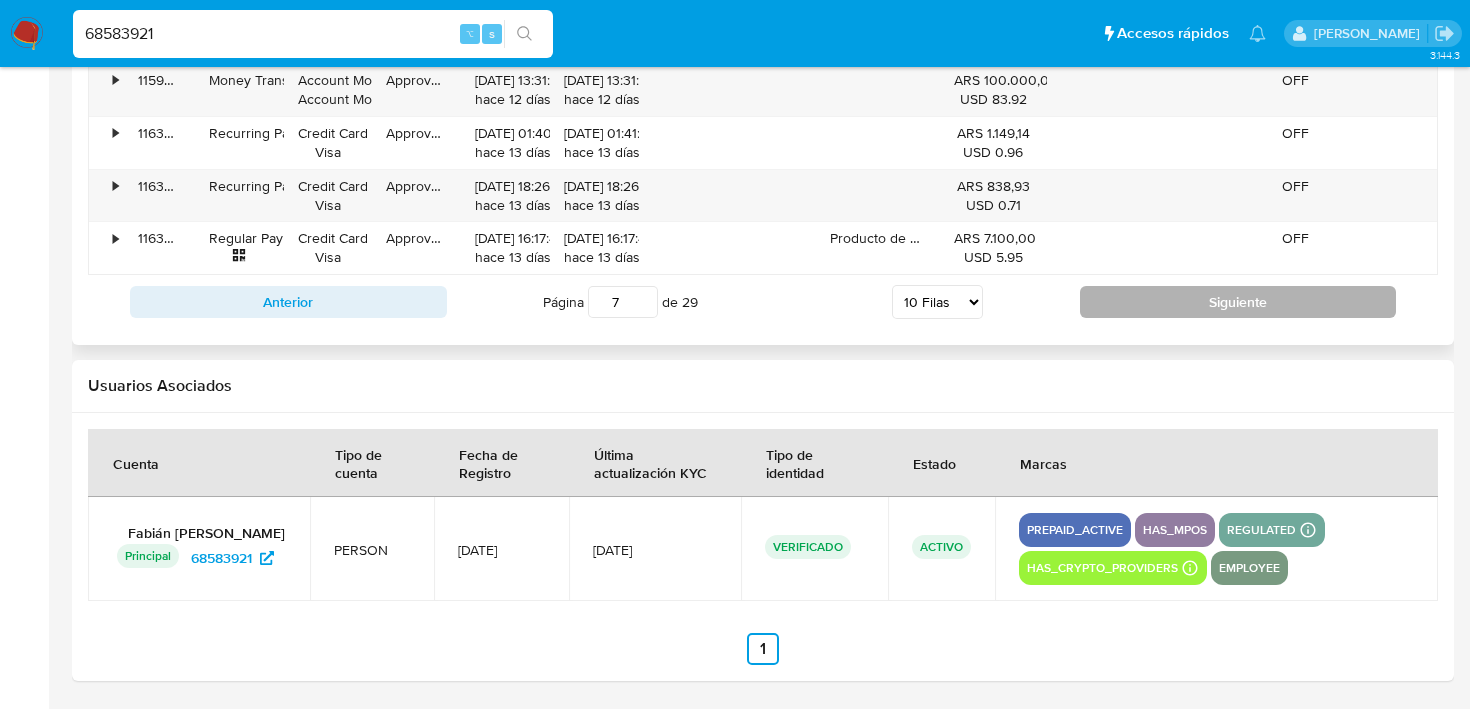 click on "Siguiente" at bounding box center (1238, 302) 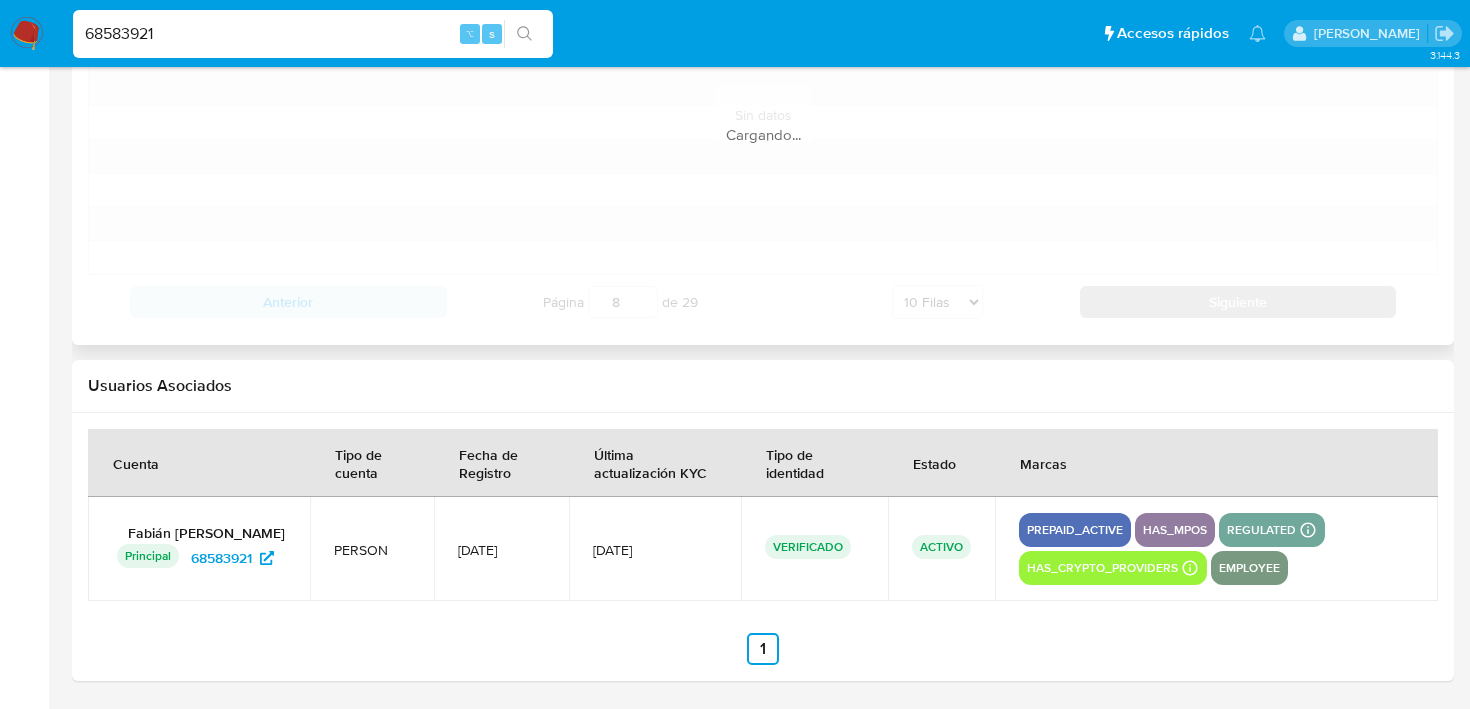 scroll, scrollTop: 2151, scrollLeft: 0, axis: vertical 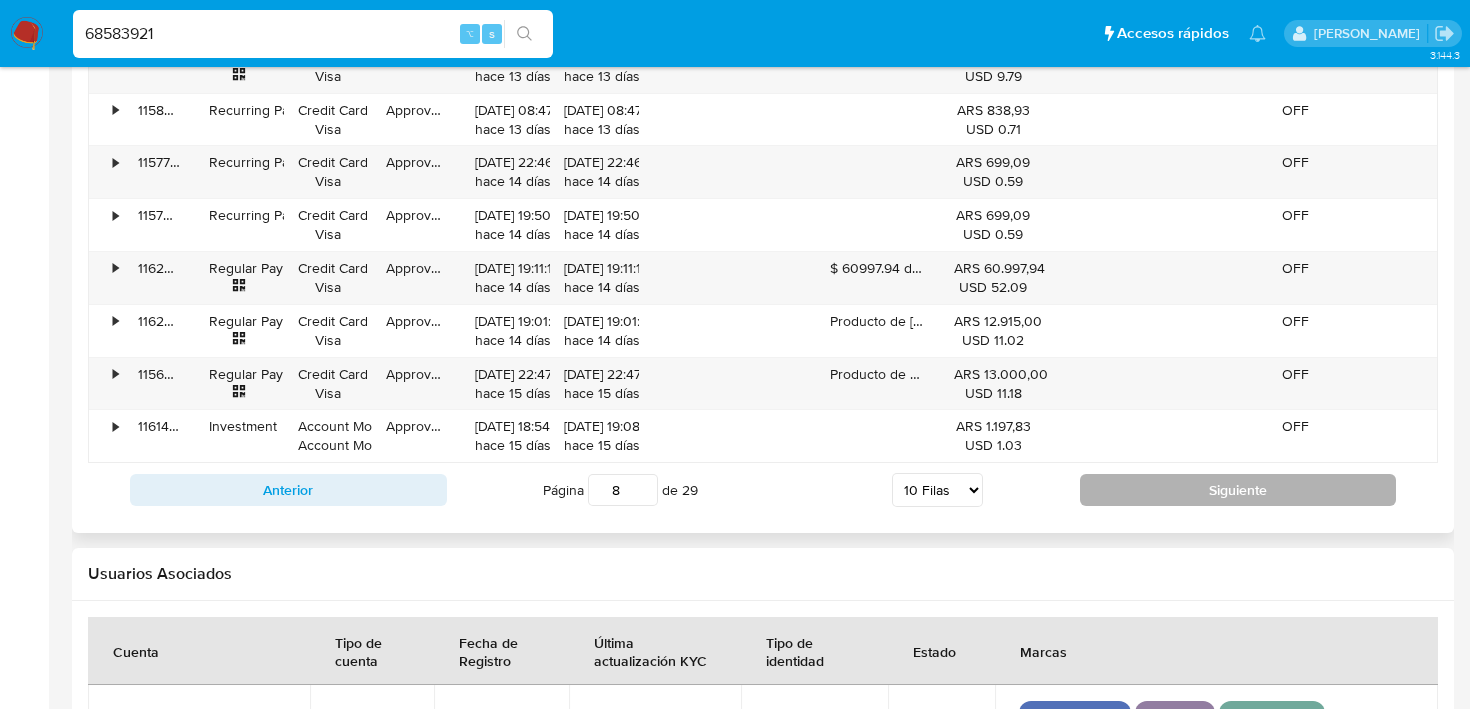 click on "Siguiente" at bounding box center (1238, 490) 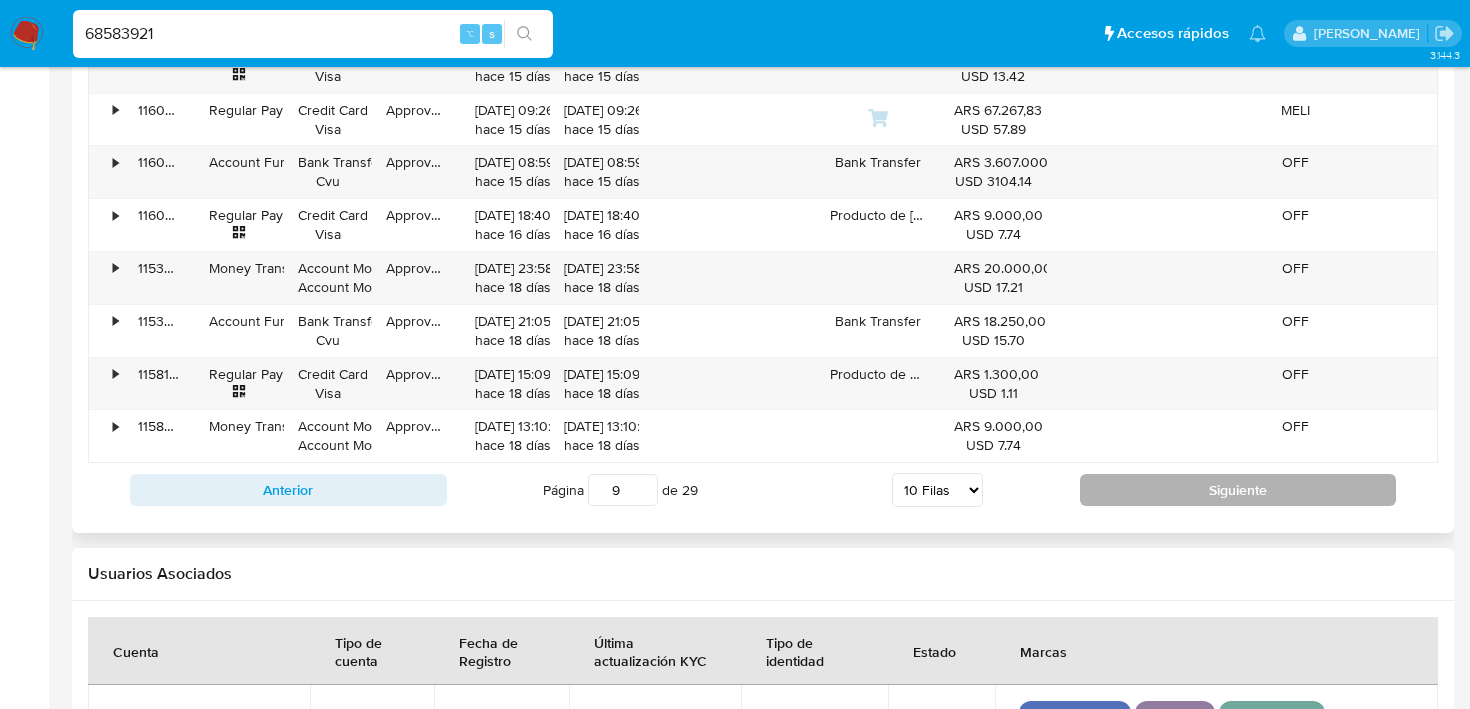 click on "Siguiente" at bounding box center (1238, 490) 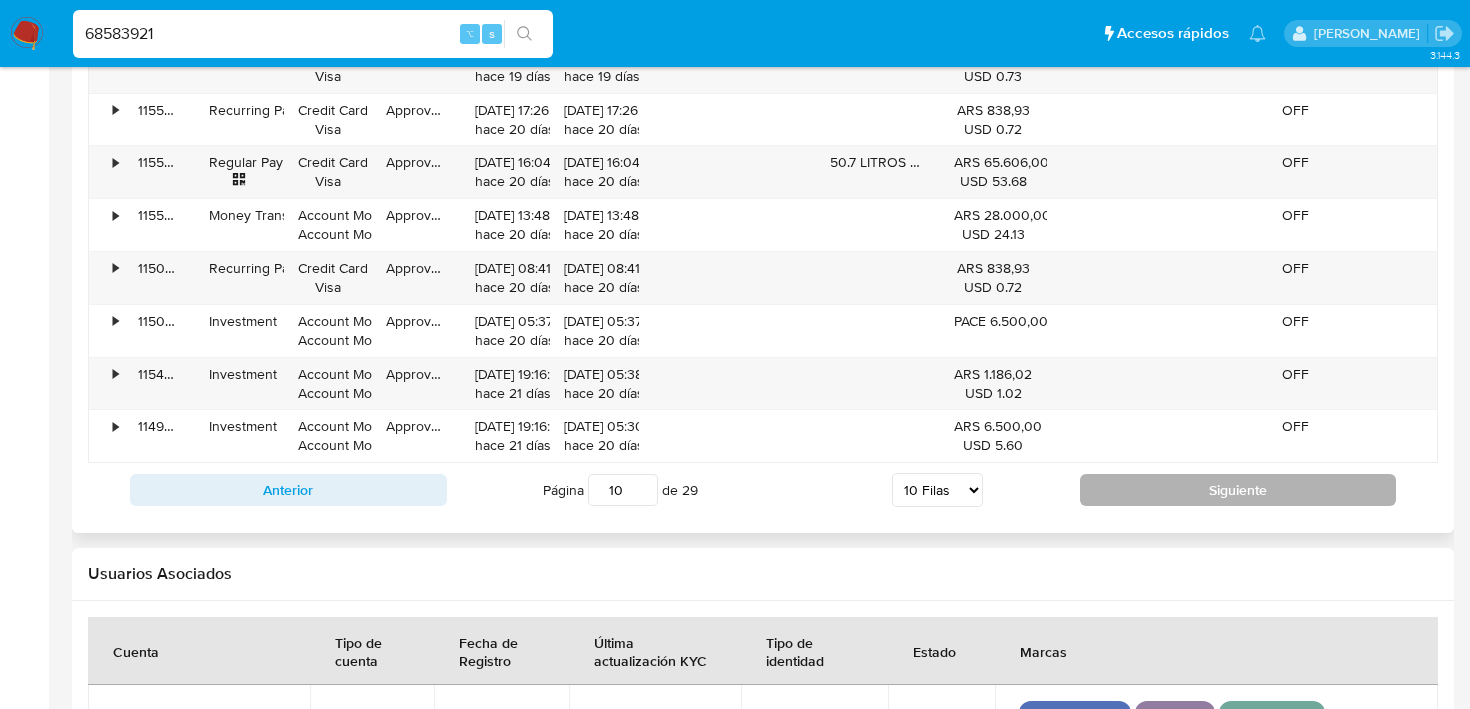 click on "Siguiente" at bounding box center [1238, 490] 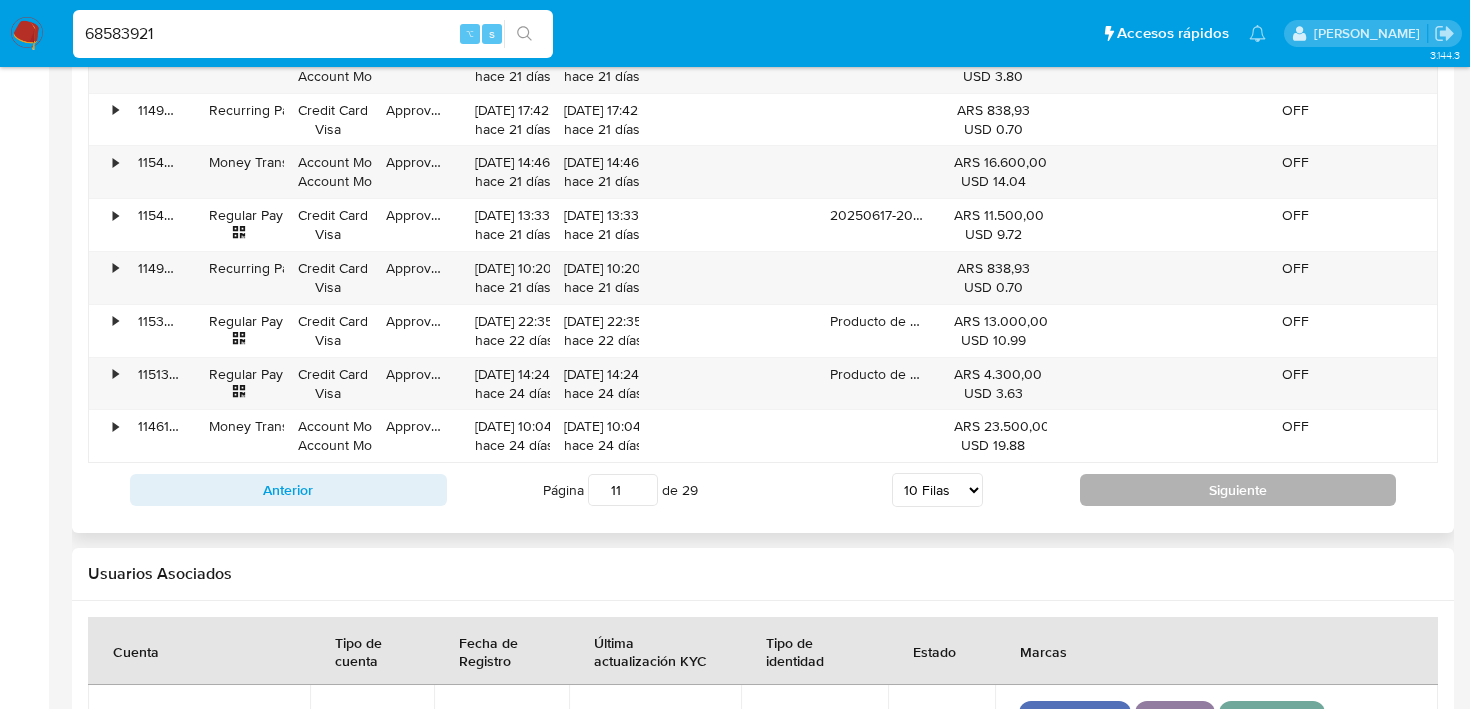 click on "Siguiente" at bounding box center [1238, 490] 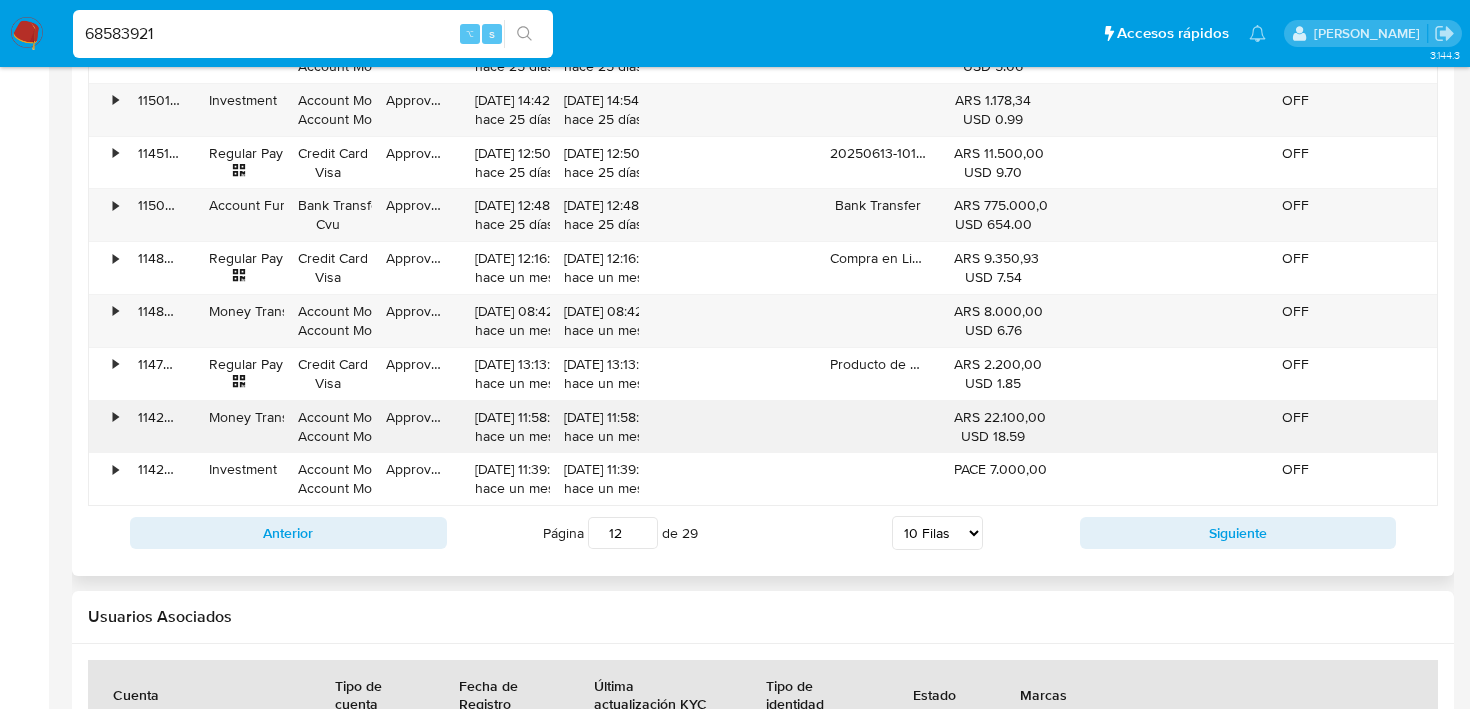 scroll, scrollTop: 2106, scrollLeft: 0, axis: vertical 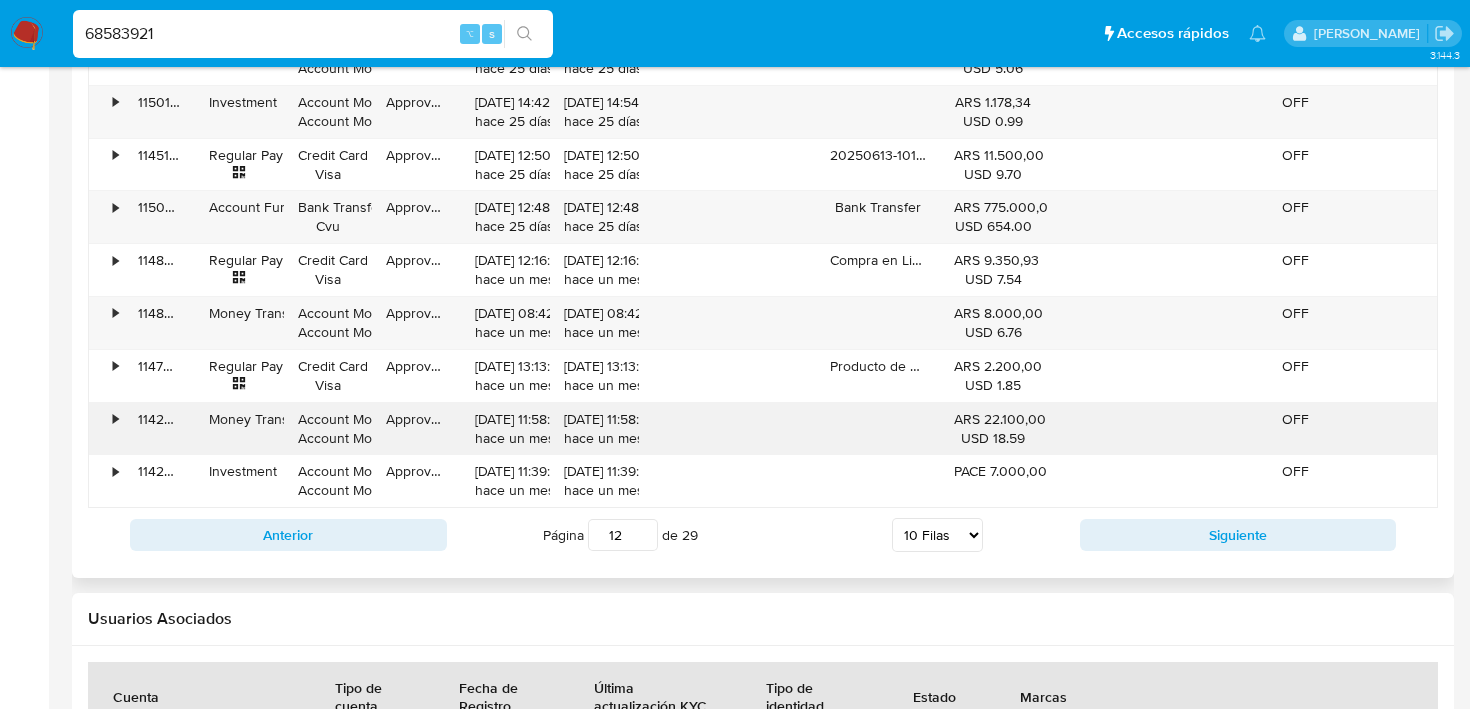type 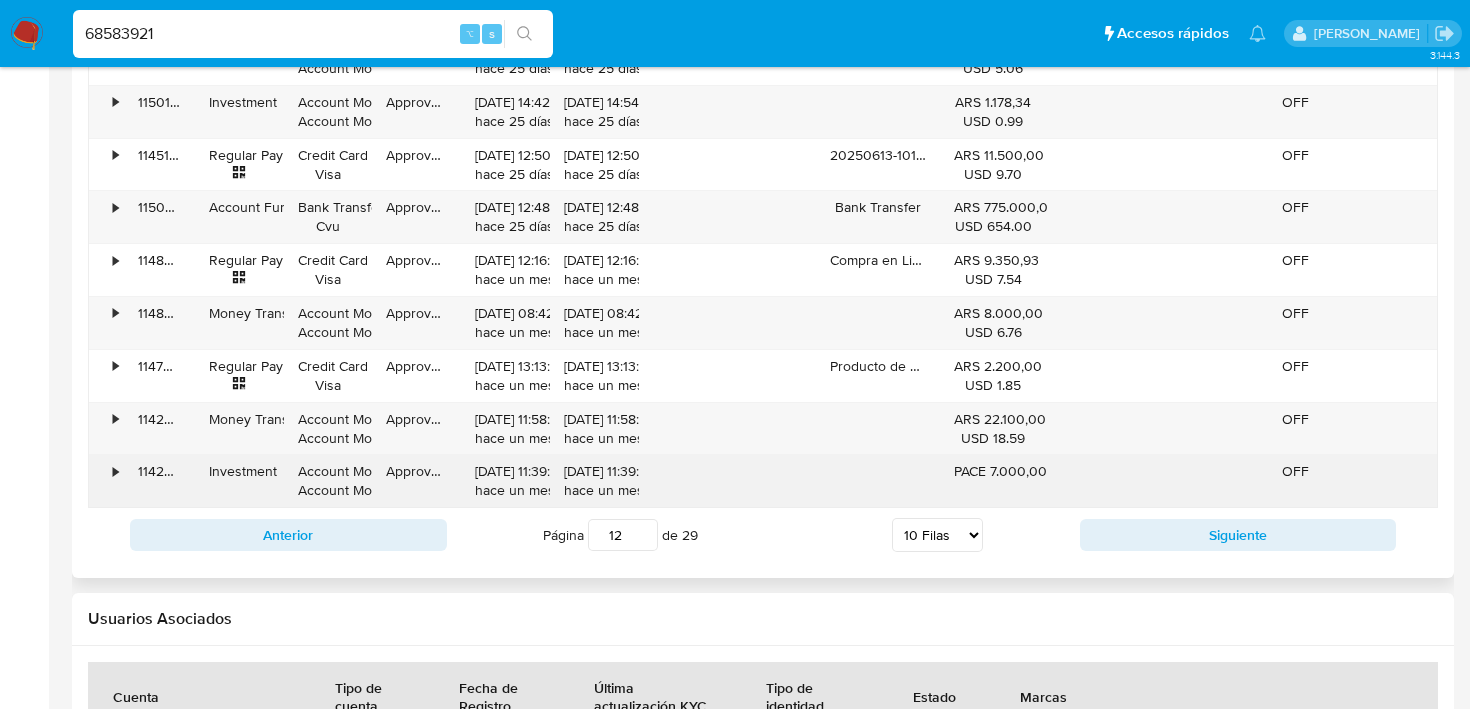 click on "•" at bounding box center [106, 481] 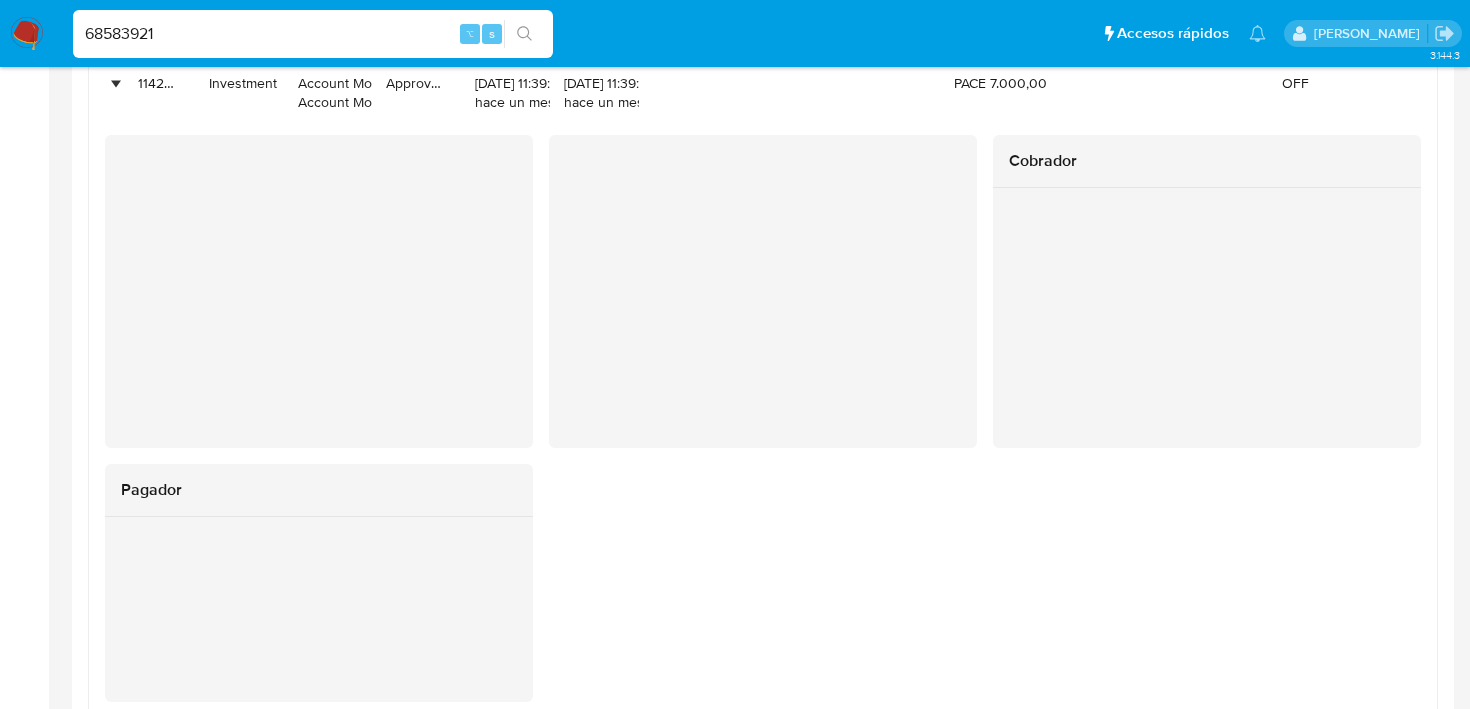 scroll, scrollTop: 2577, scrollLeft: 0, axis: vertical 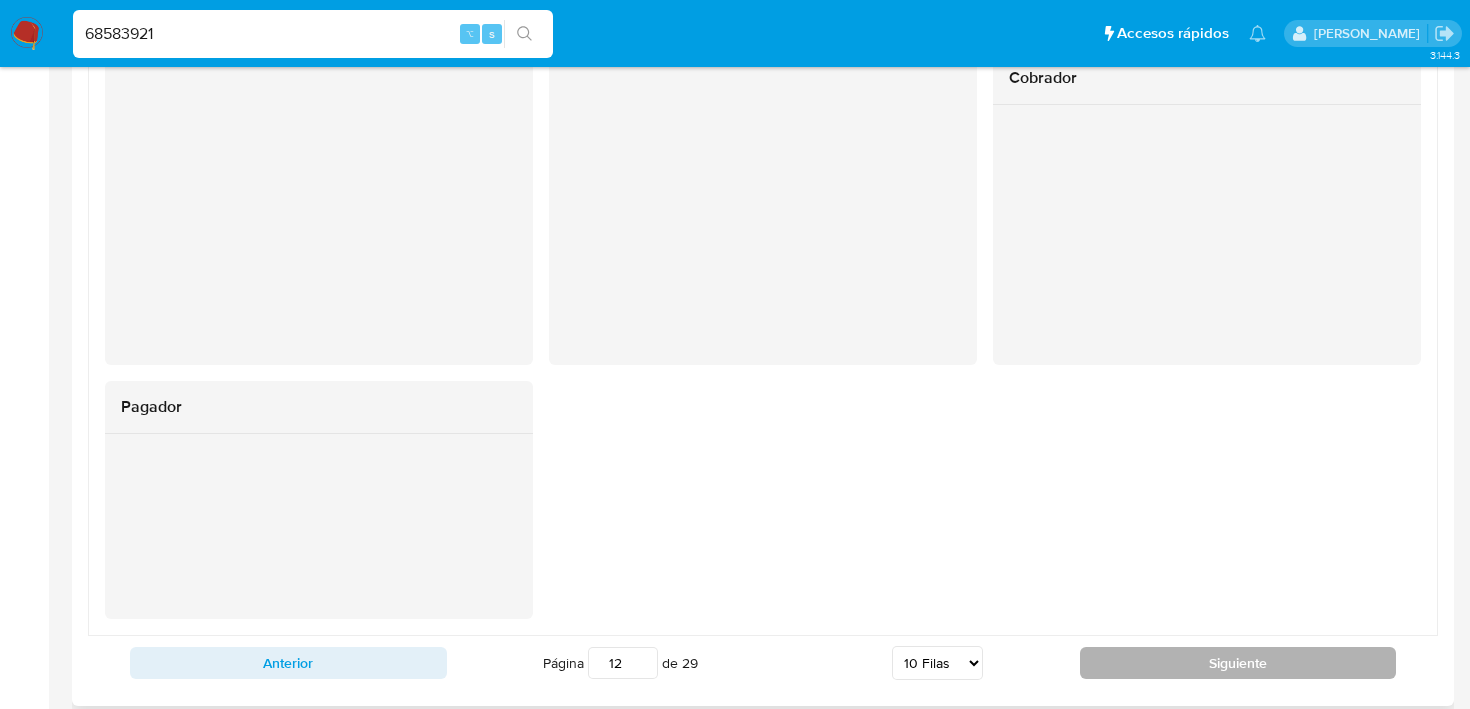 click on "Siguiente" at bounding box center [1238, 663] 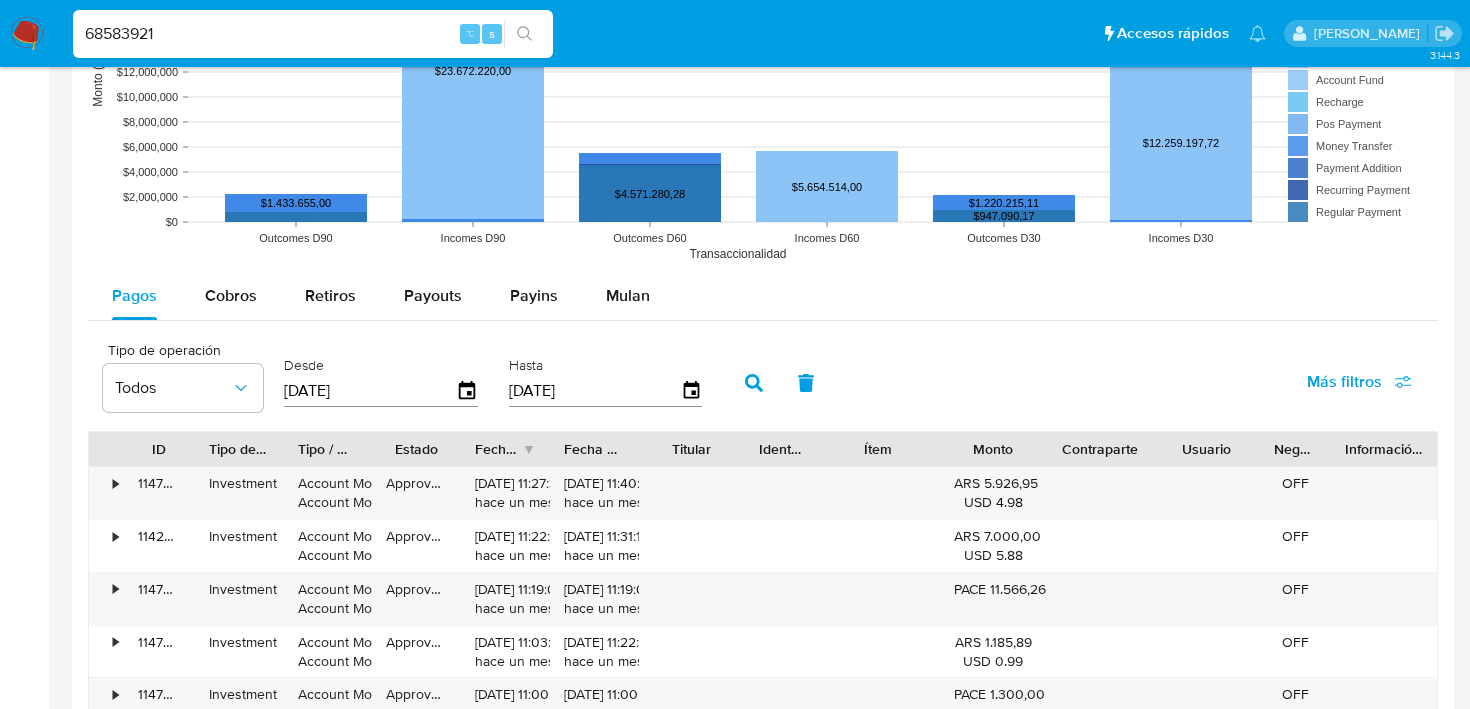 scroll, scrollTop: 1623, scrollLeft: 0, axis: vertical 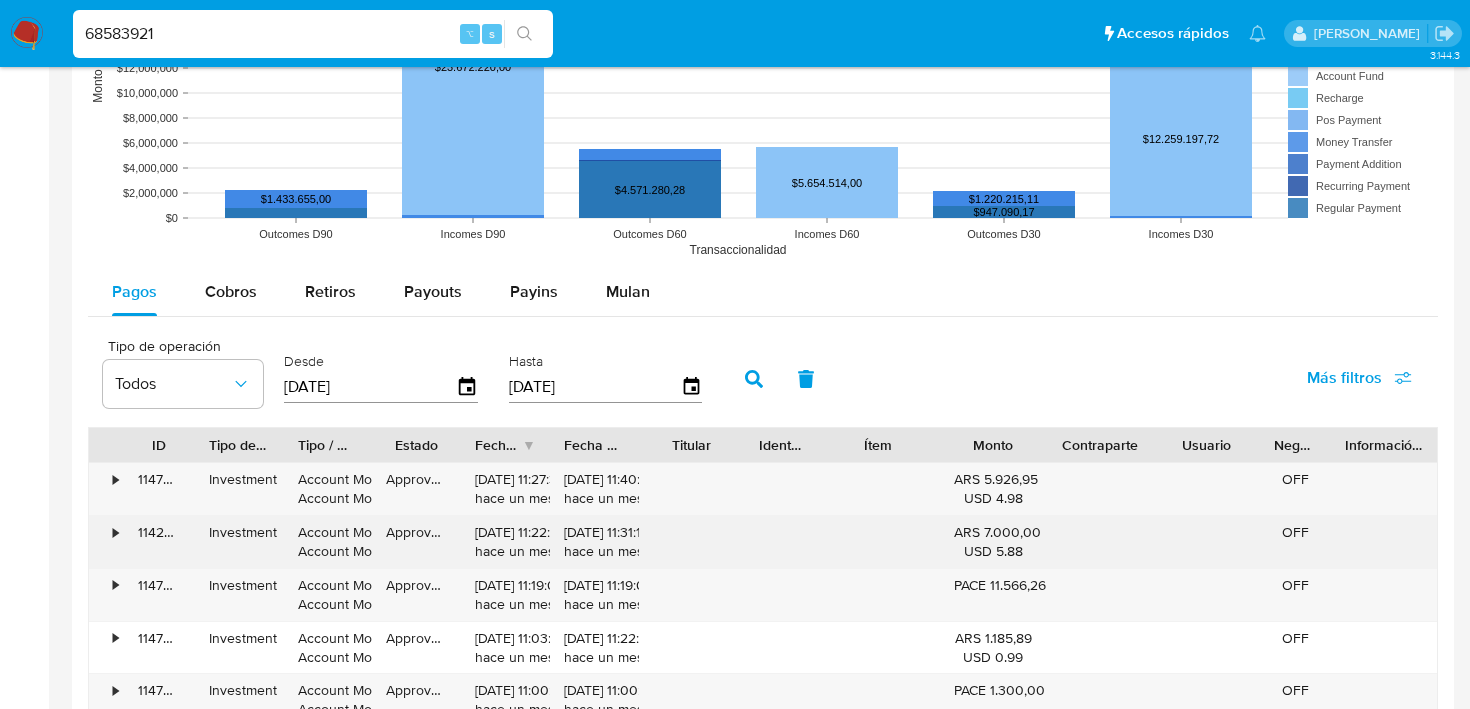 click on "•" at bounding box center (115, 532) 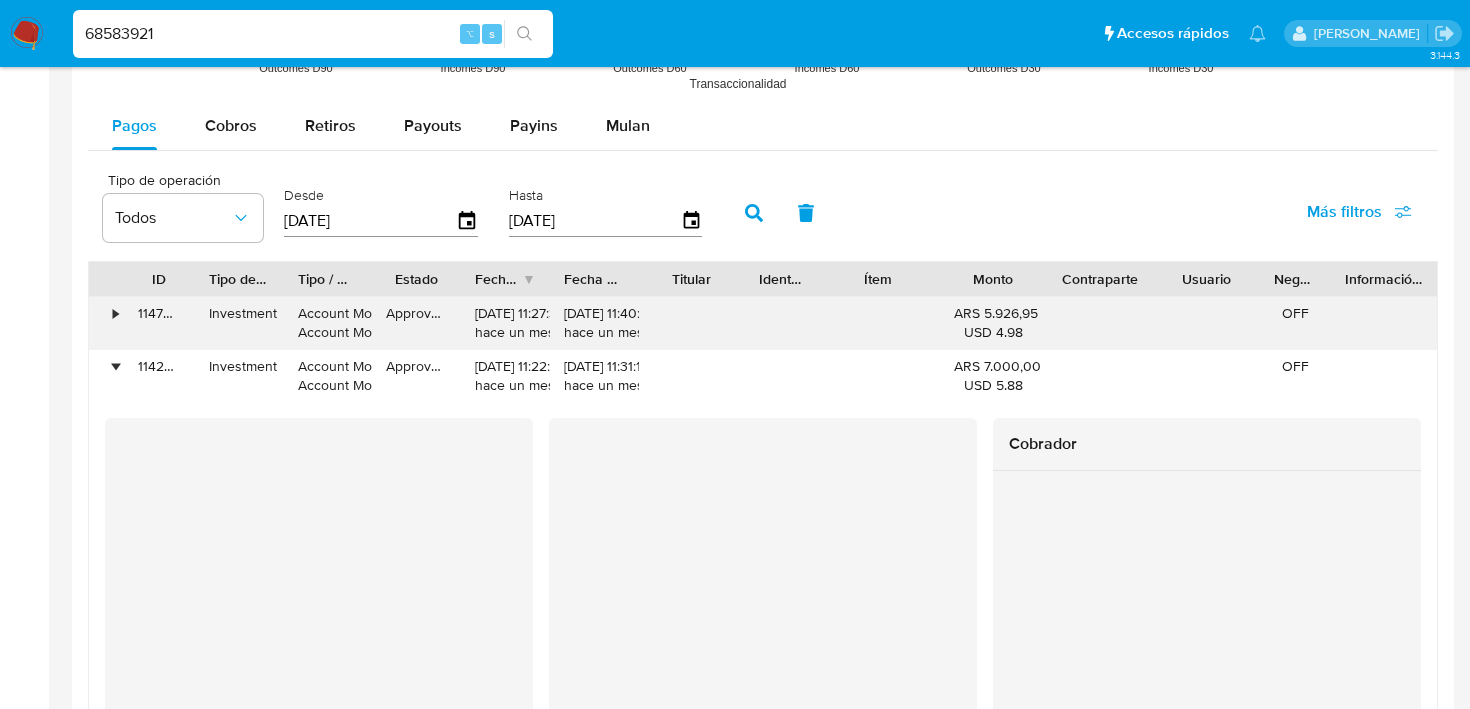 scroll, scrollTop: 1768, scrollLeft: 0, axis: vertical 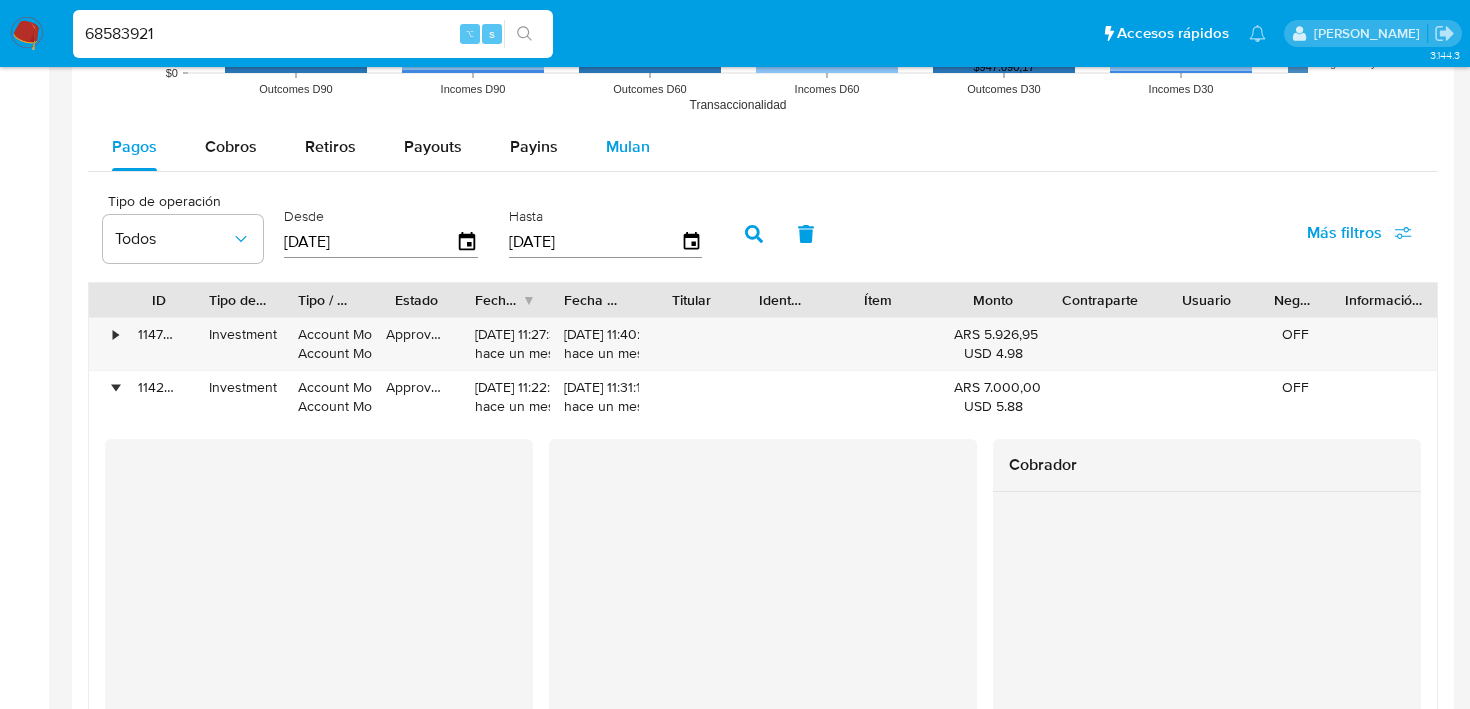 click on "Mulan" at bounding box center [628, 147] 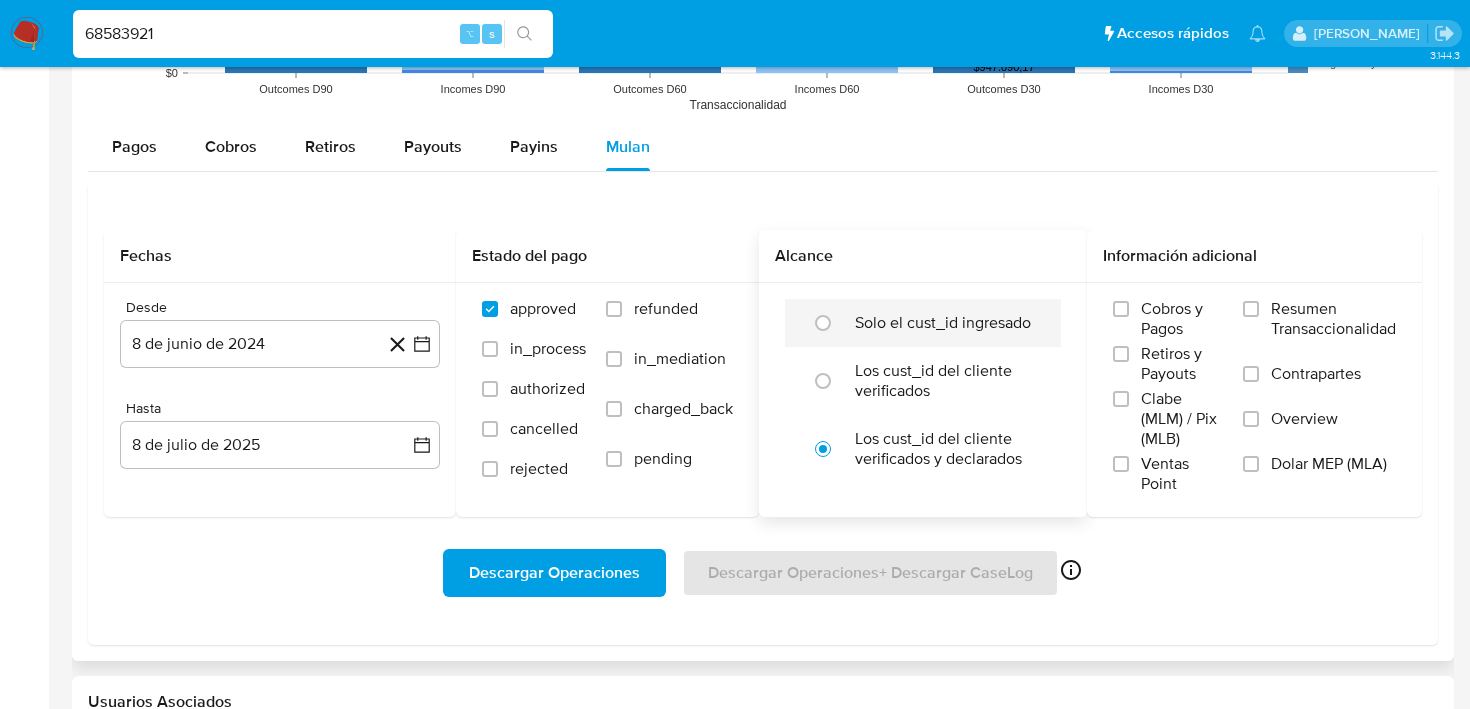 click on "Solo el cust_id ingresado" at bounding box center [943, 323] 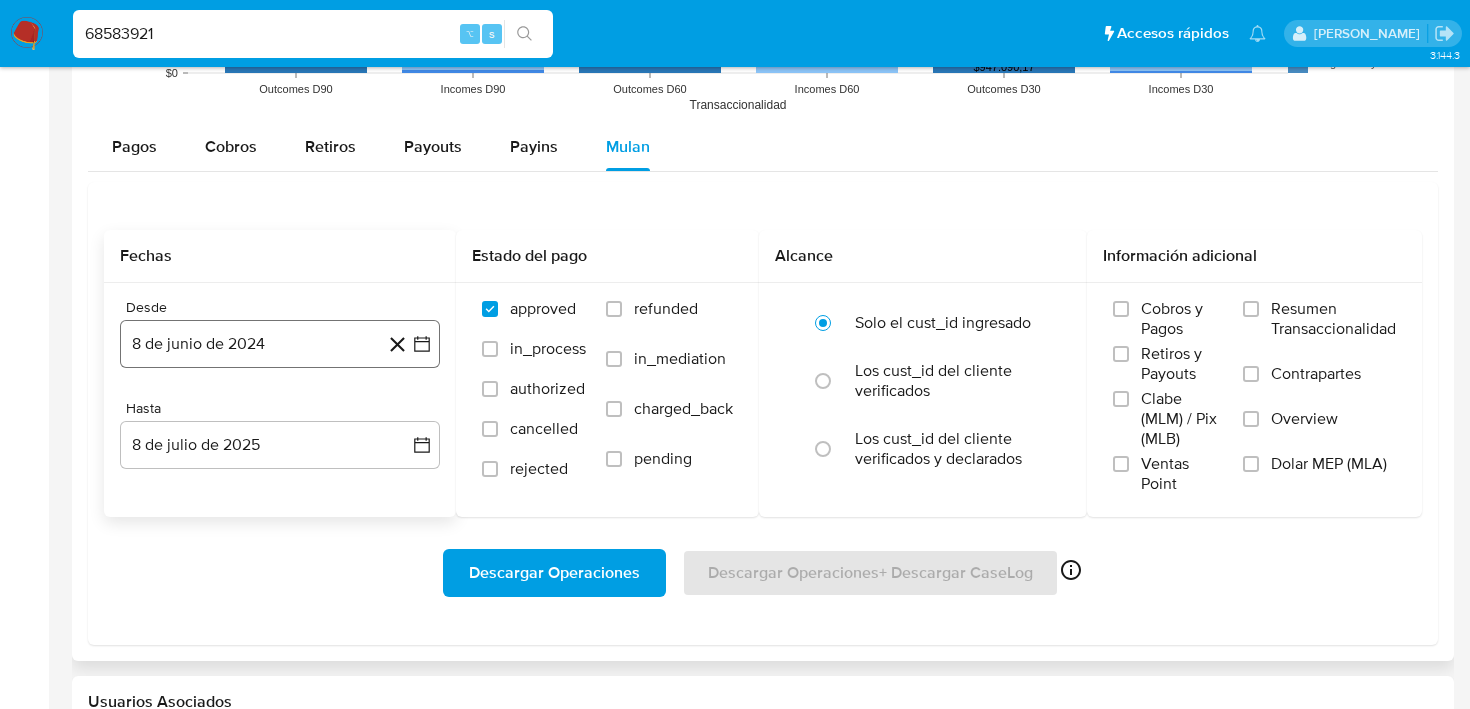 click 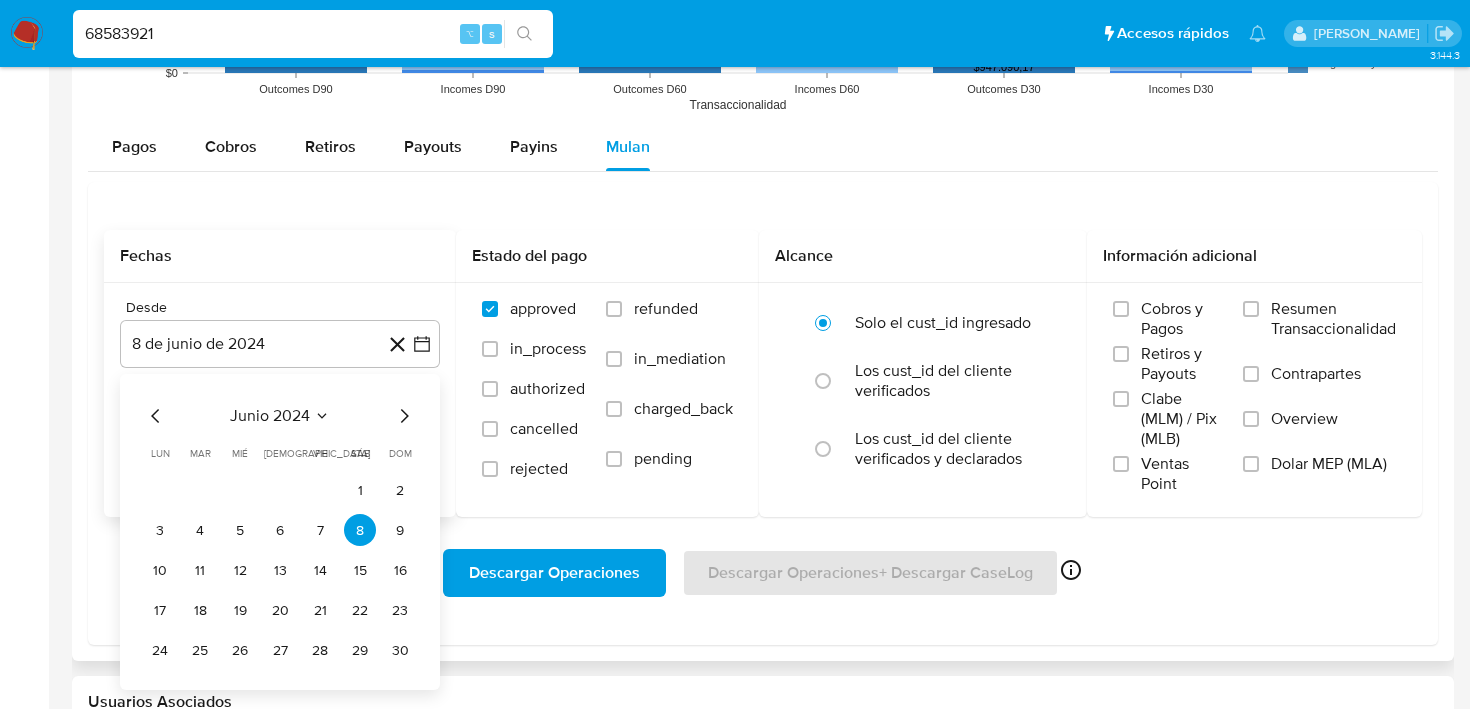 click on "junio 2024" at bounding box center [270, 416] 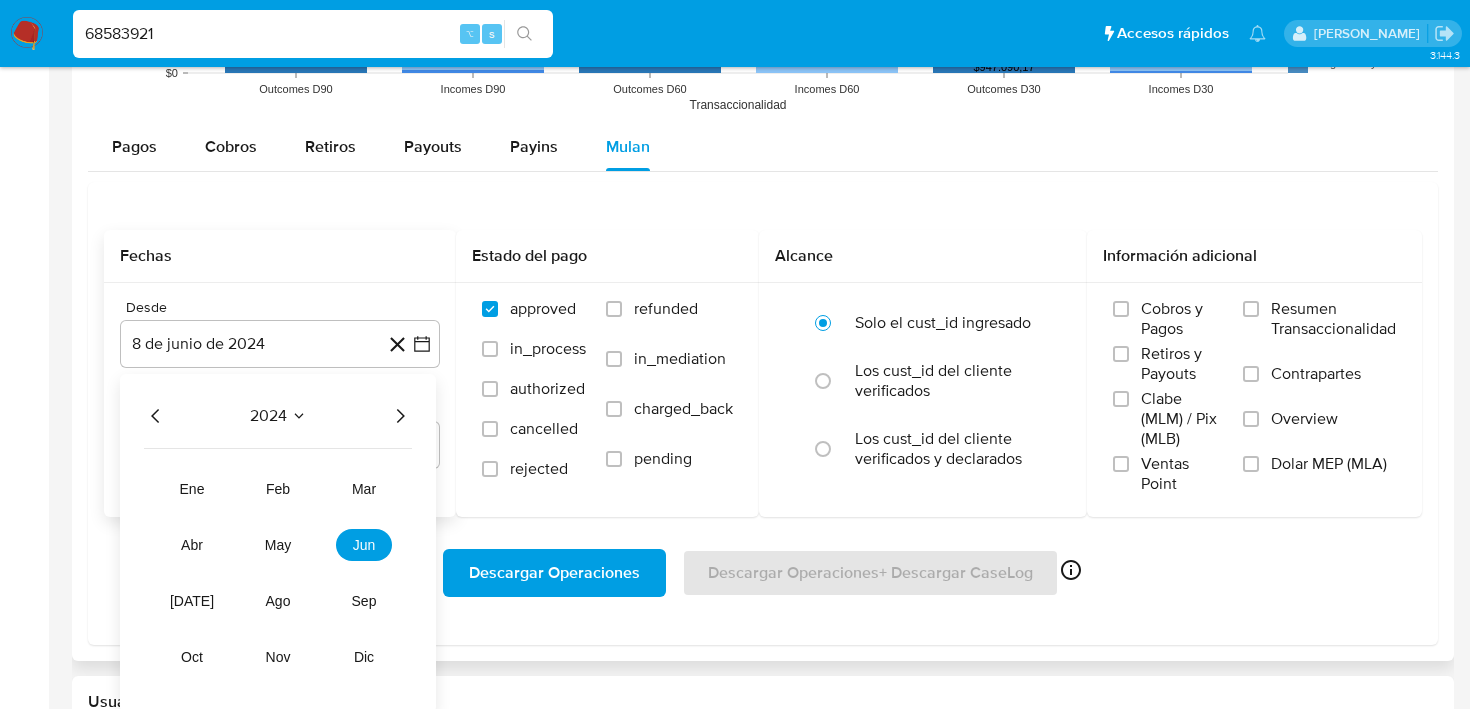 click 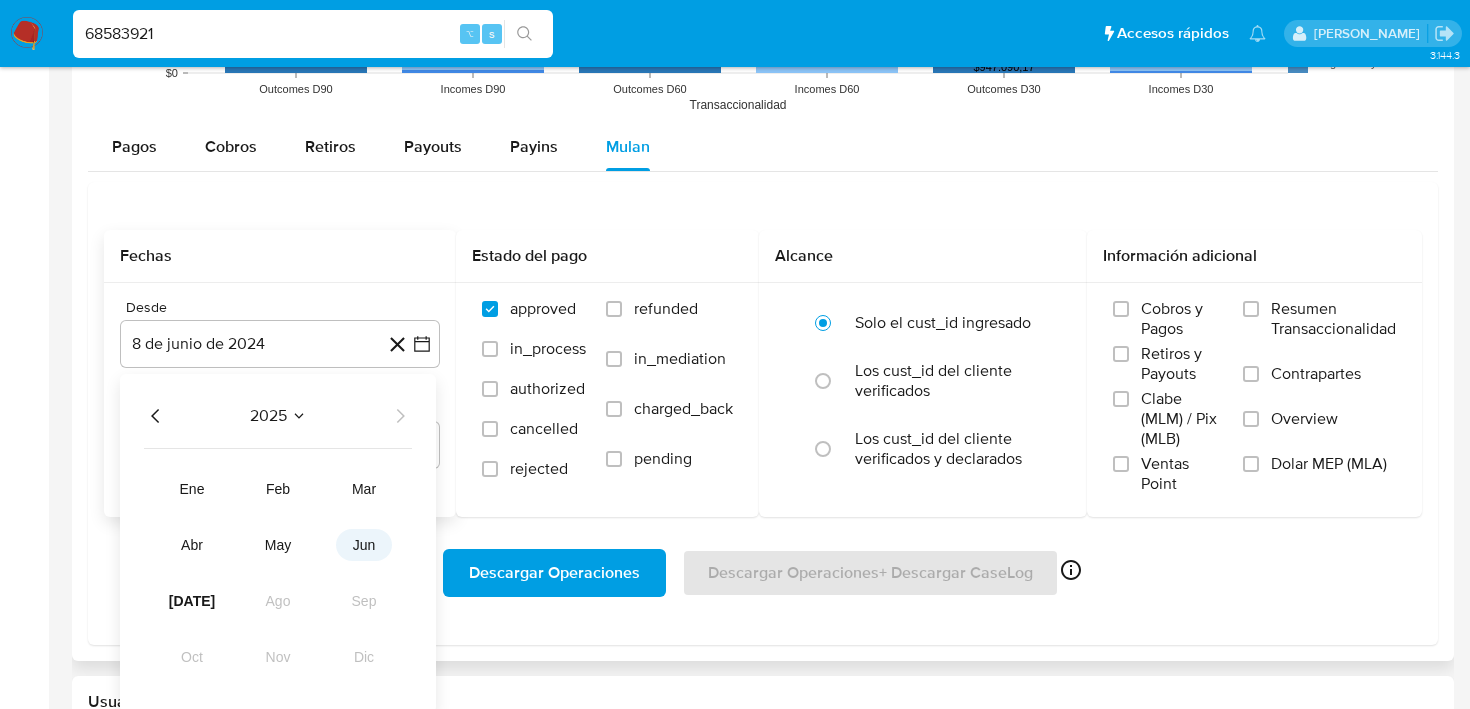 click on "jun" at bounding box center (364, 545) 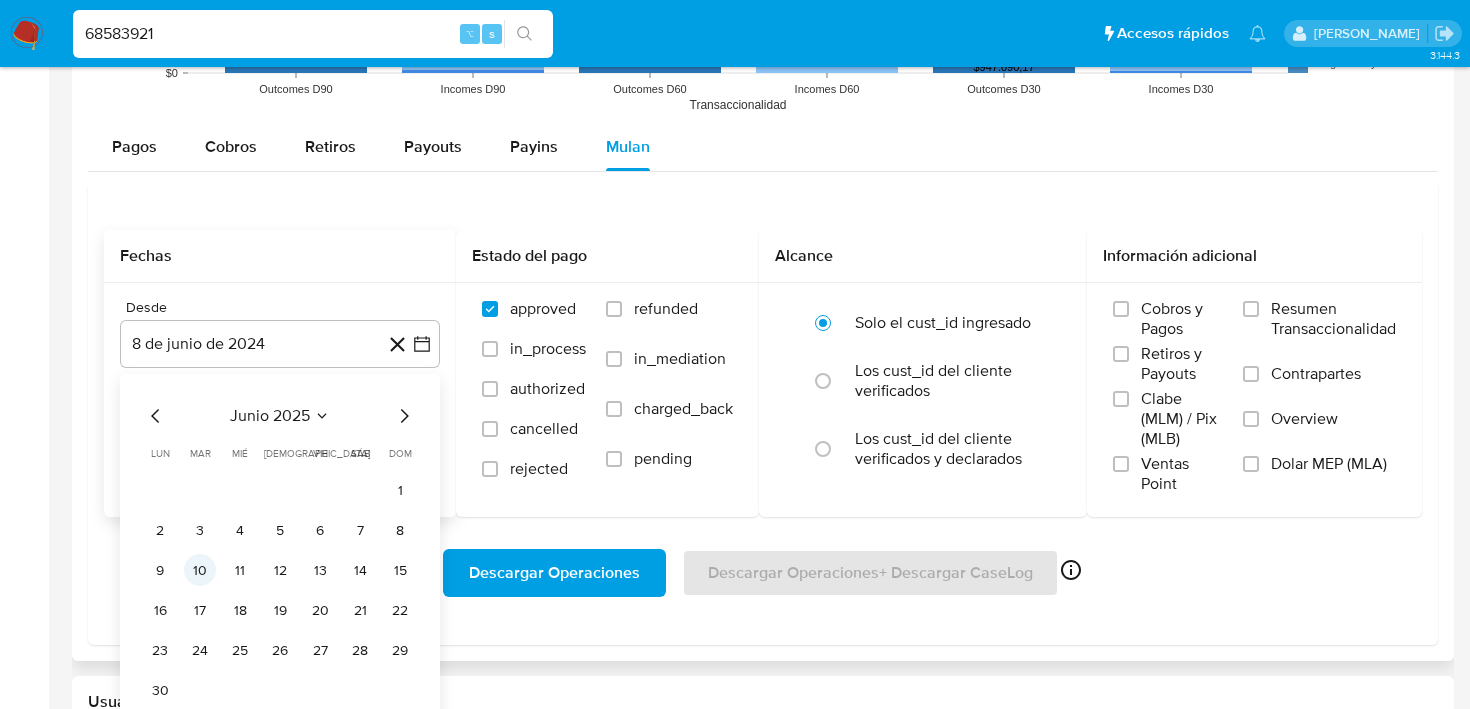 click on "10" at bounding box center (200, 570) 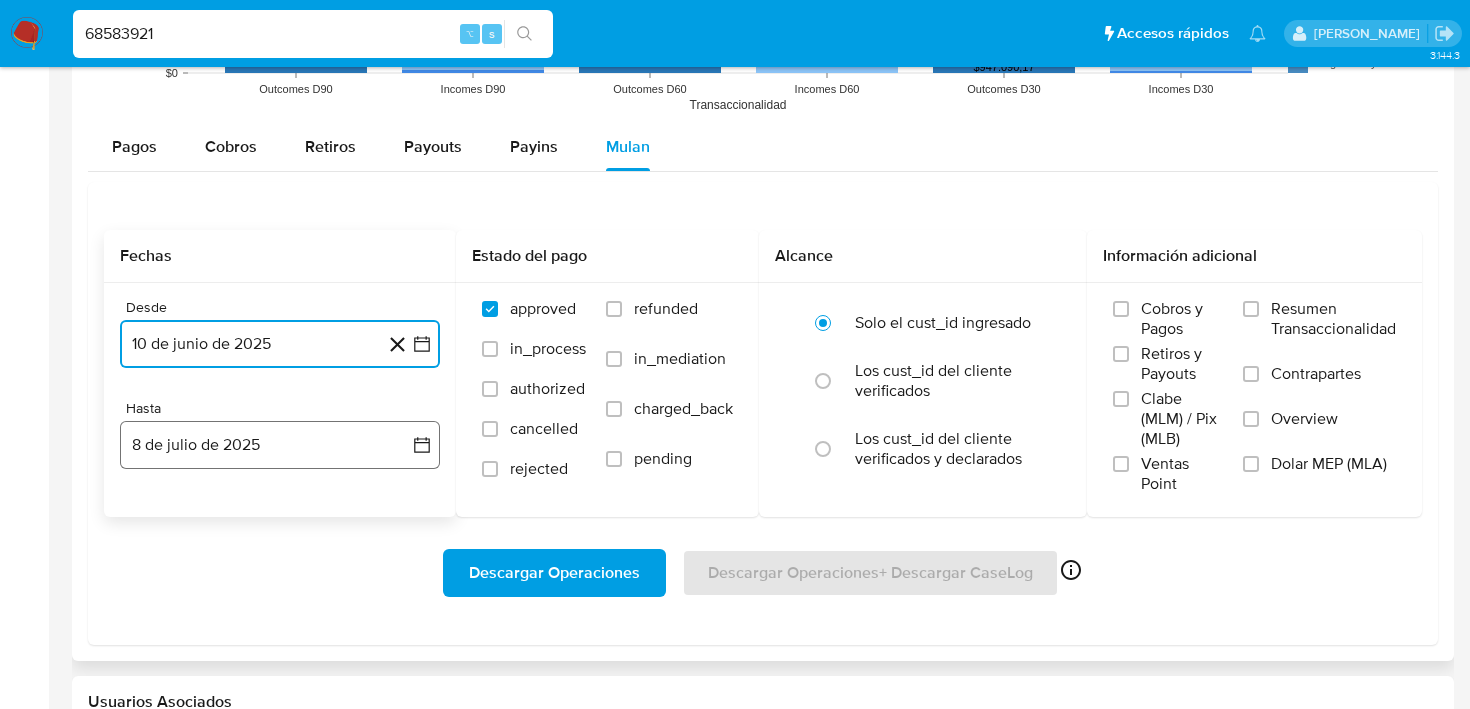 click on "8 de julio de 2025" at bounding box center (280, 445) 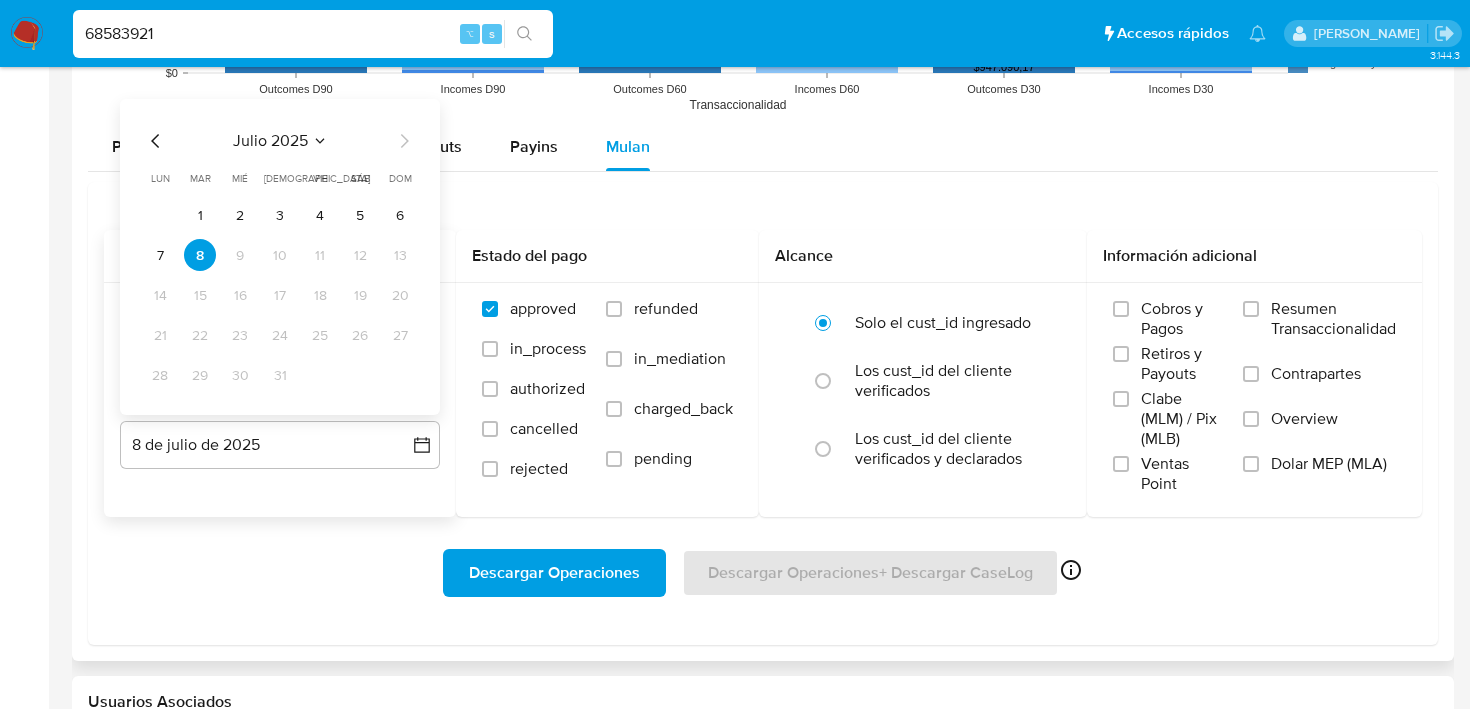 click on "julio 2025 julio 2025 lun lunes mar martes mié miércoles jue jueves vie viernes sáb sábado dom domingo 1 2 3 4 5 6 7 8 9 10 11 12 13 14 15 16 17 18 19 20 21 22 23 24 25 26 27 28 29 30 31" at bounding box center [280, 257] 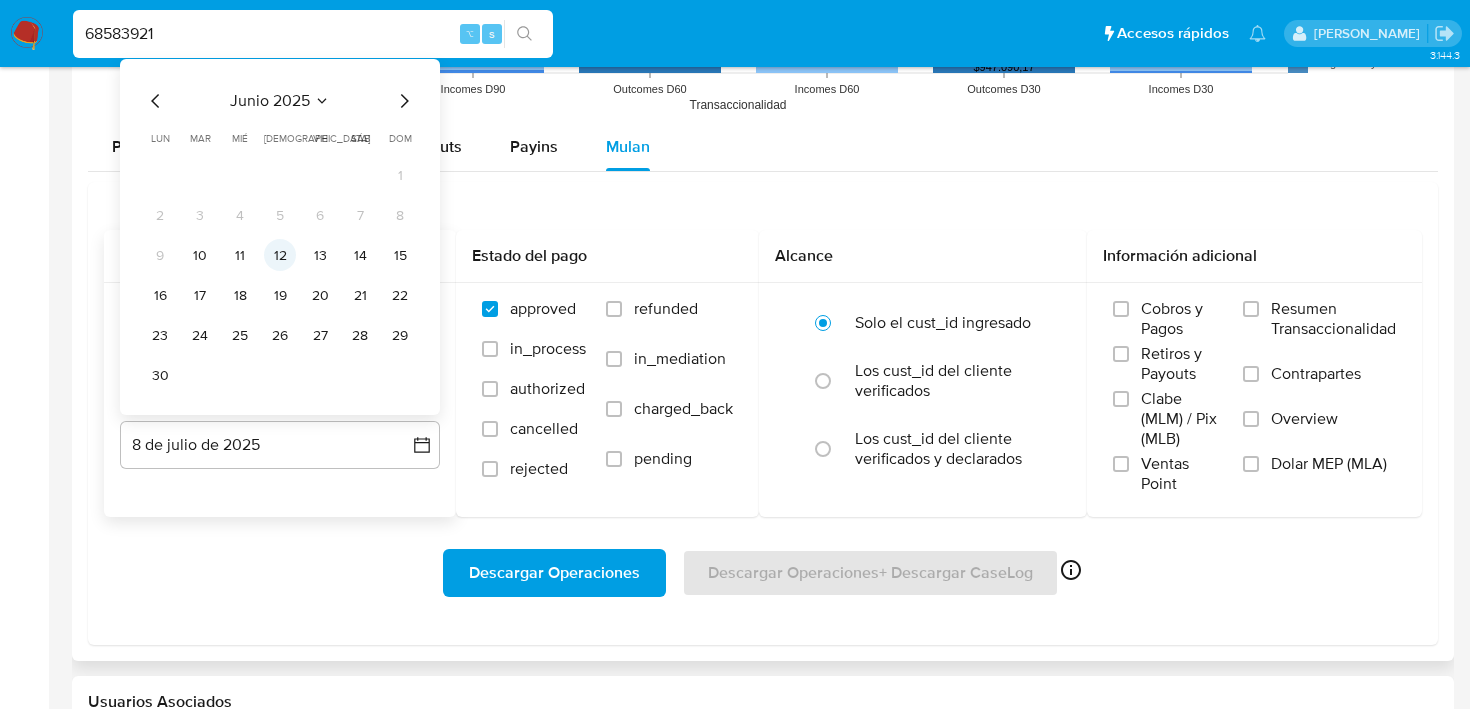click on "12" at bounding box center (280, 255) 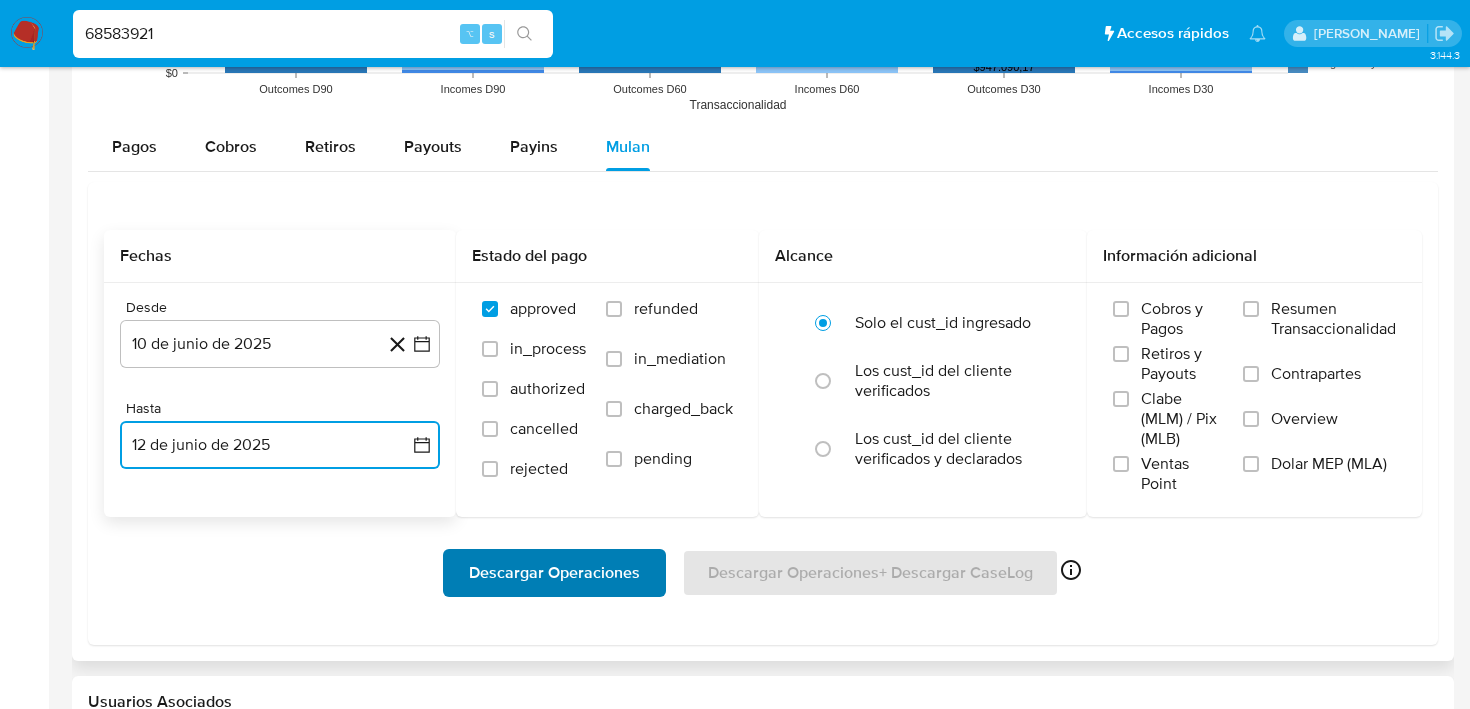 click on "Descargar Operaciones" at bounding box center (554, 573) 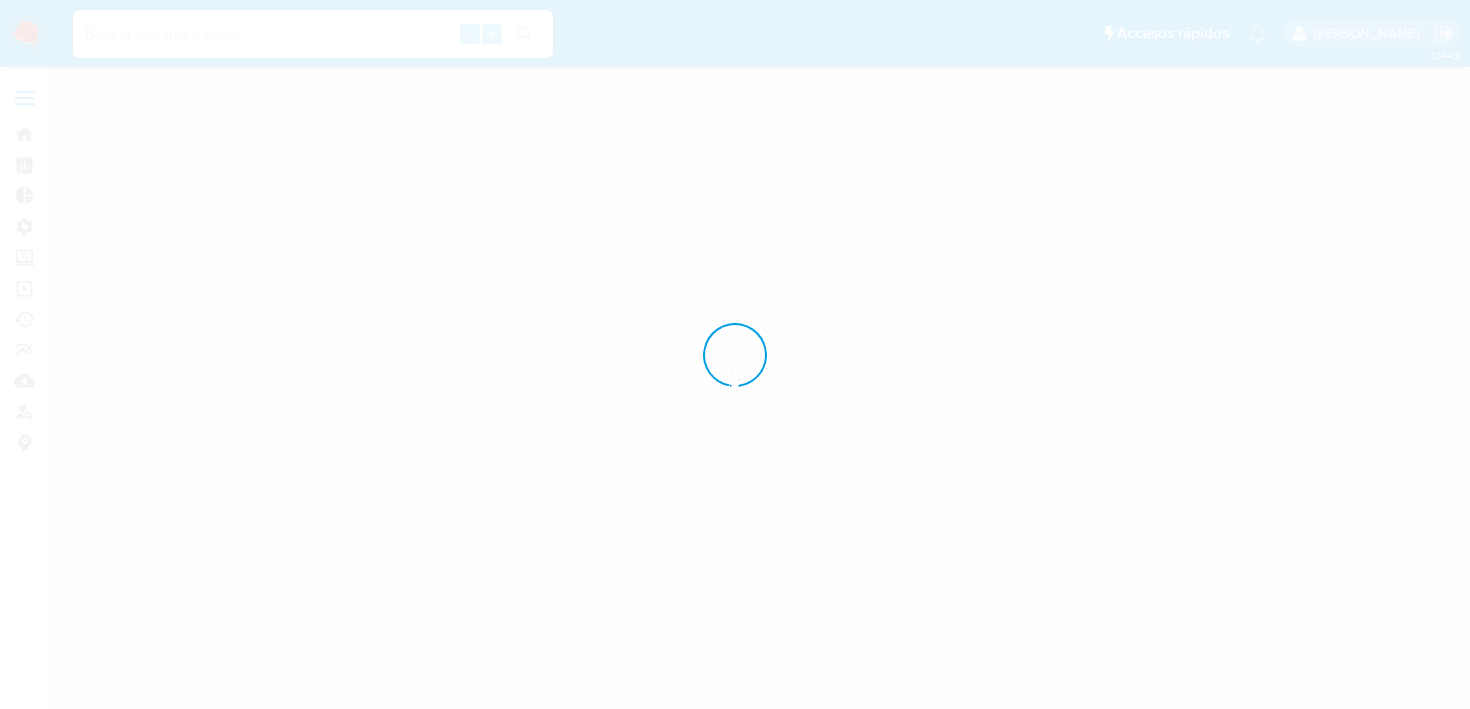 scroll, scrollTop: 0, scrollLeft: 0, axis: both 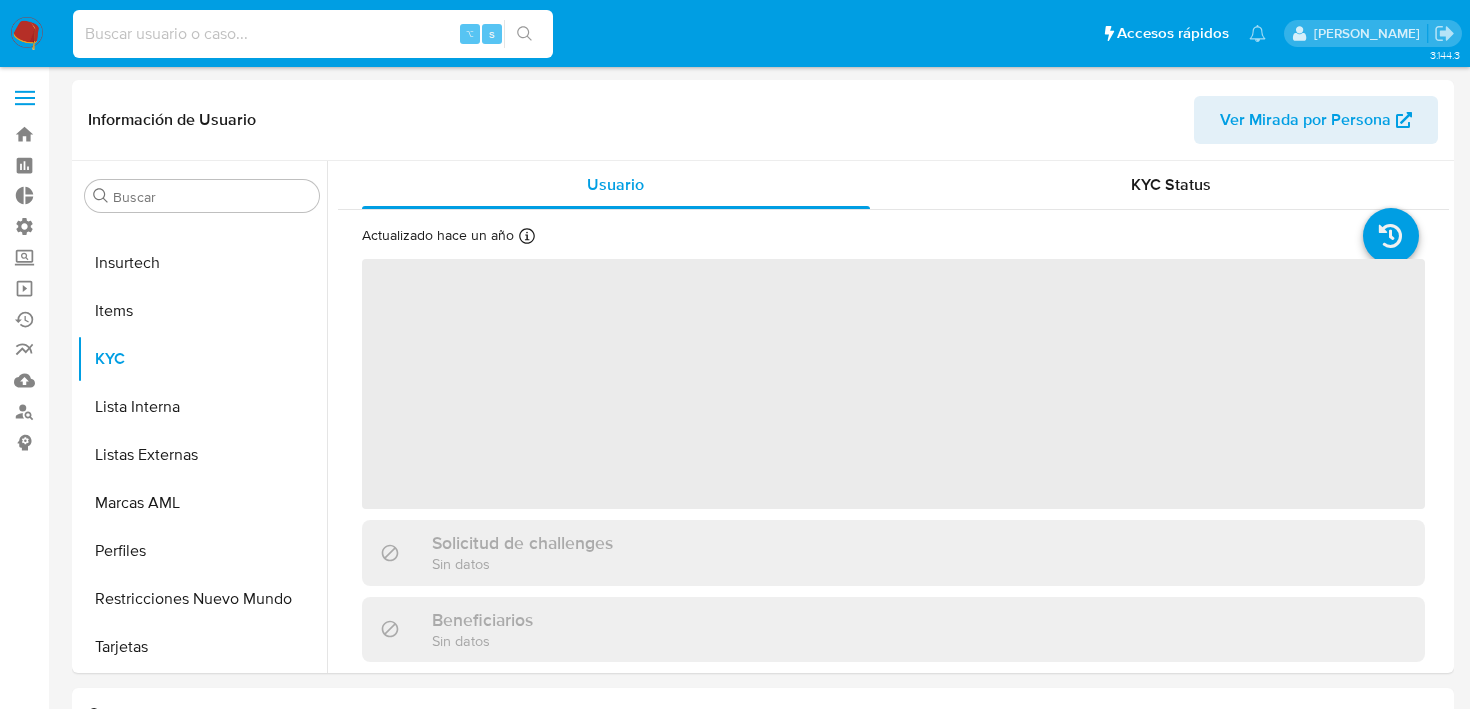 click at bounding box center (313, 34) 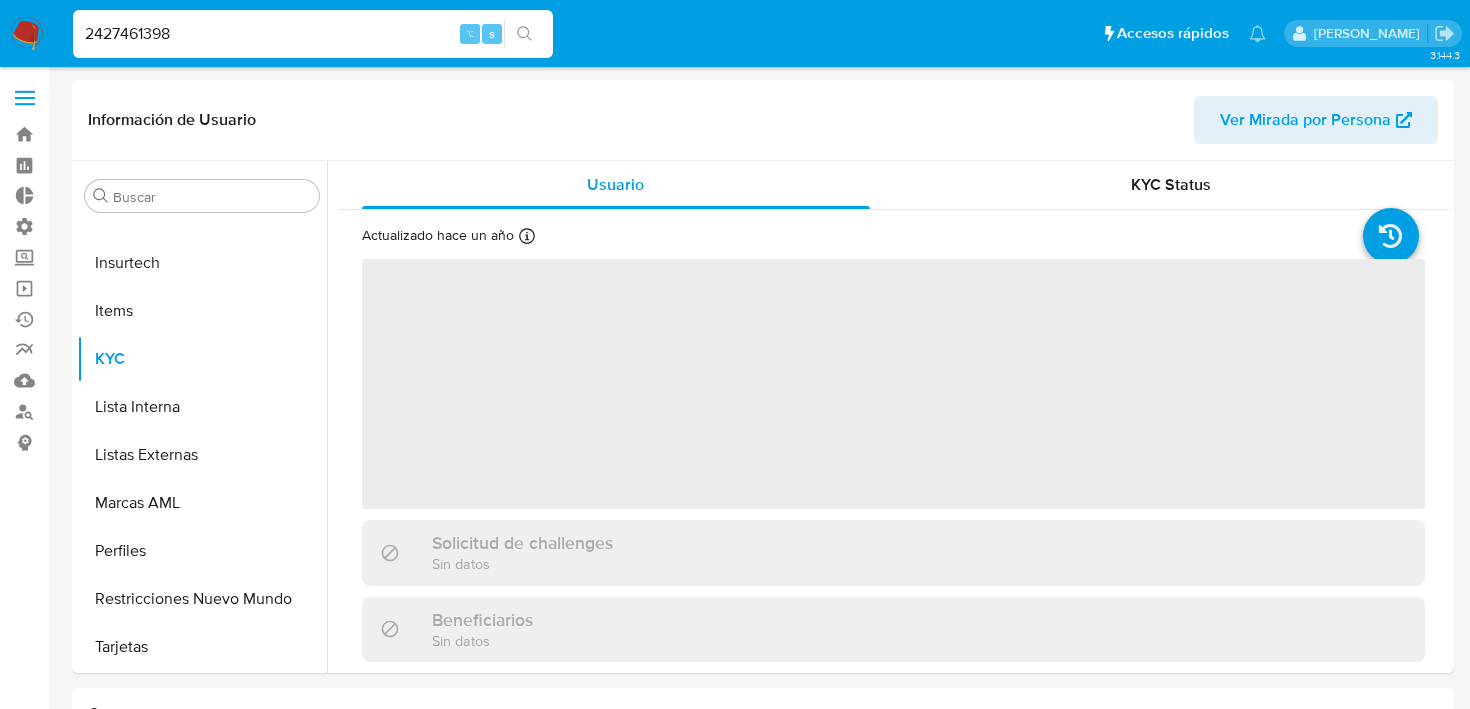 type on "2427461398" 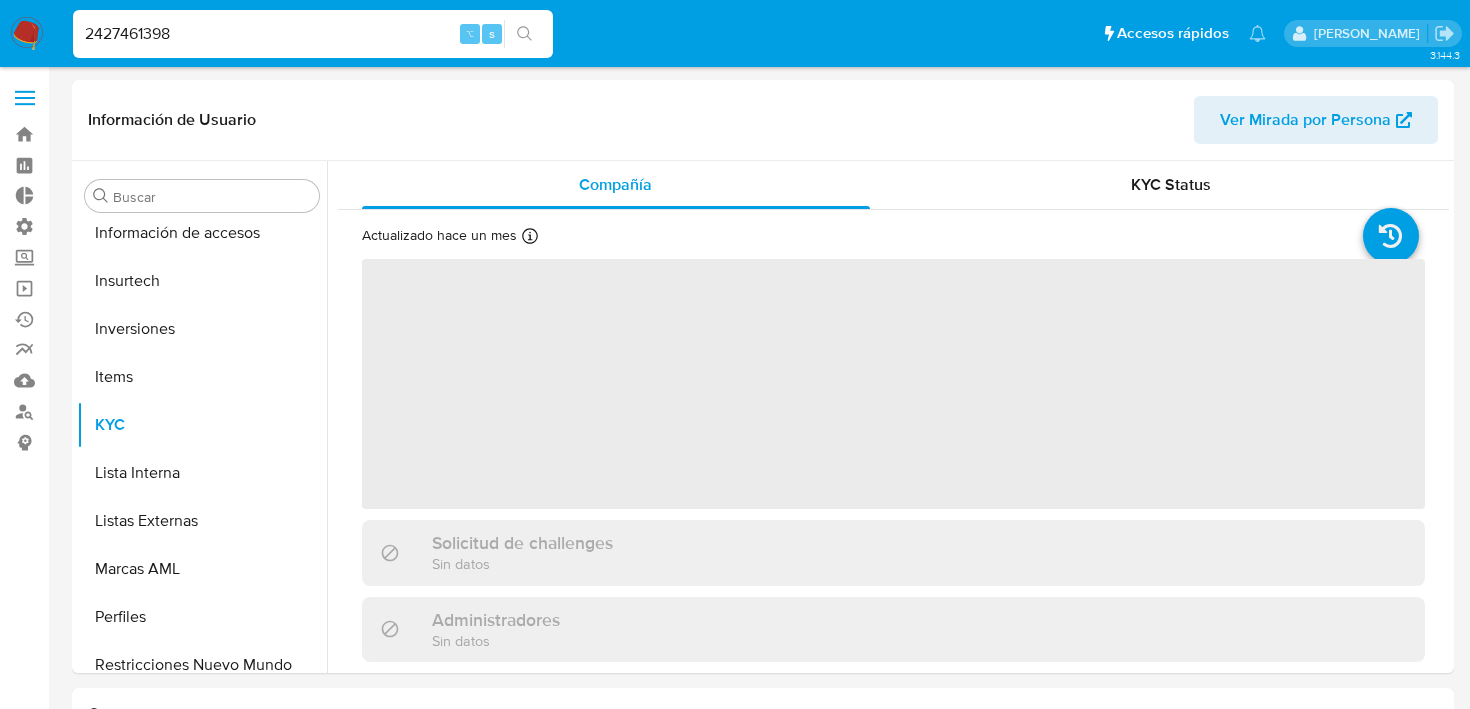 scroll, scrollTop: 893, scrollLeft: 0, axis: vertical 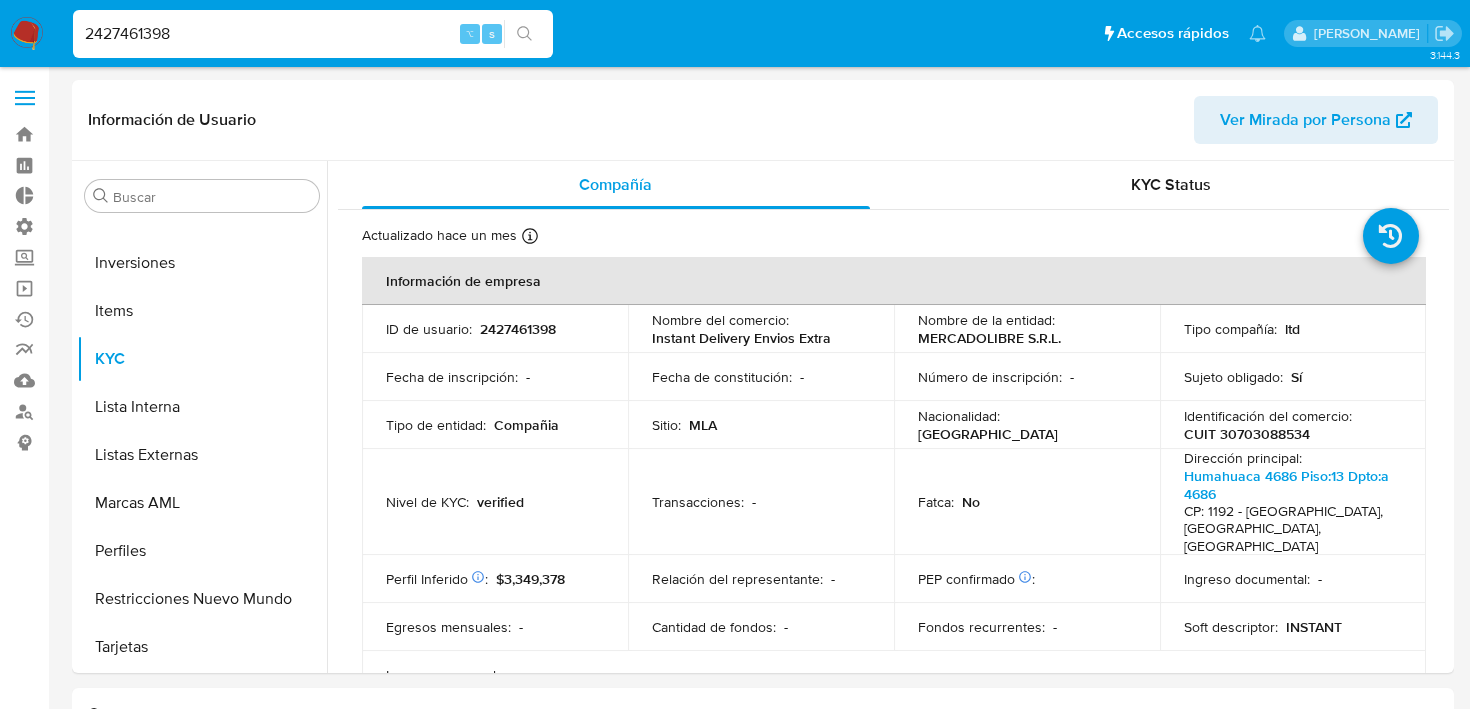 select on "10" 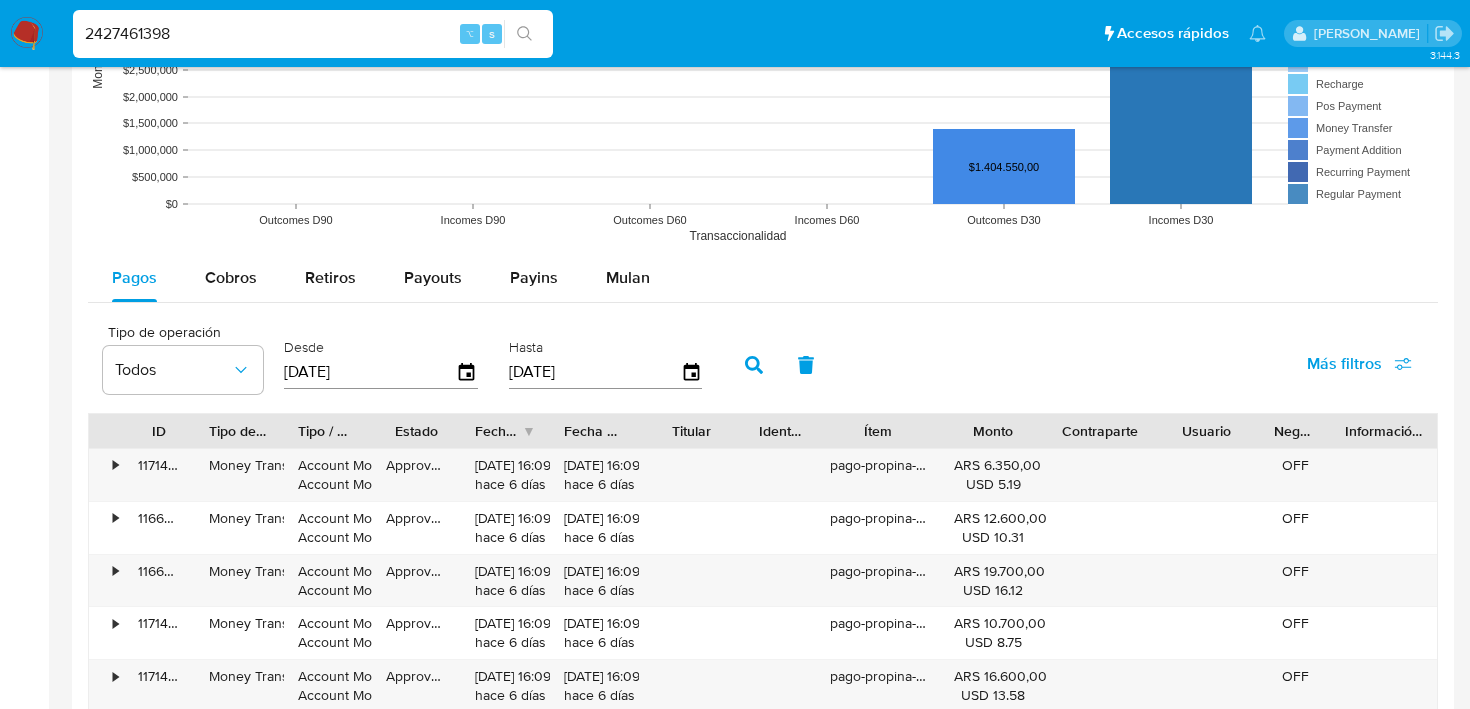 scroll, scrollTop: 1984, scrollLeft: 0, axis: vertical 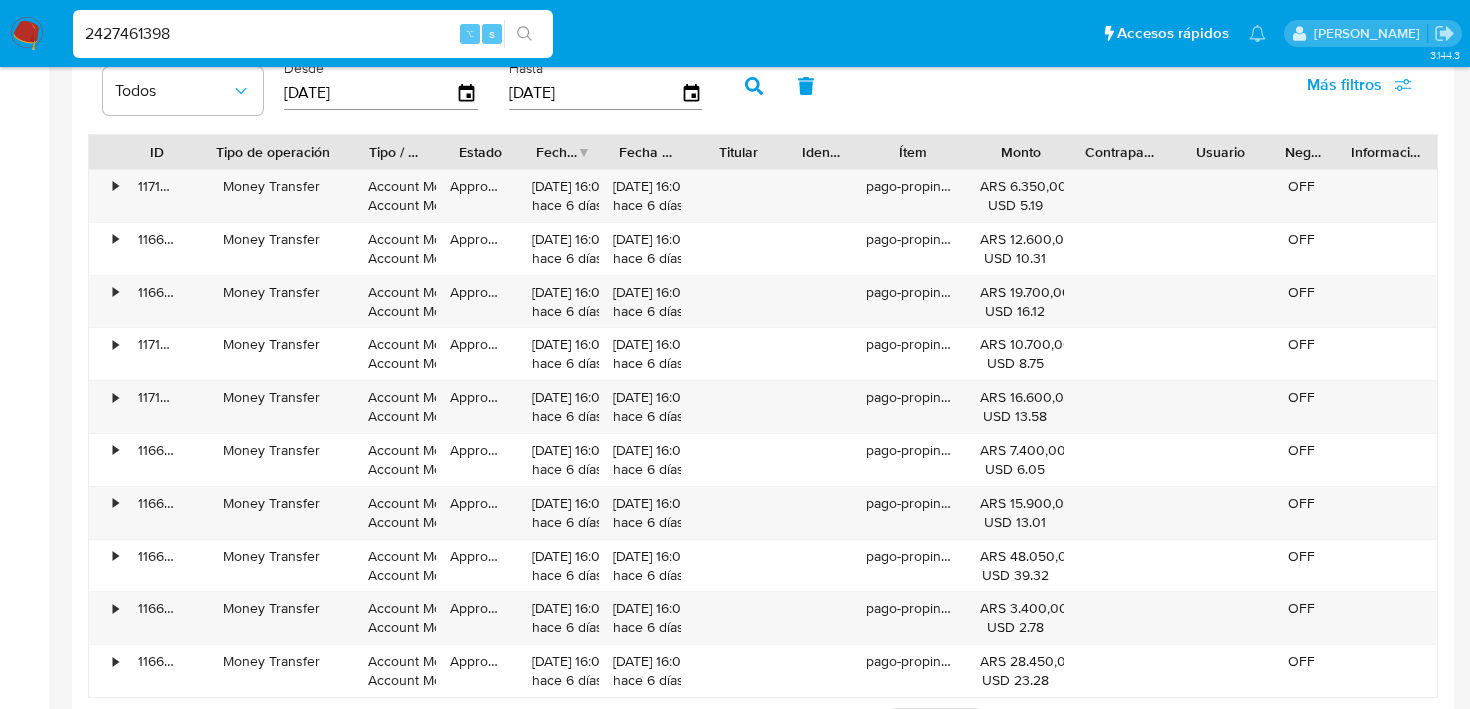 drag, startPoint x: 278, startPoint y: 165, endPoint x: 369, endPoint y: 165, distance: 91 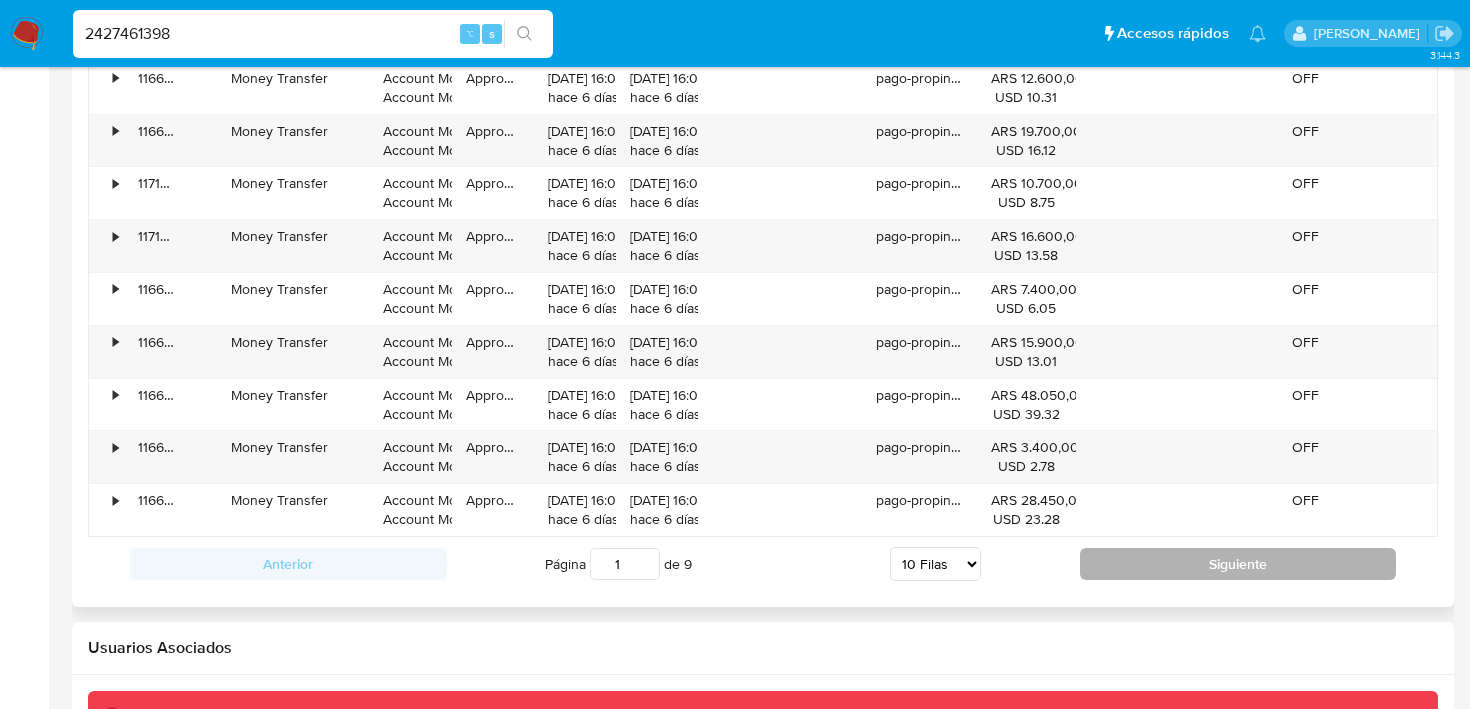 click on "Siguiente" at bounding box center [1238, 564] 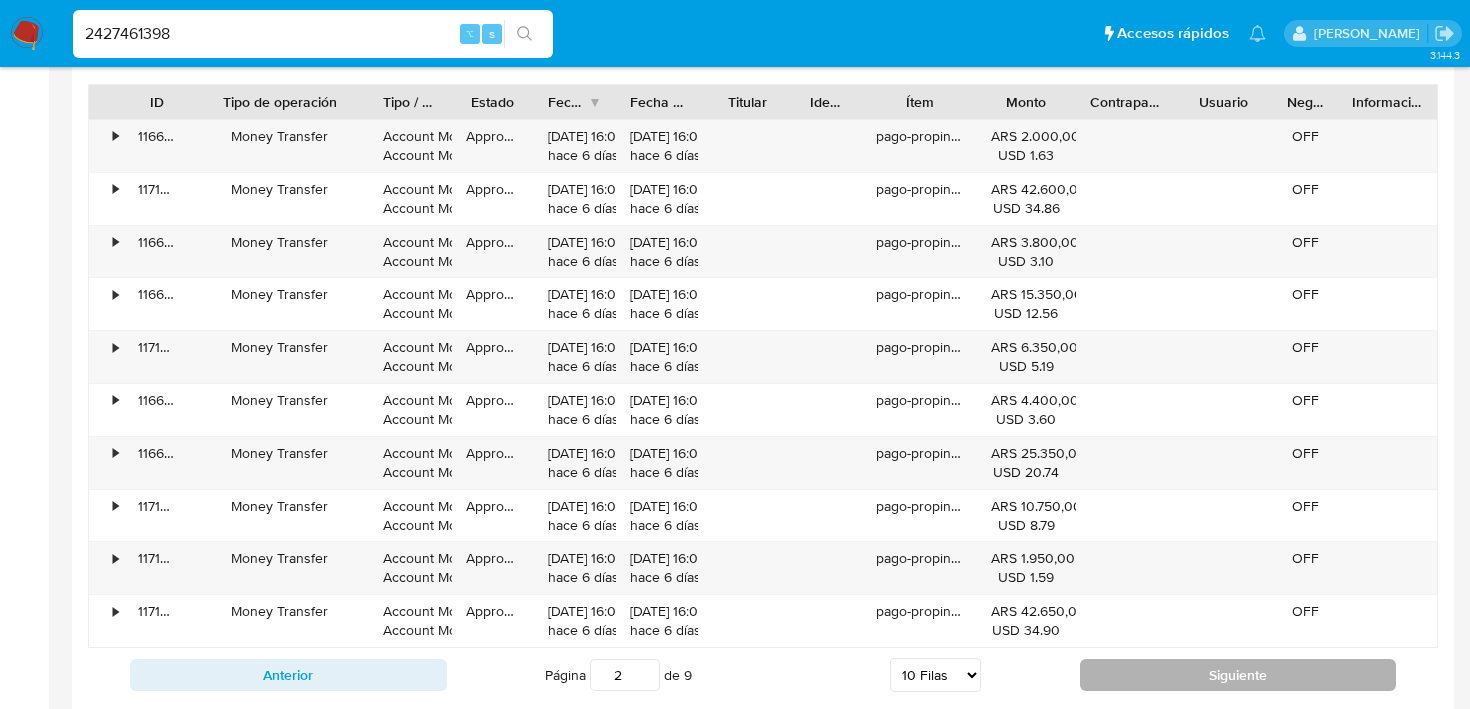 scroll, scrollTop: 2145, scrollLeft: 0, axis: vertical 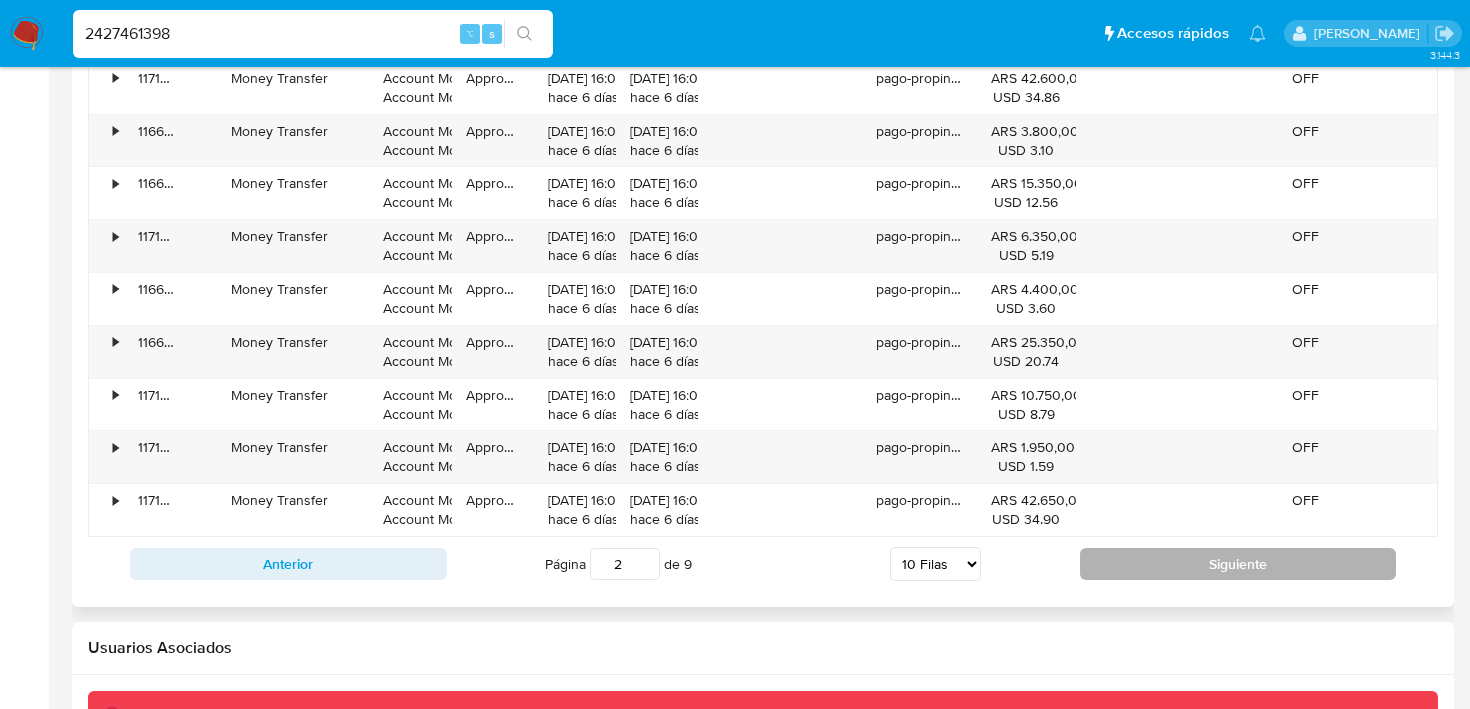 click on "Siguiente" at bounding box center (1238, 564) 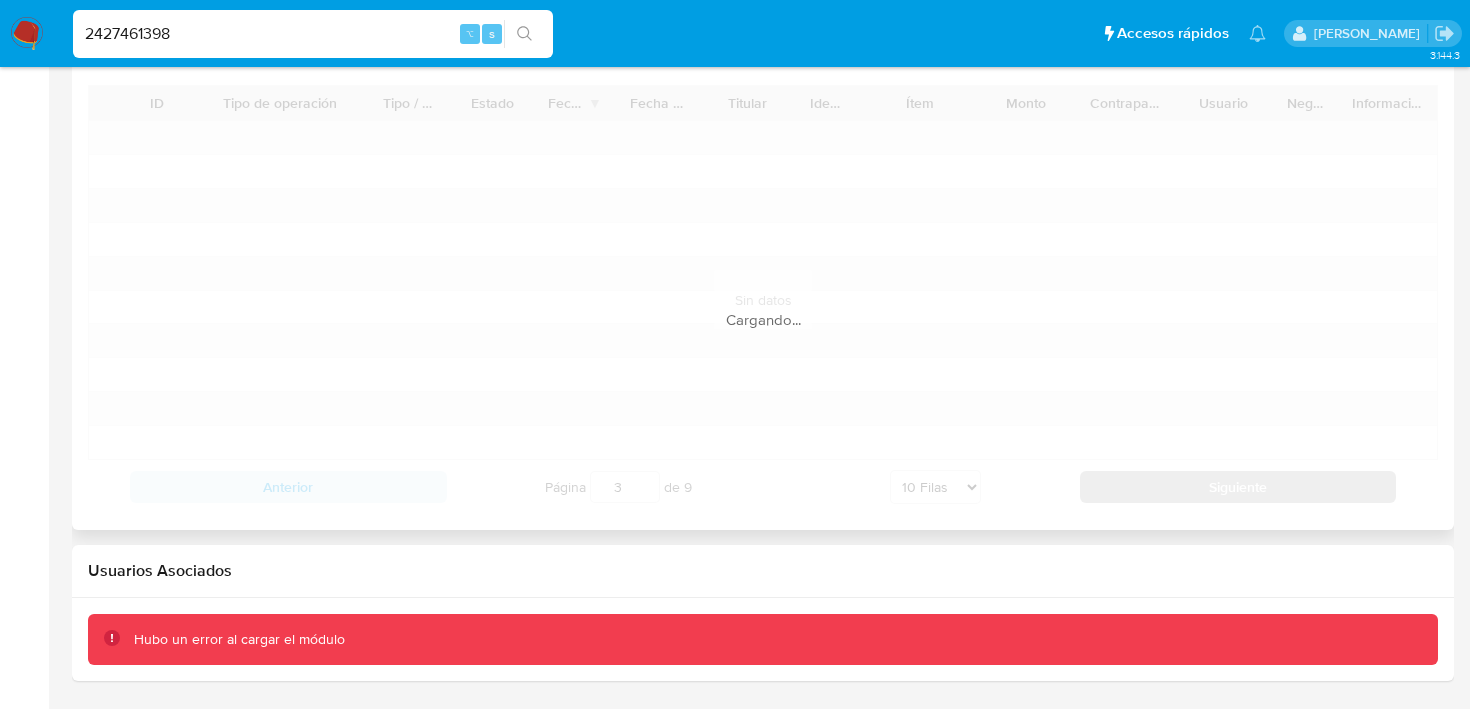 scroll, scrollTop: 2145, scrollLeft: 0, axis: vertical 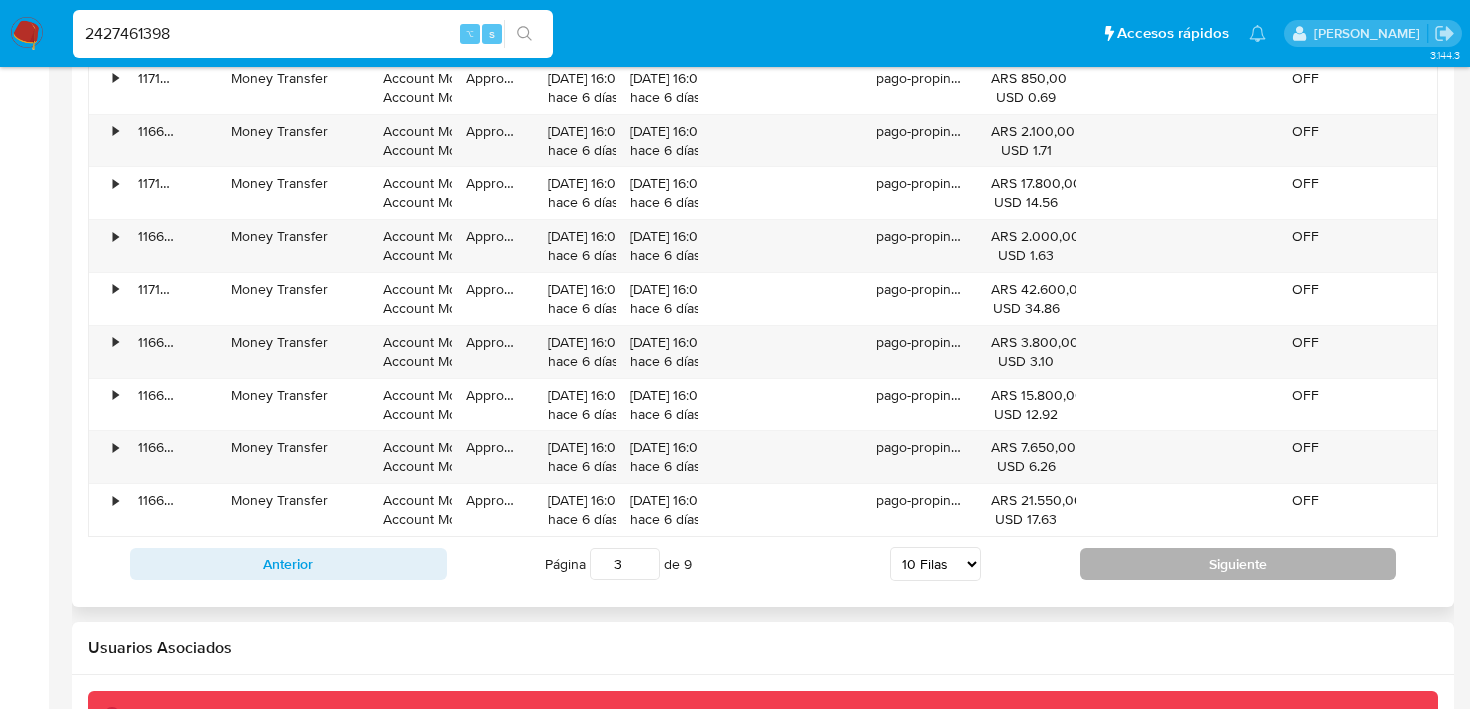 click on "Siguiente" at bounding box center [1238, 564] 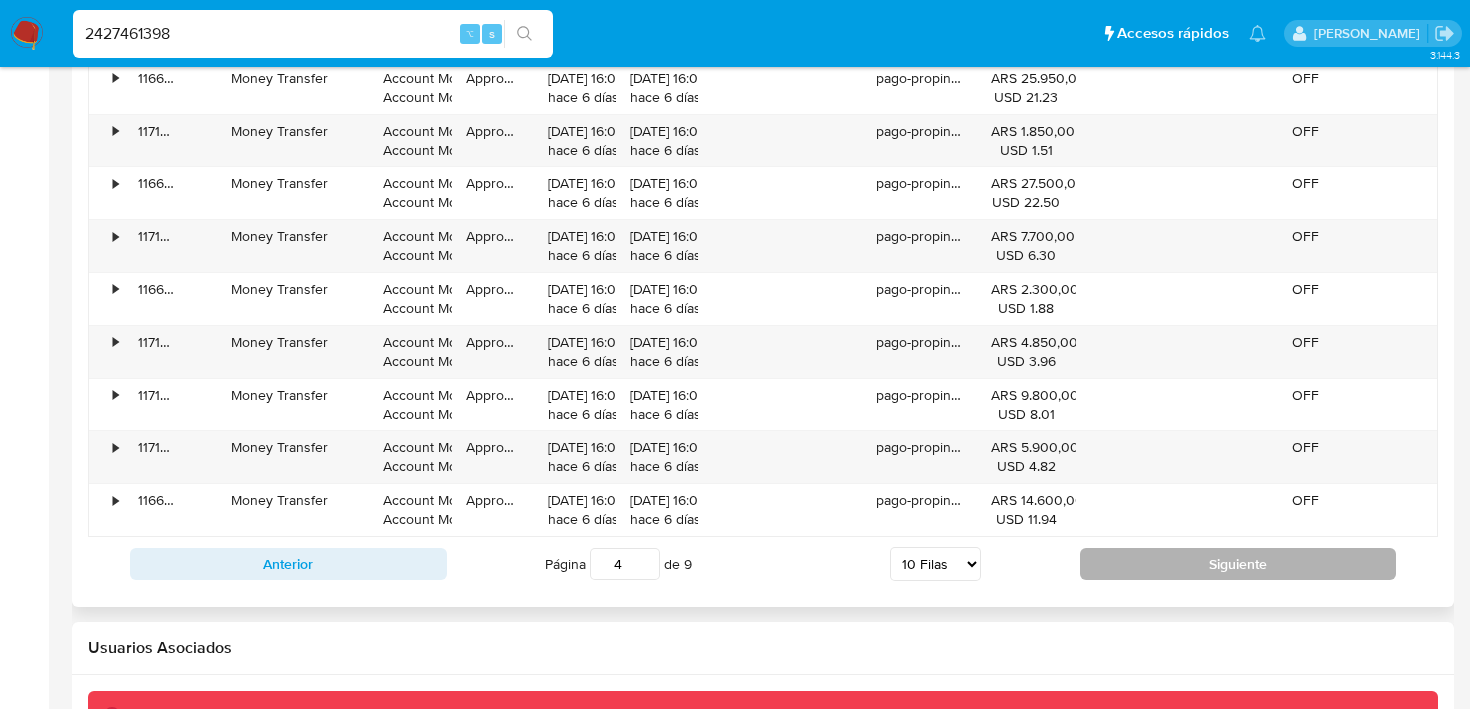 click on "Siguiente" at bounding box center (1238, 564) 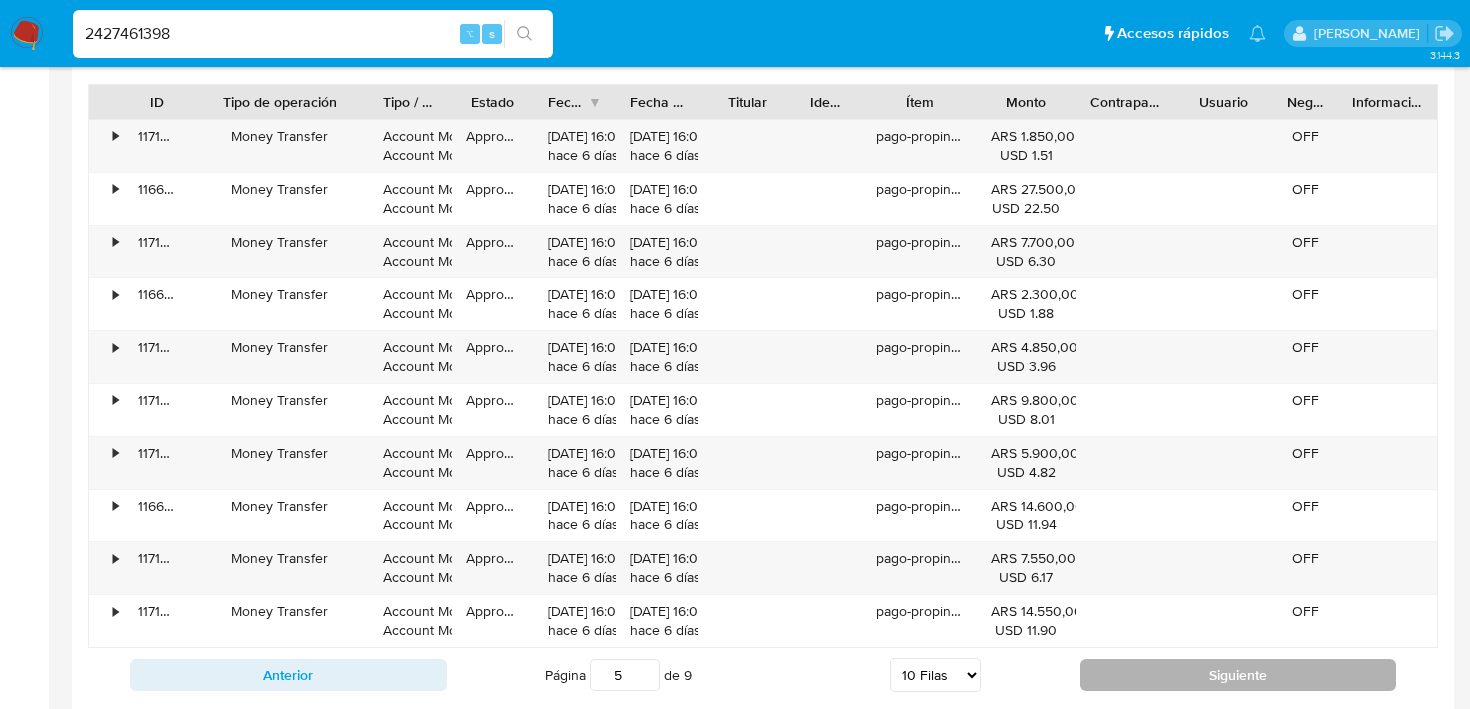 scroll, scrollTop: 2145, scrollLeft: 0, axis: vertical 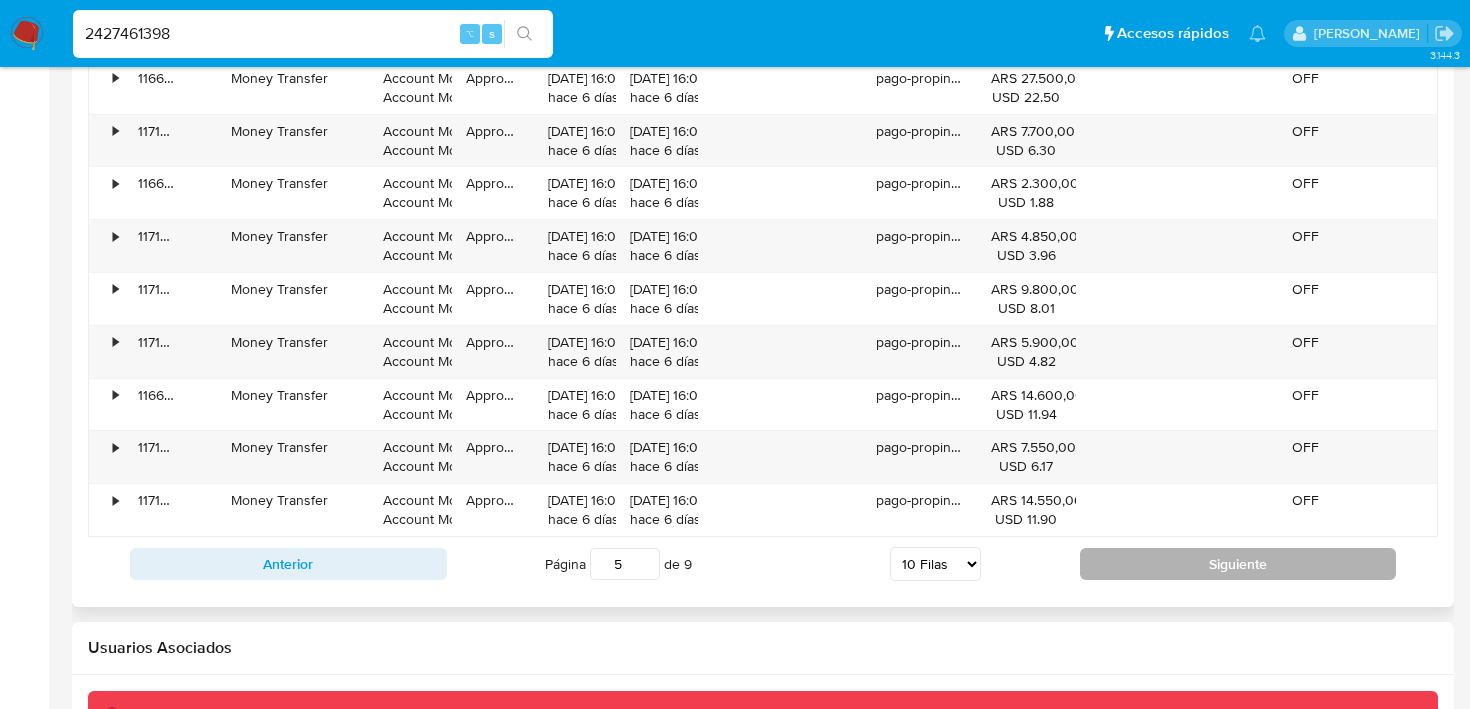 click on "Siguiente" at bounding box center (1238, 564) 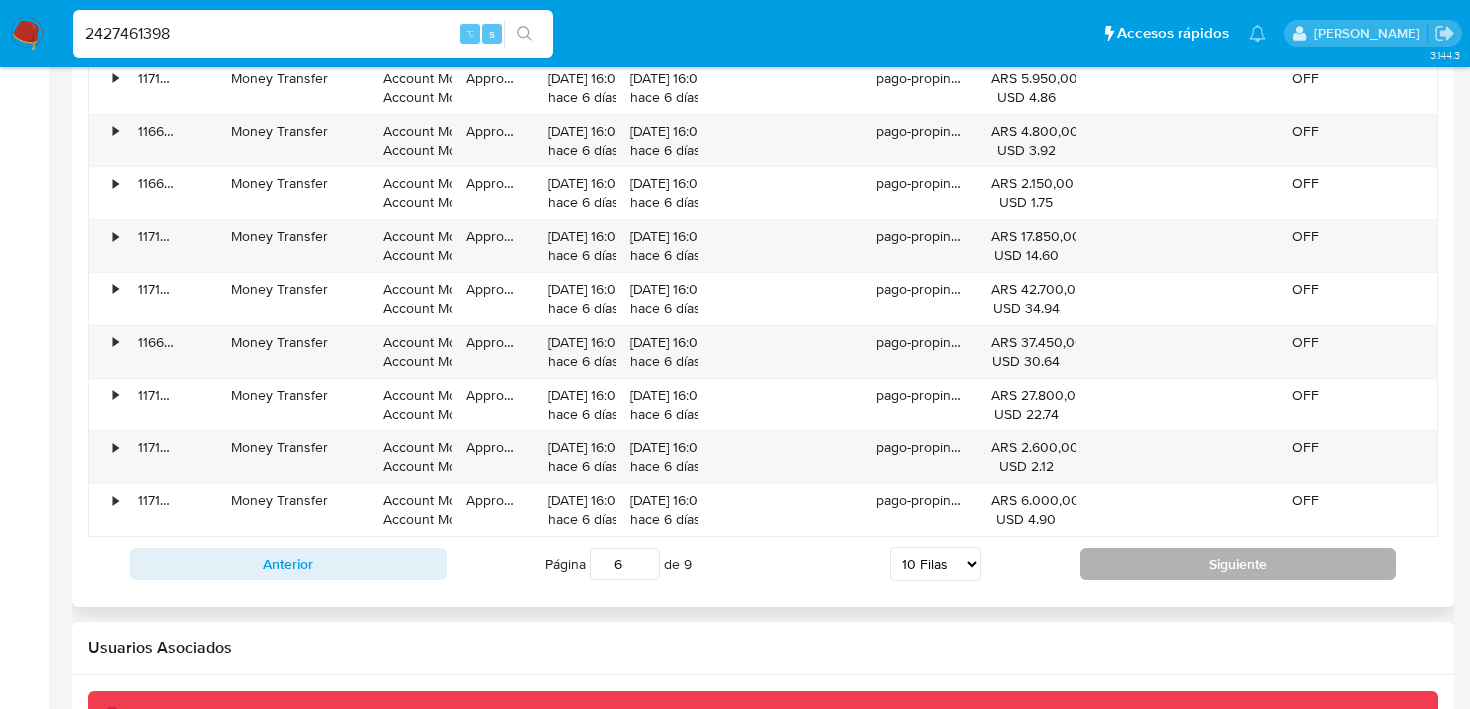 click on "Siguiente" at bounding box center (1238, 564) 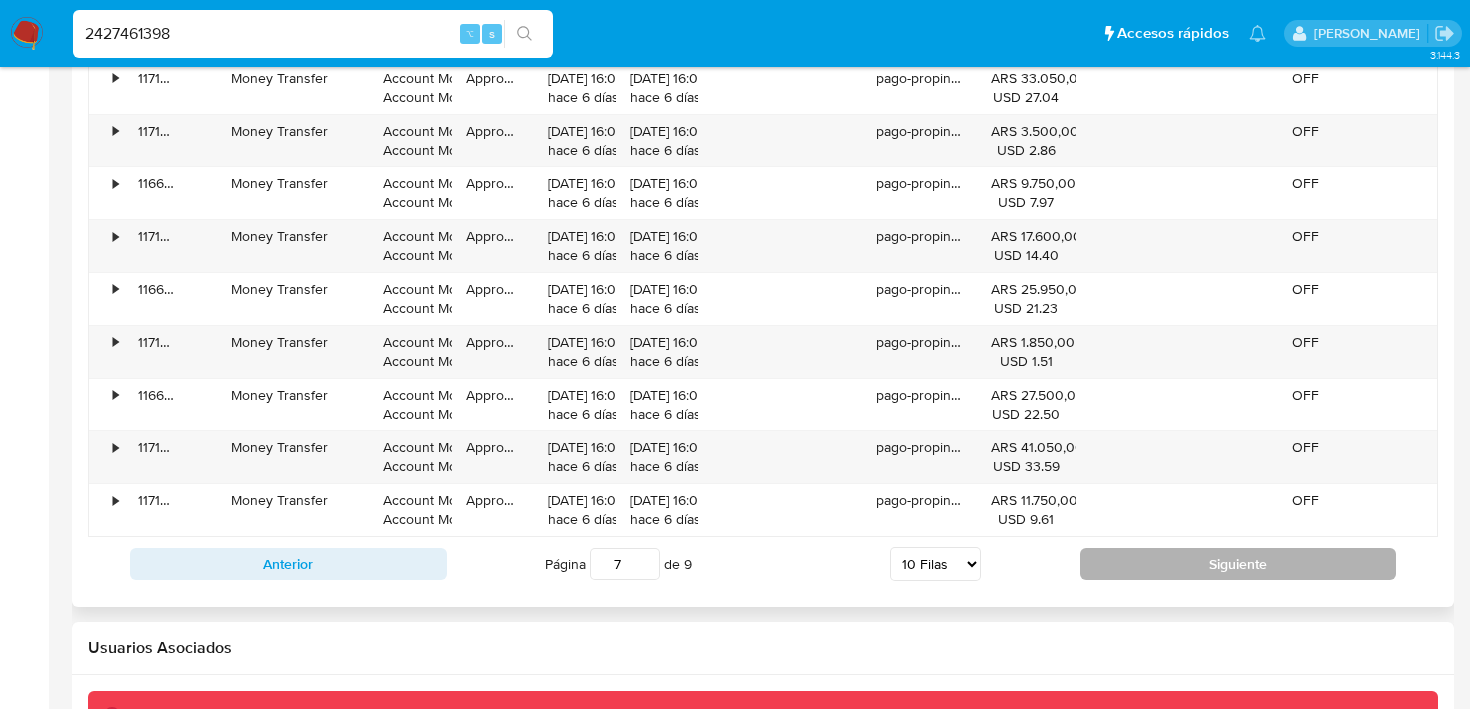click on "Siguiente" at bounding box center (1238, 564) 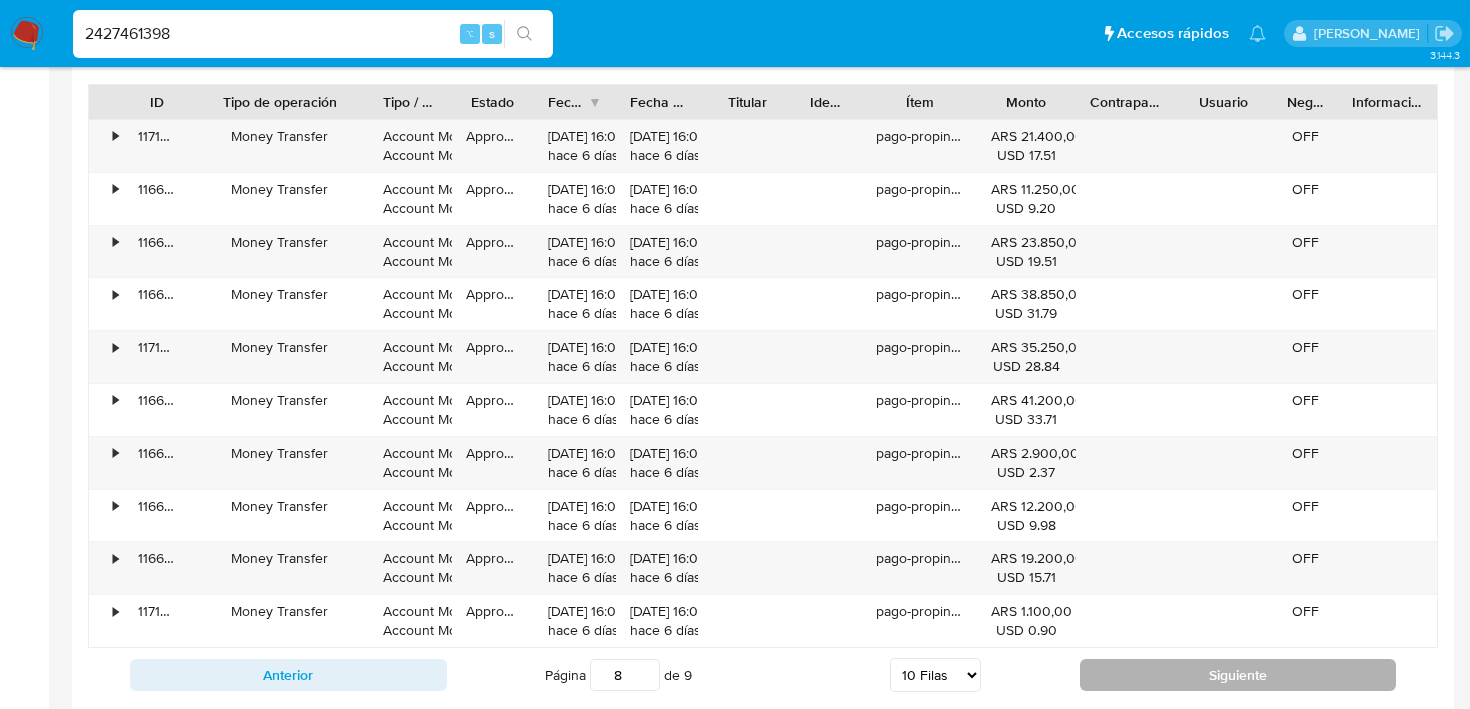 scroll, scrollTop: 2145, scrollLeft: 0, axis: vertical 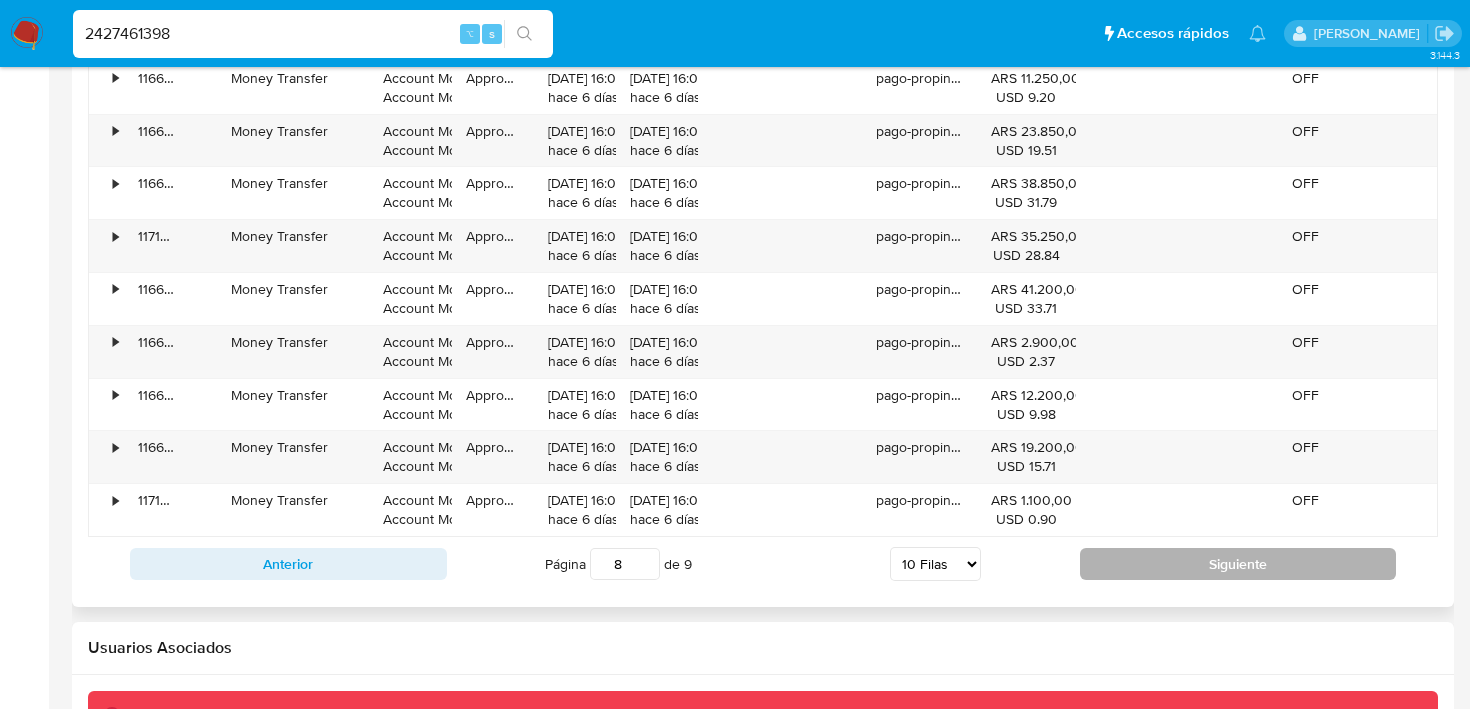click on "Siguiente" at bounding box center (1238, 564) 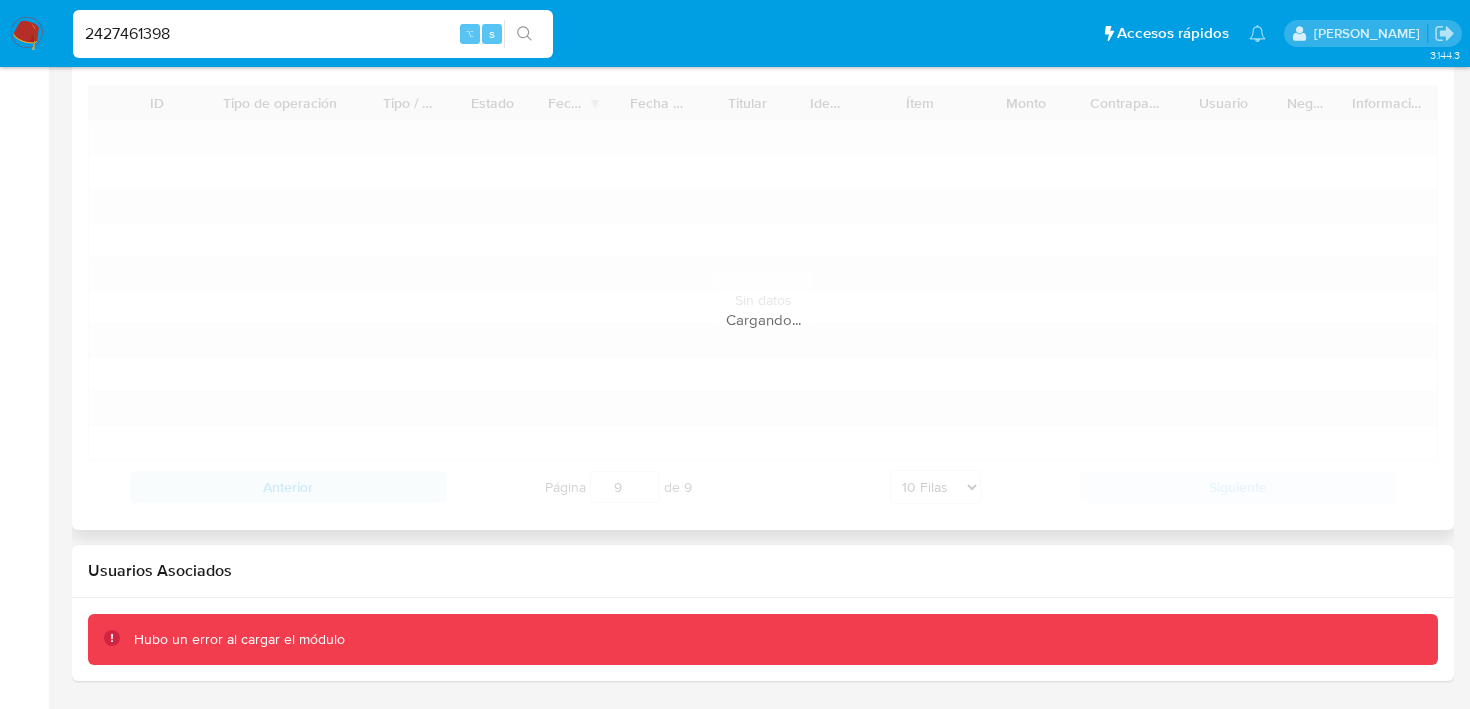 scroll, scrollTop: 1853, scrollLeft: 0, axis: vertical 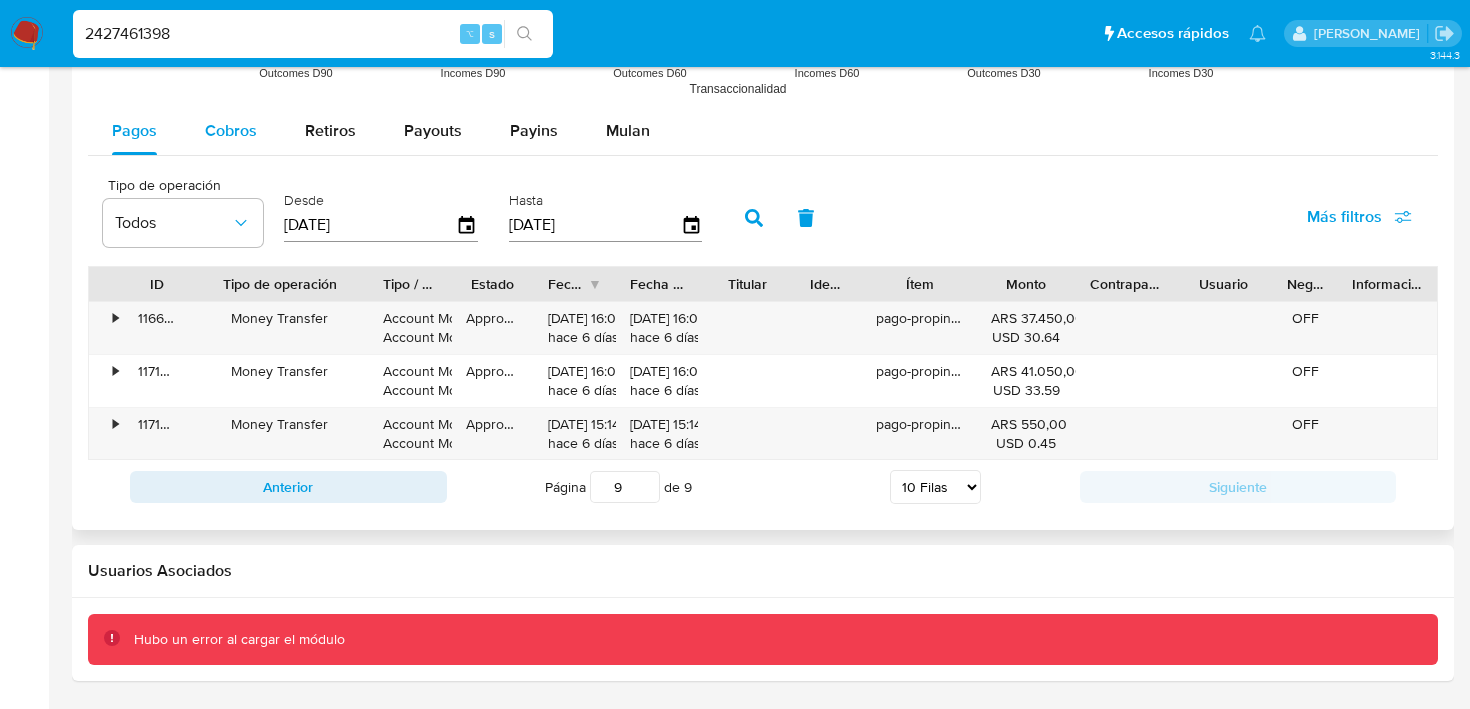 click on "Cobros" at bounding box center (231, 130) 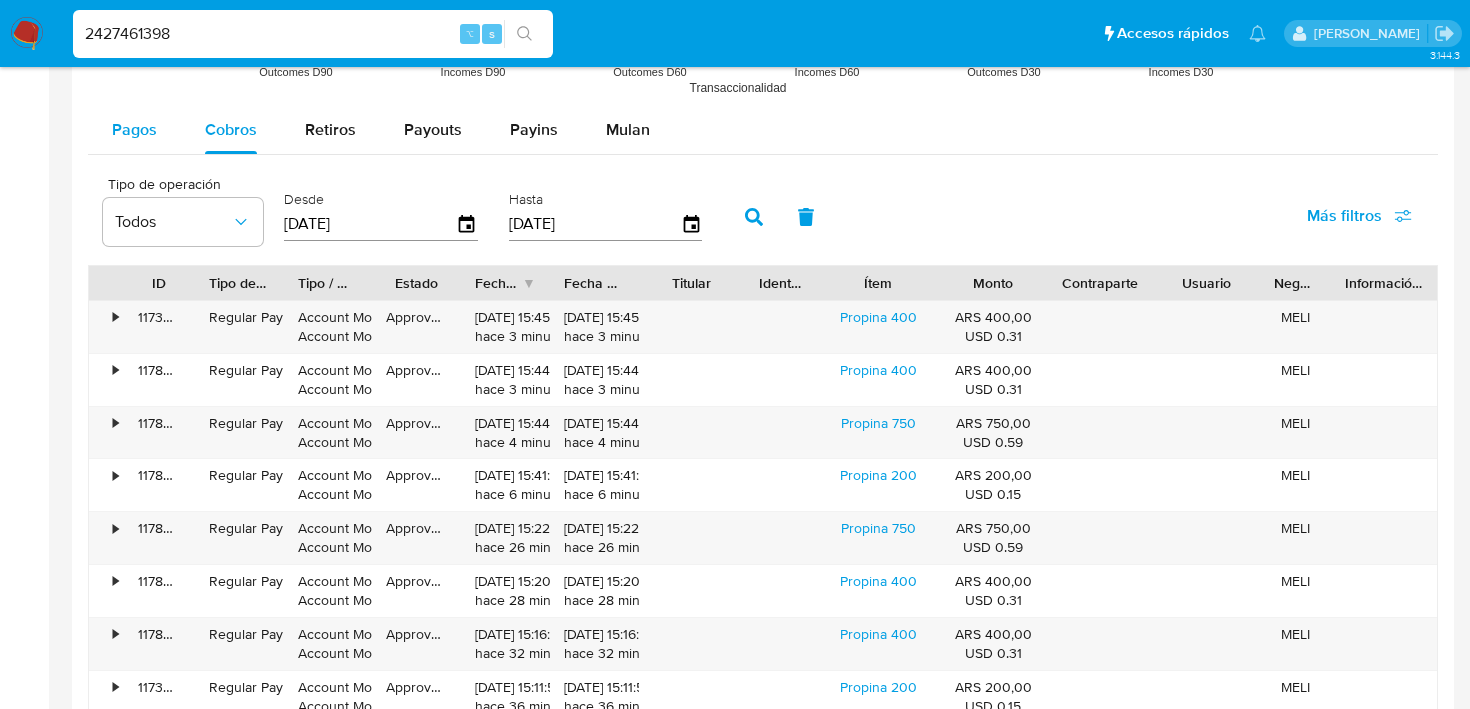 click on "Pagos" at bounding box center (134, 129) 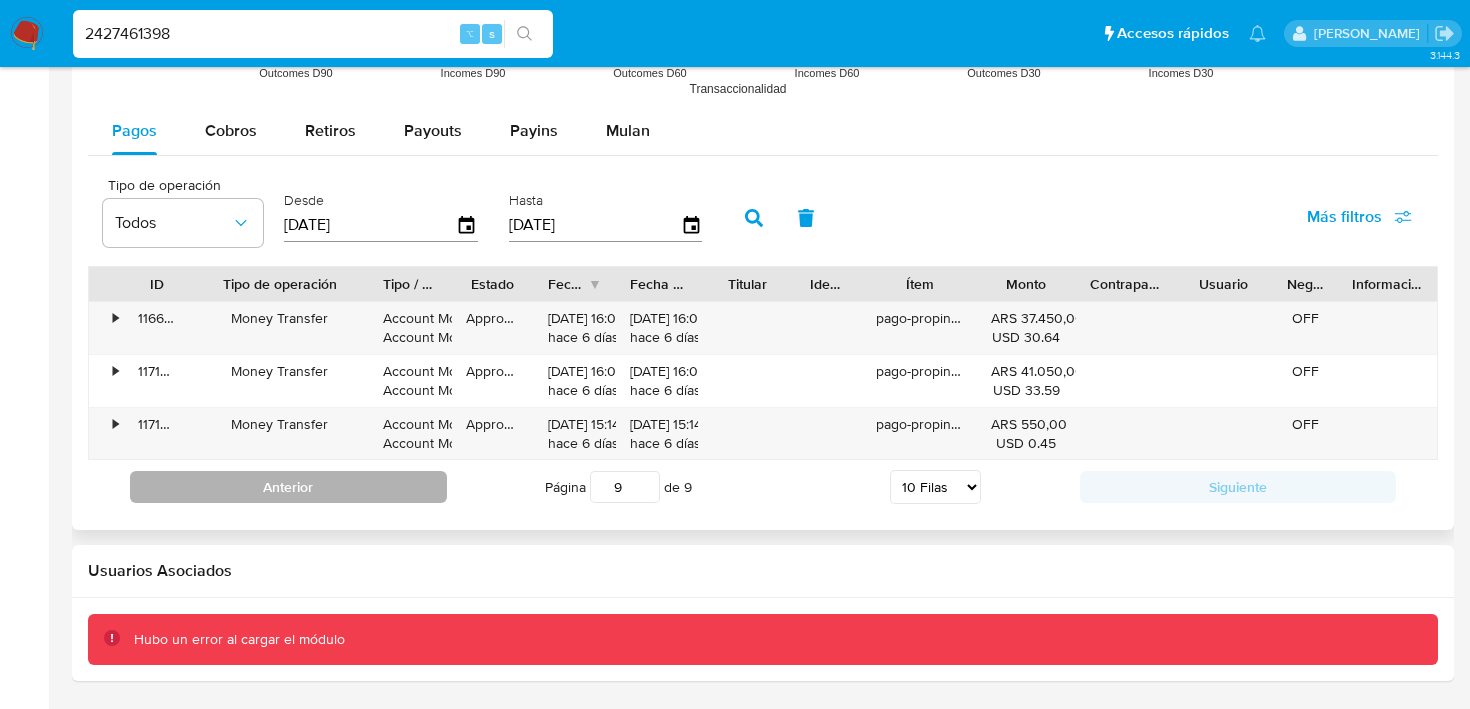 click on "Anterior" at bounding box center (288, 487) 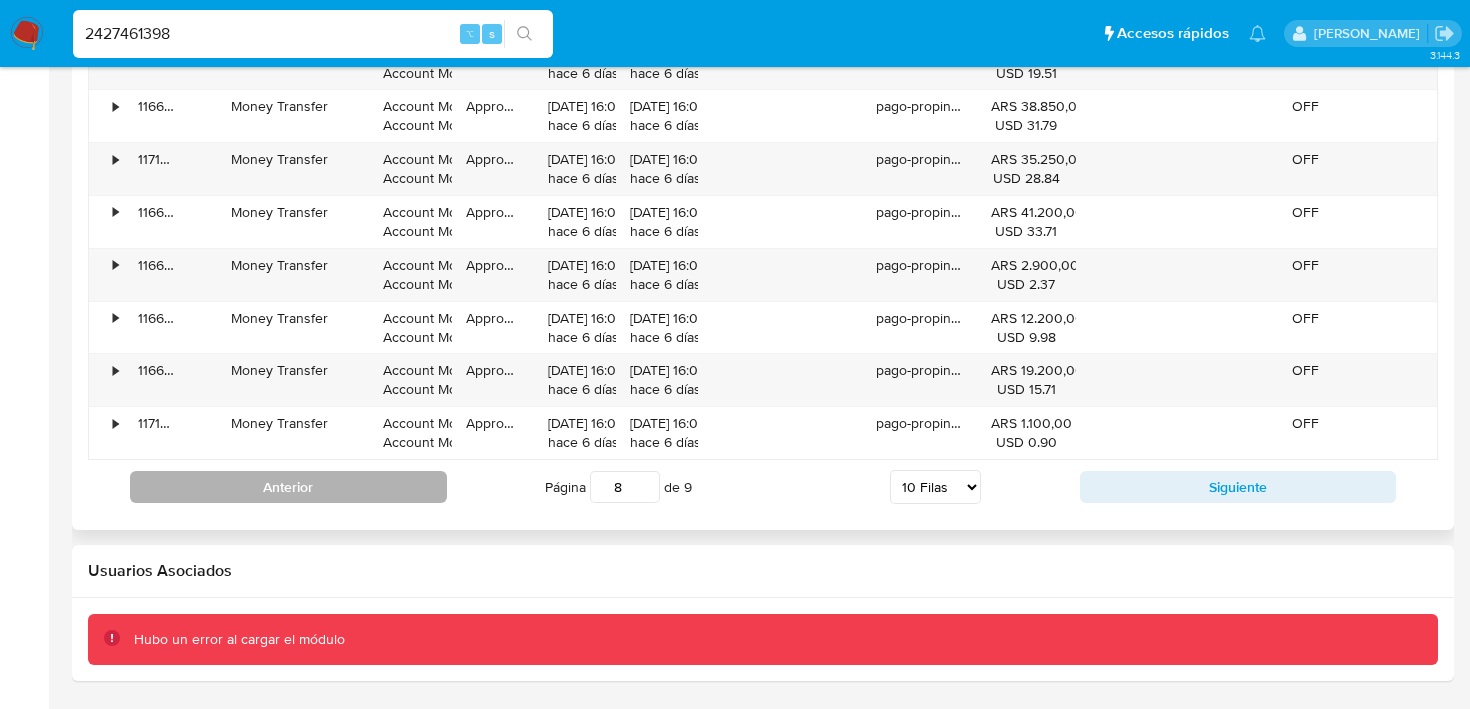 click on "Anterior" at bounding box center [288, 487] 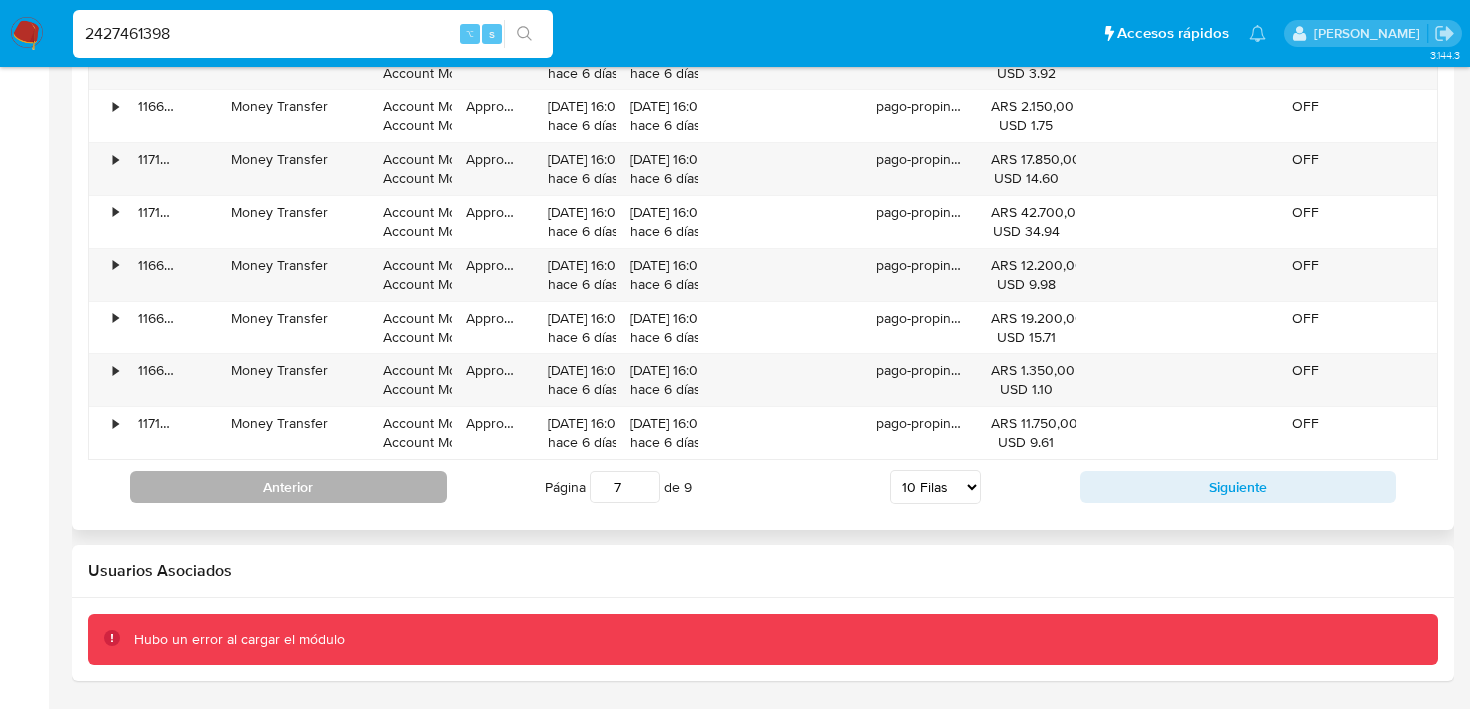 click on "Anterior" at bounding box center (288, 487) 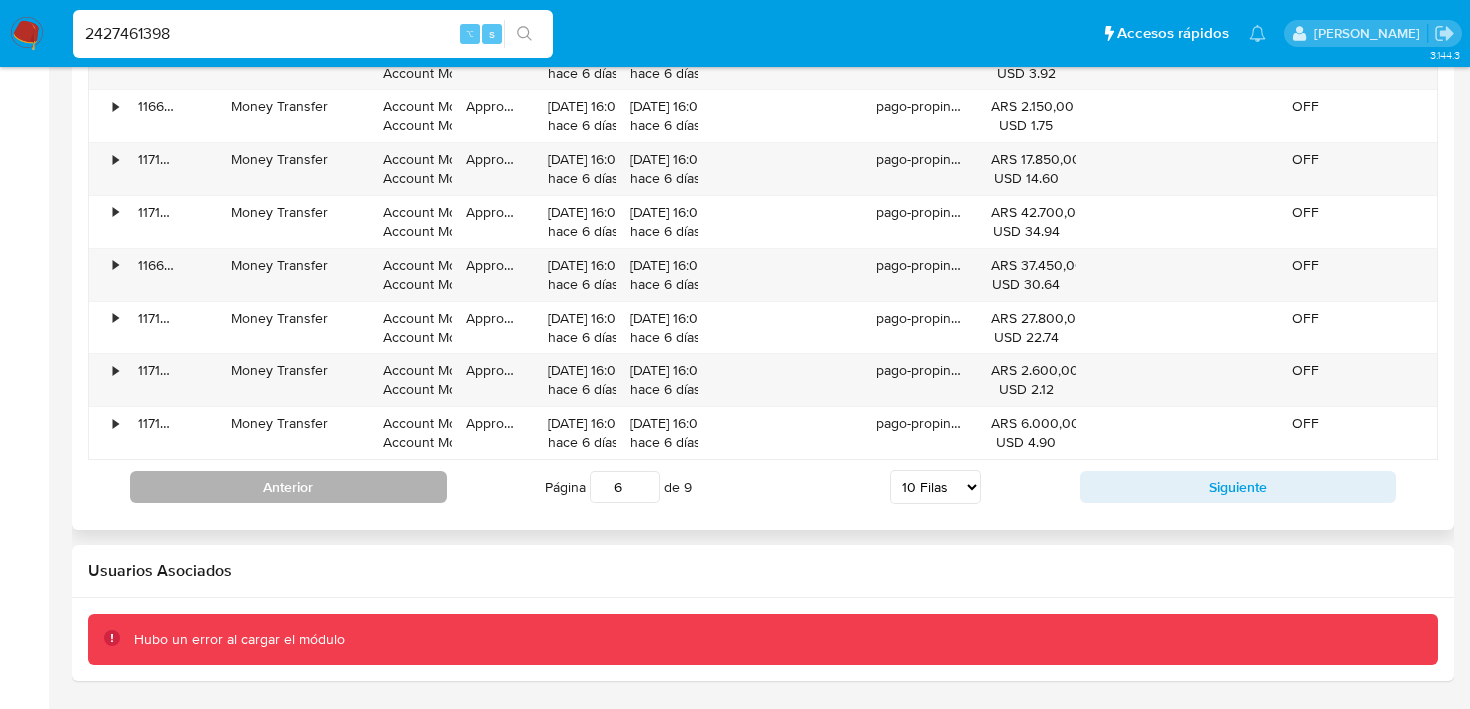 click on "Anterior" at bounding box center [288, 487] 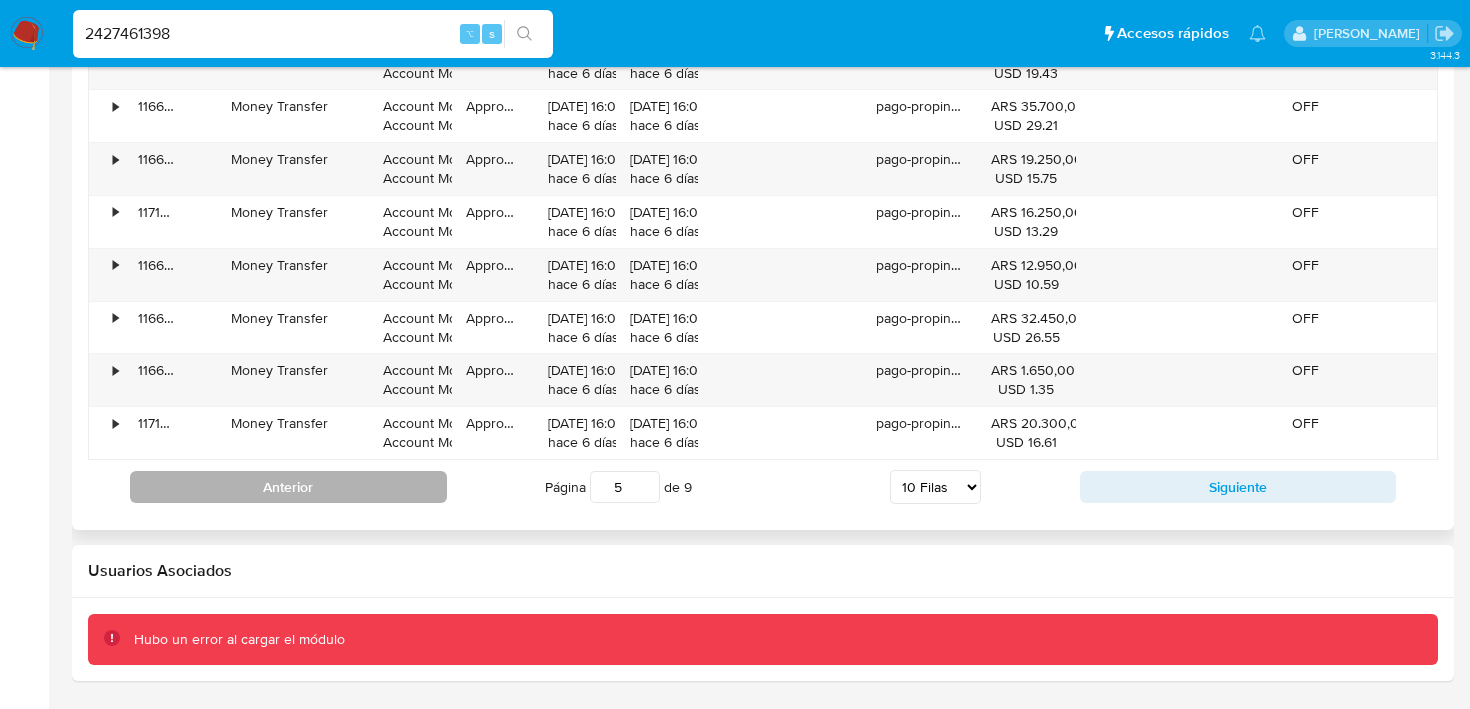 click on "Anterior" at bounding box center [288, 487] 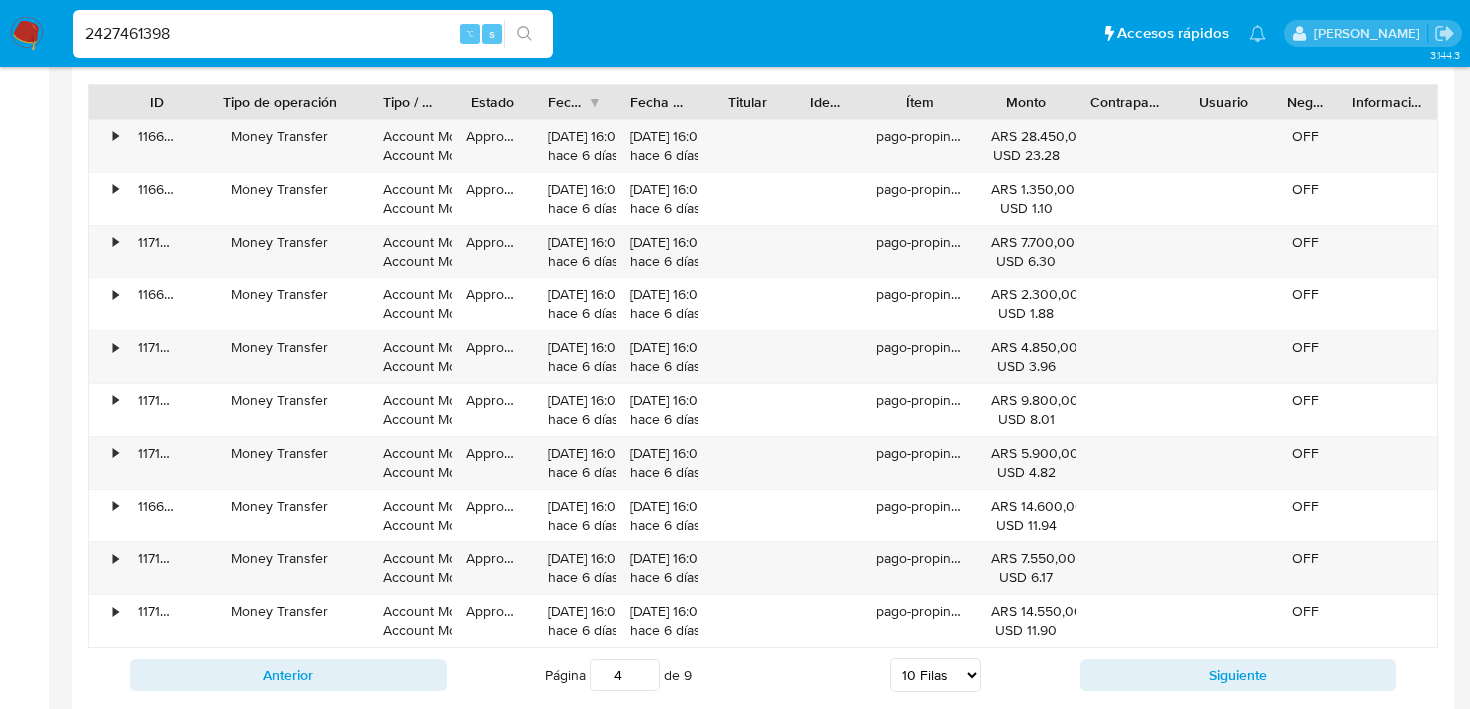 scroll, scrollTop: 2223, scrollLeft: 0, axis: vertical 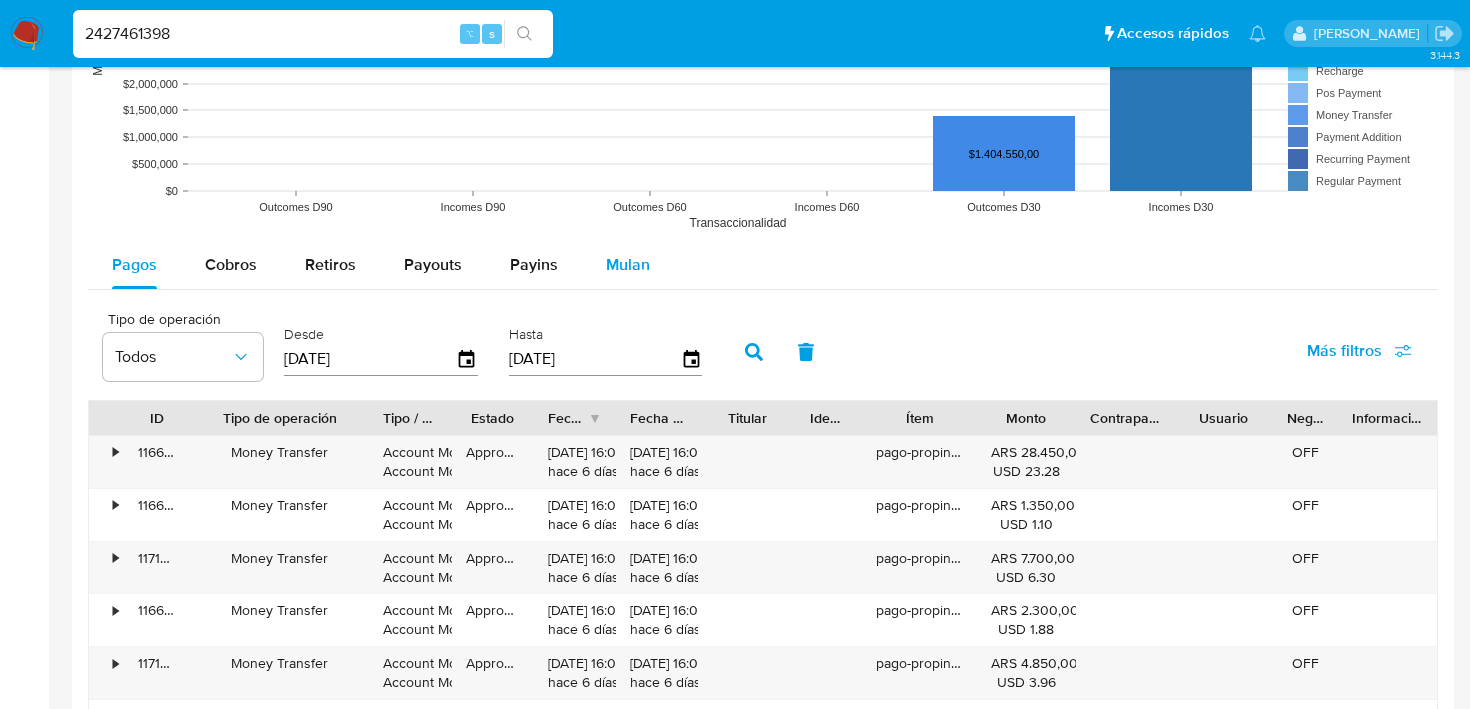 click on "Mulan" at bounding box center [628, 264] 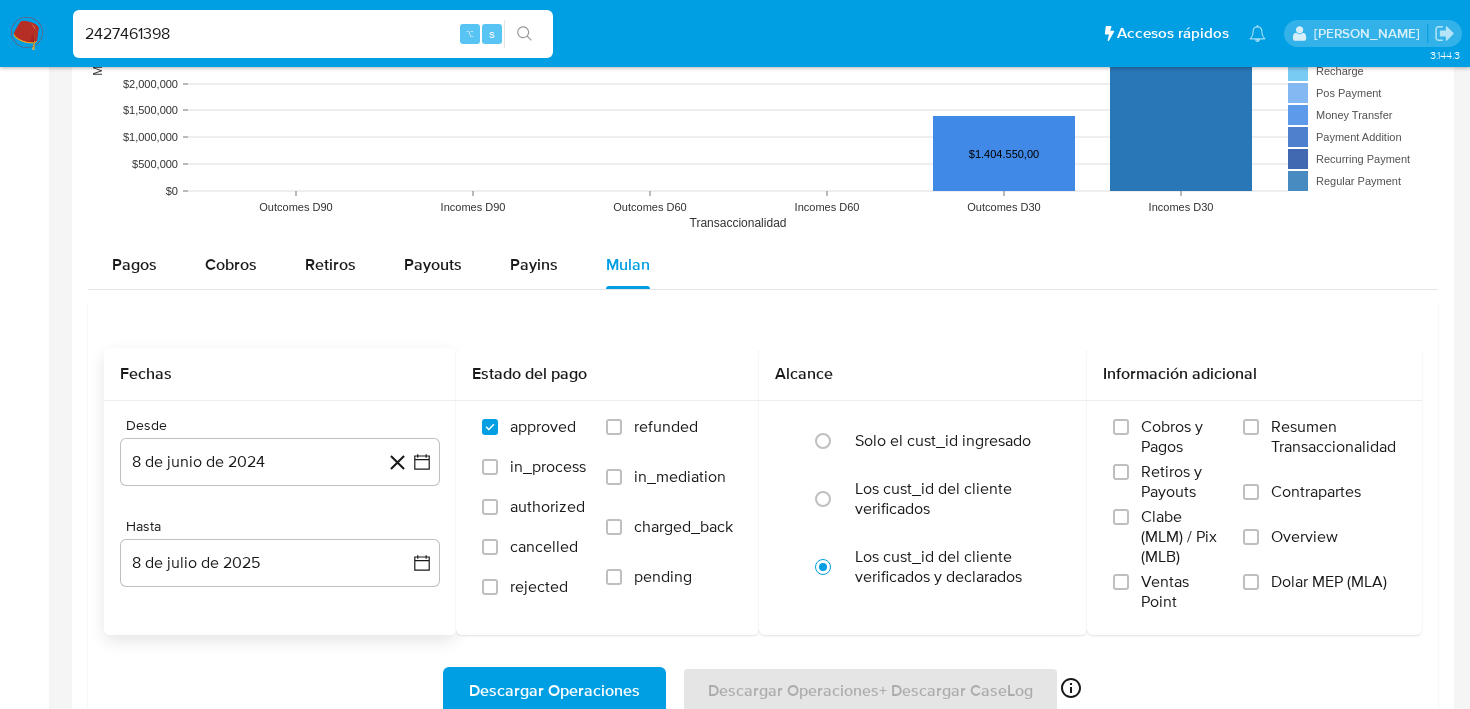 click 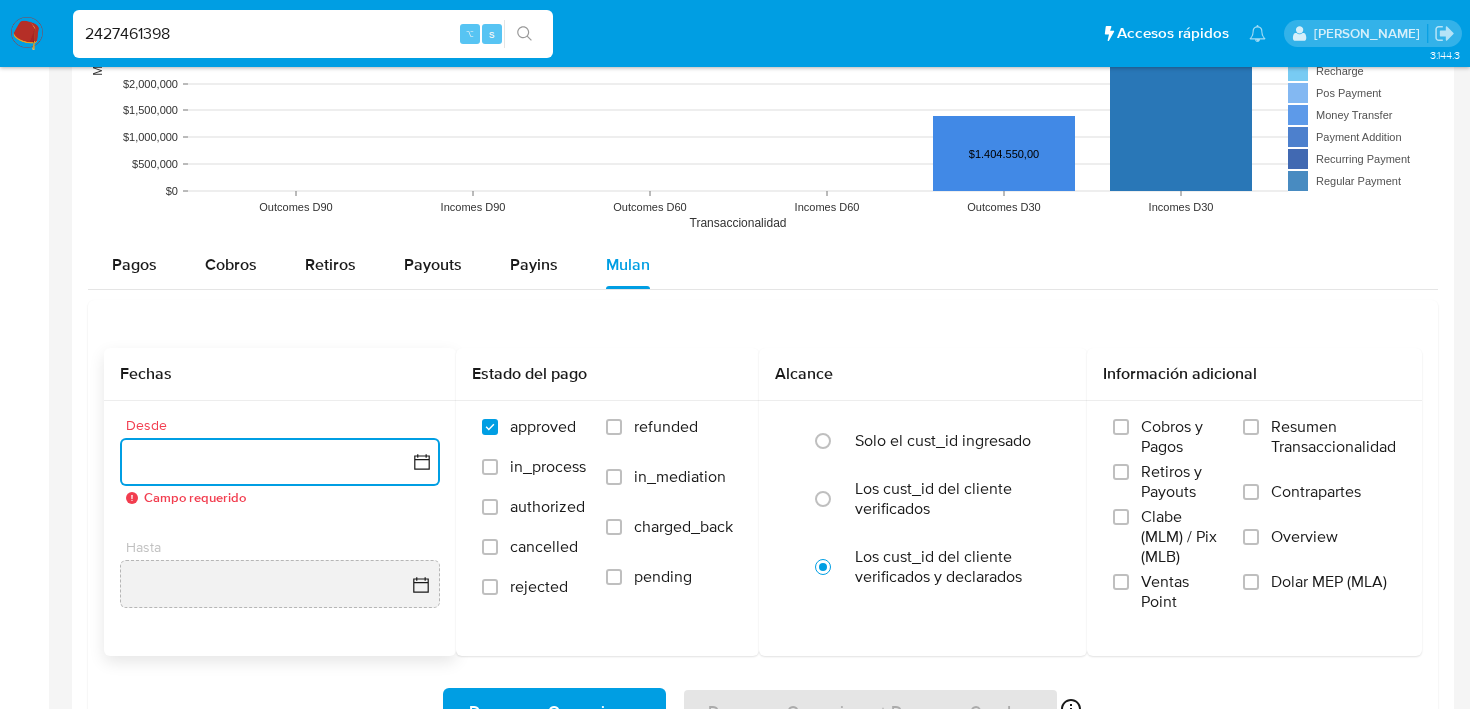 click 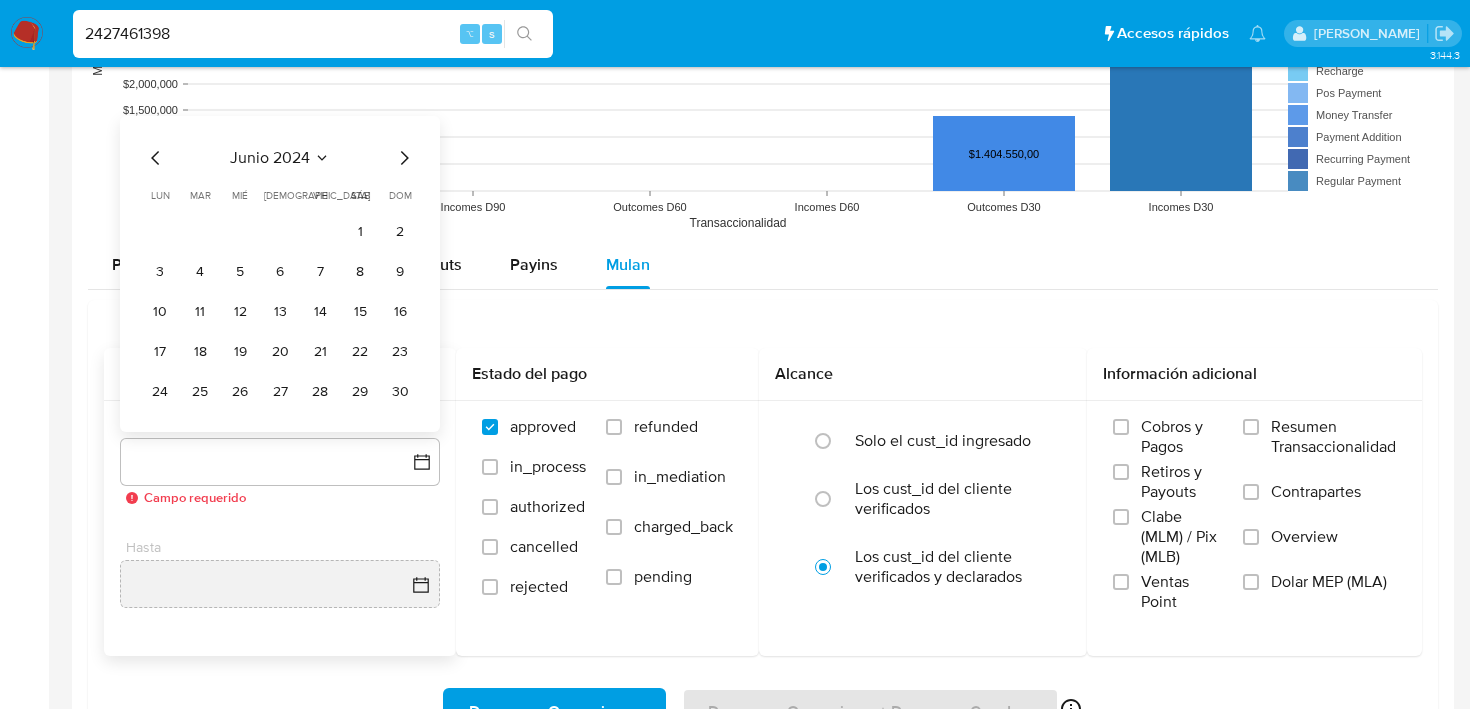 click on "junio 2024 junio 2024 lun lunes mar martes mié miércoles jue jueves vie viernes sáb sábado dom domingo 1 2 3 4 5 6 7 8 9 10 11 12 13 14 15 16 17 18 19 20 21 22 23 24 25 26 27 28 29 30" at bounding box center (280, 274) 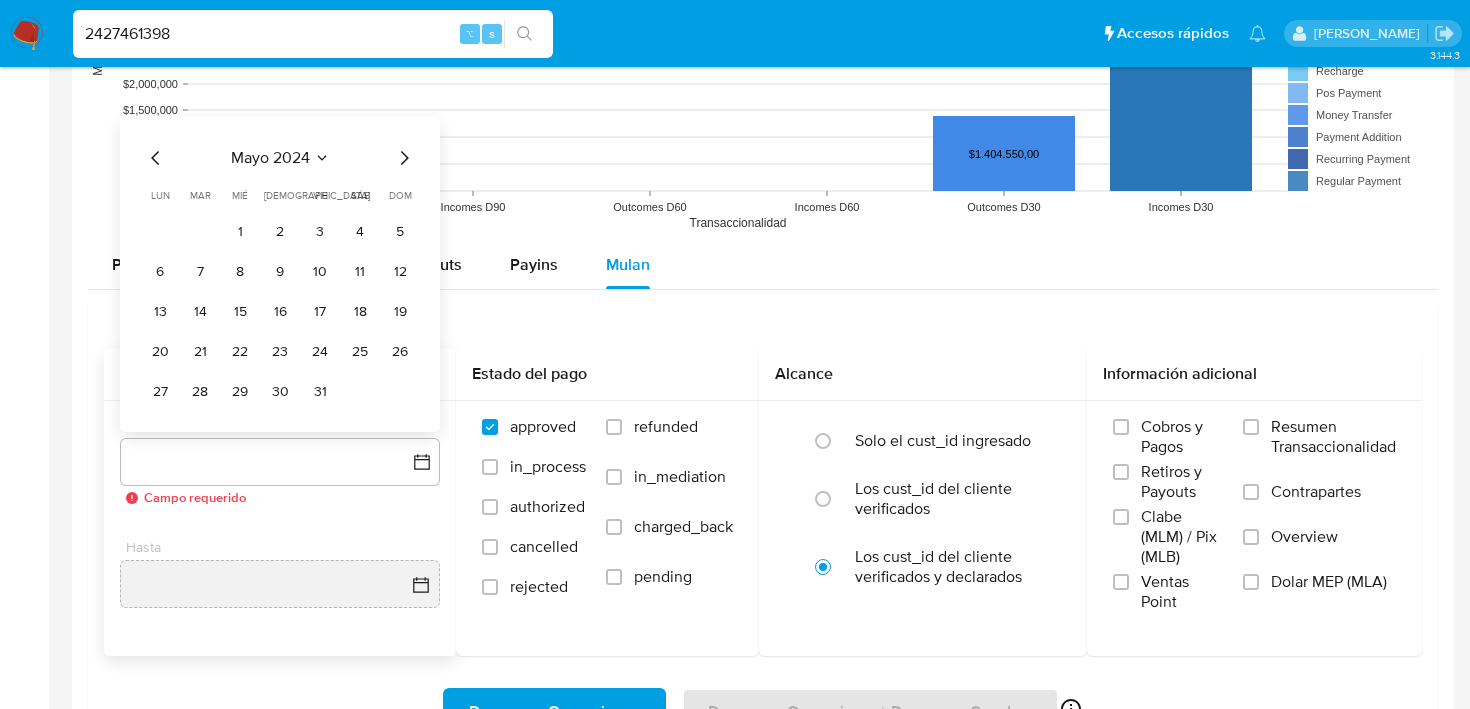 click 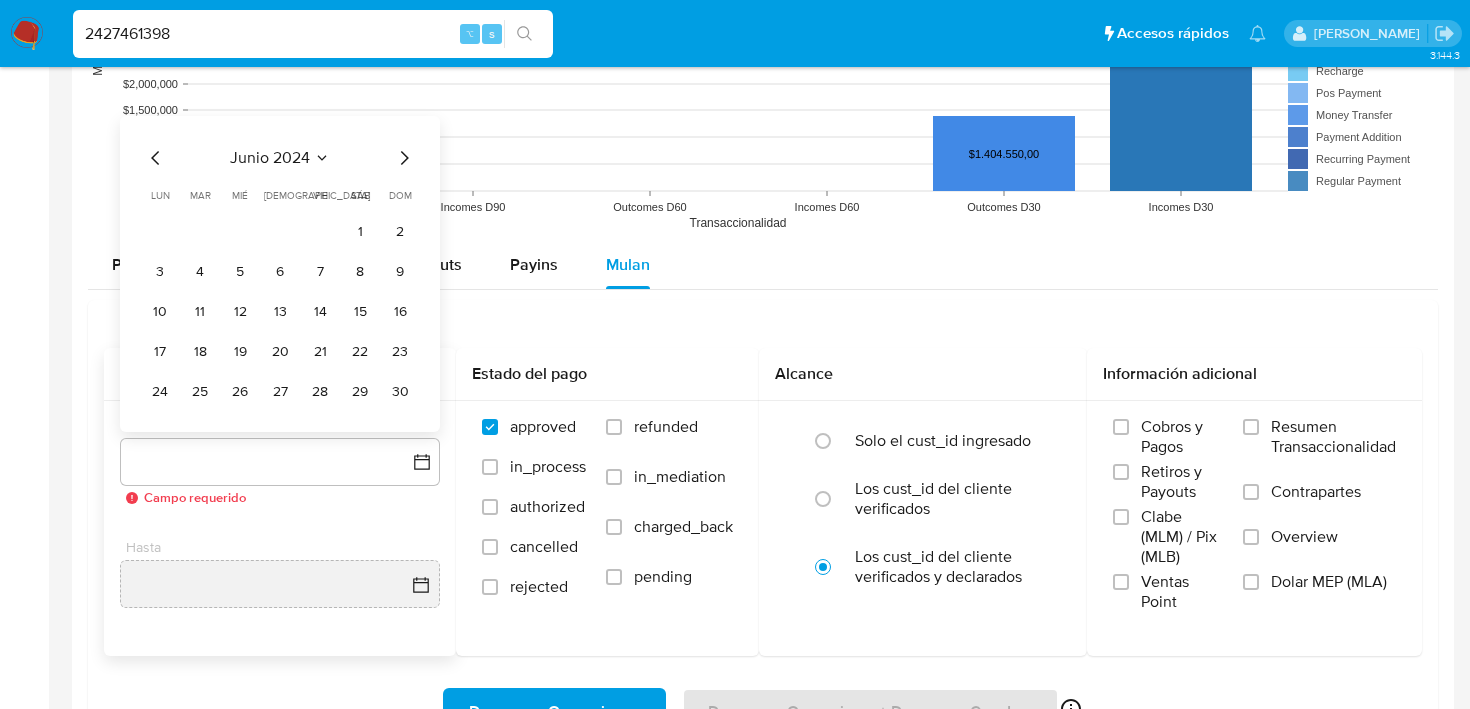 click 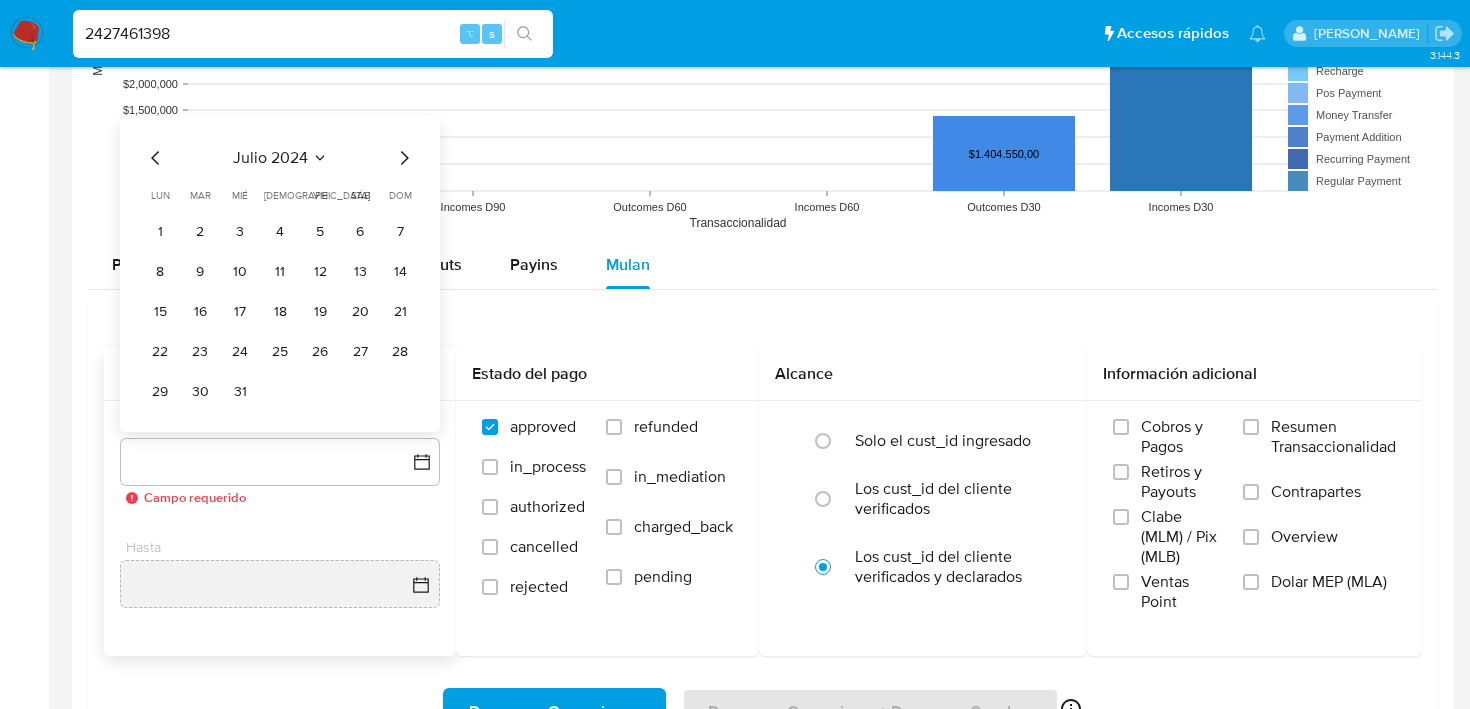 click 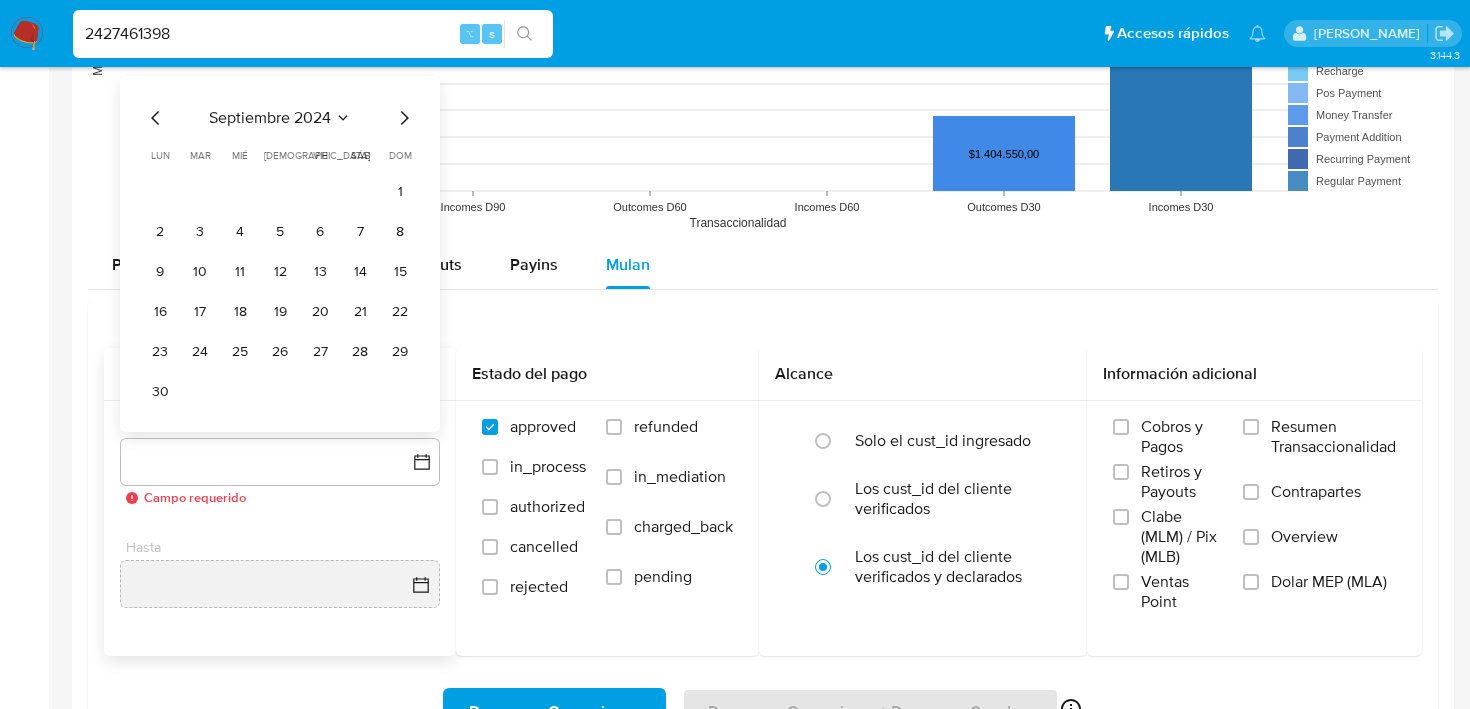 click on "septiembre 2024 septiembre 2024 lun lunes mar martes mié miércoles jue jueves vie viernes sáb sábado dom domingo 1 2 3 4 5 6 7 8 9 10 11 12 13 14 15 16 17 18 19 20 21 22 23 24 25 26 27 28 29 30" at bounding box center [280, 257] 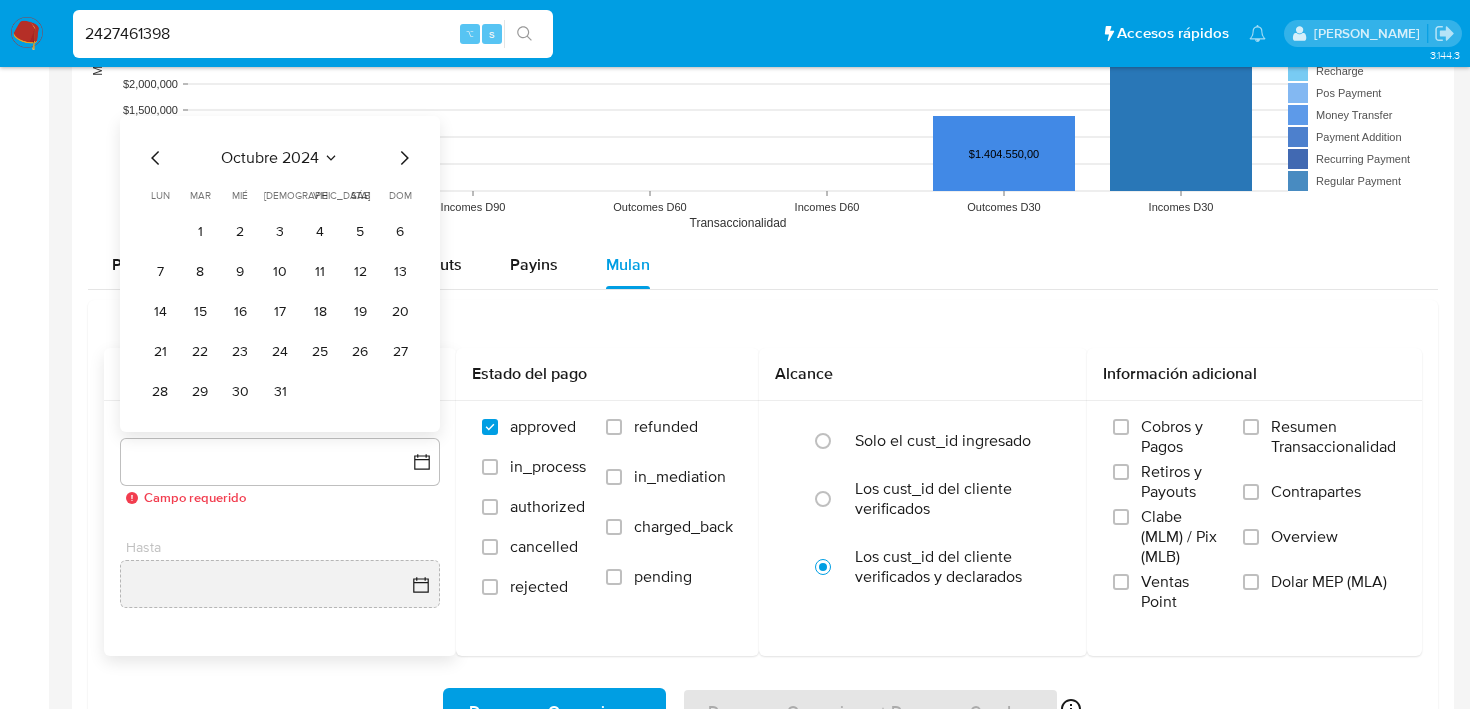 click on "octubre 2024 octubre 2024 lun lunes mar martes mié miércoles jue jueves vie viernes sáb sábado dom domingo 1 2 3 4 5 6 7 8 9 10 11 12 13 14 15 16 17 18 19 20 21 22 23 24 25 26 27 28 29 30 31" at bounding box center [280, 274] 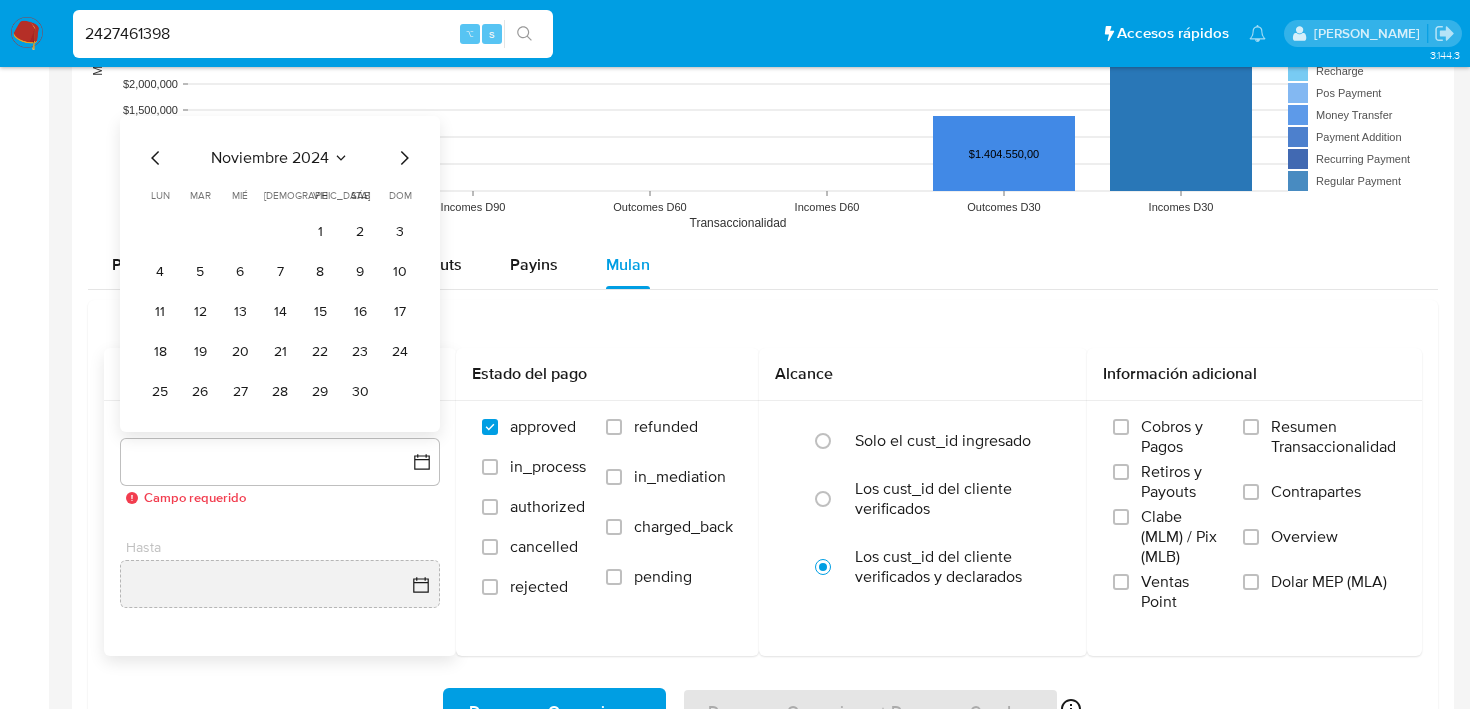 click 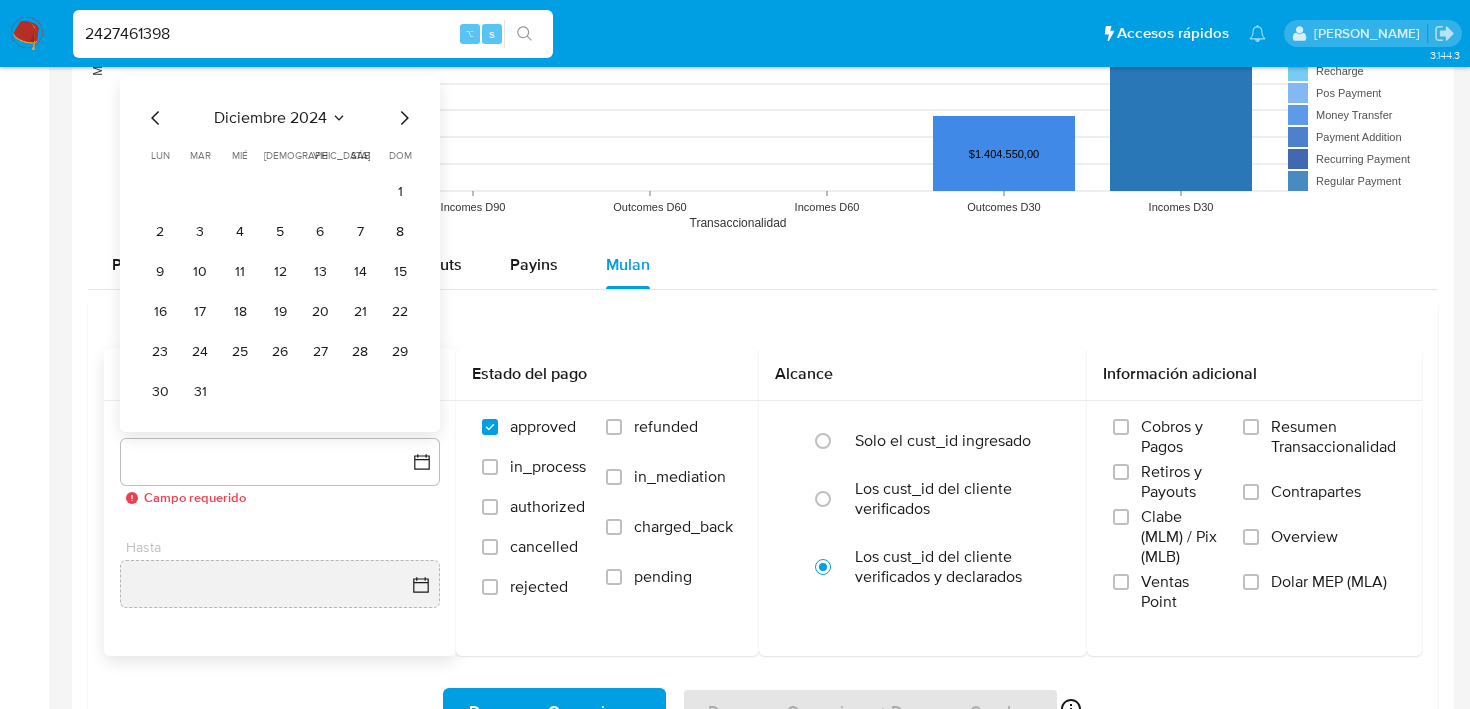 click on "dom" at bounding box center [400, 155] 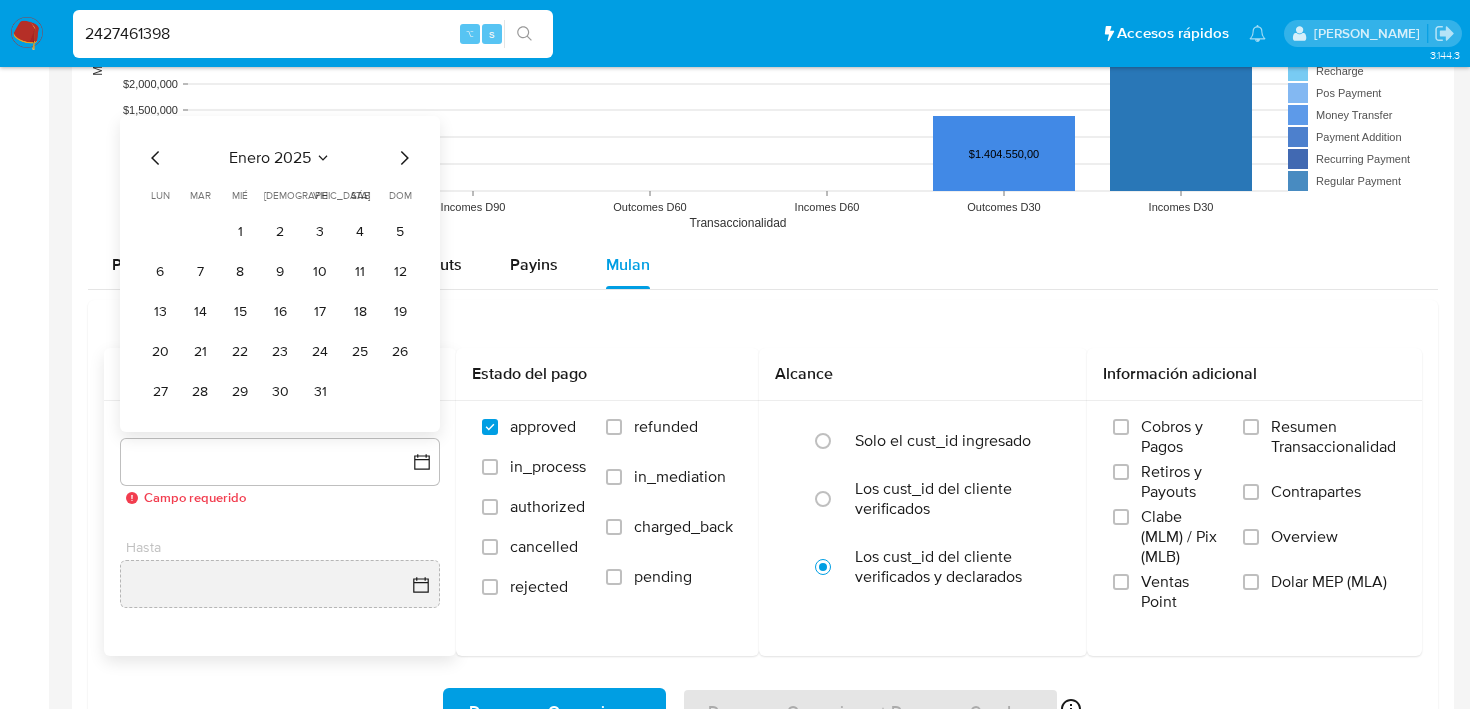 click 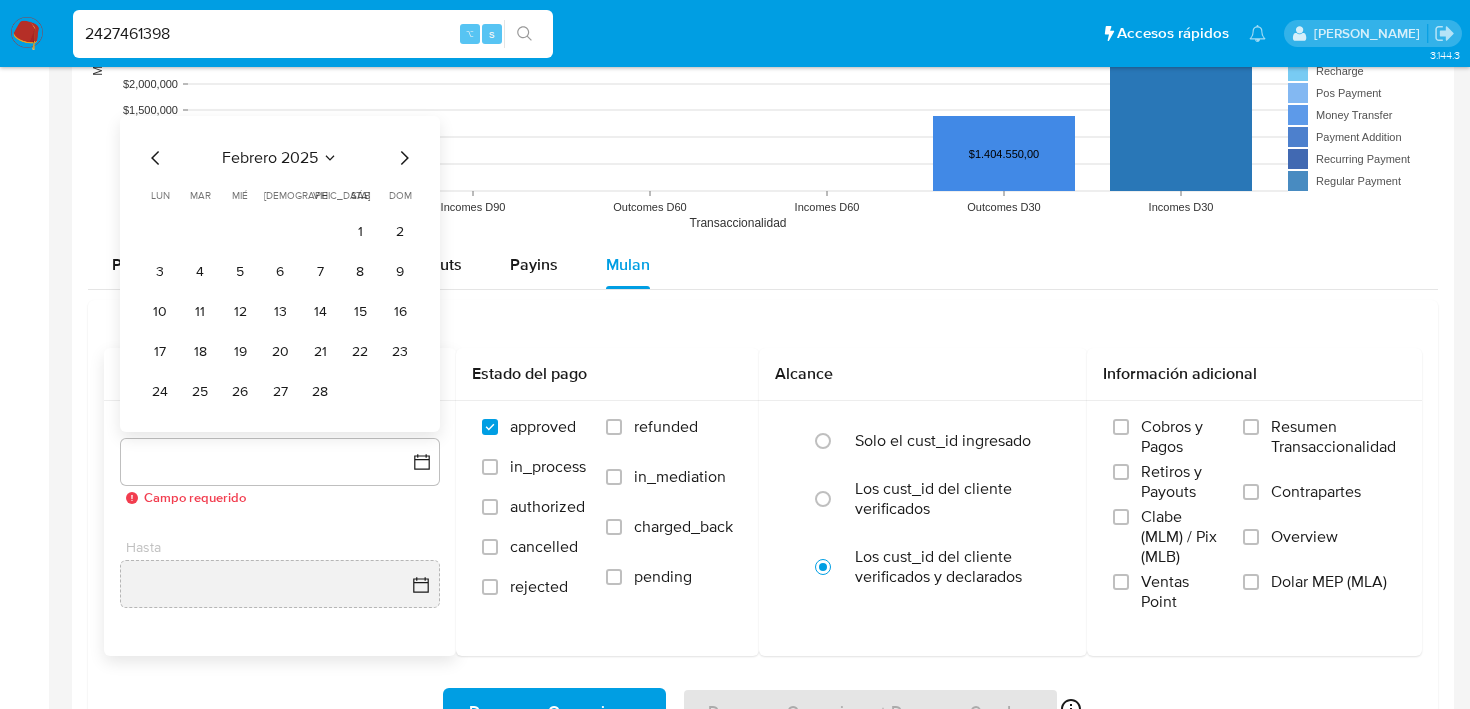 click 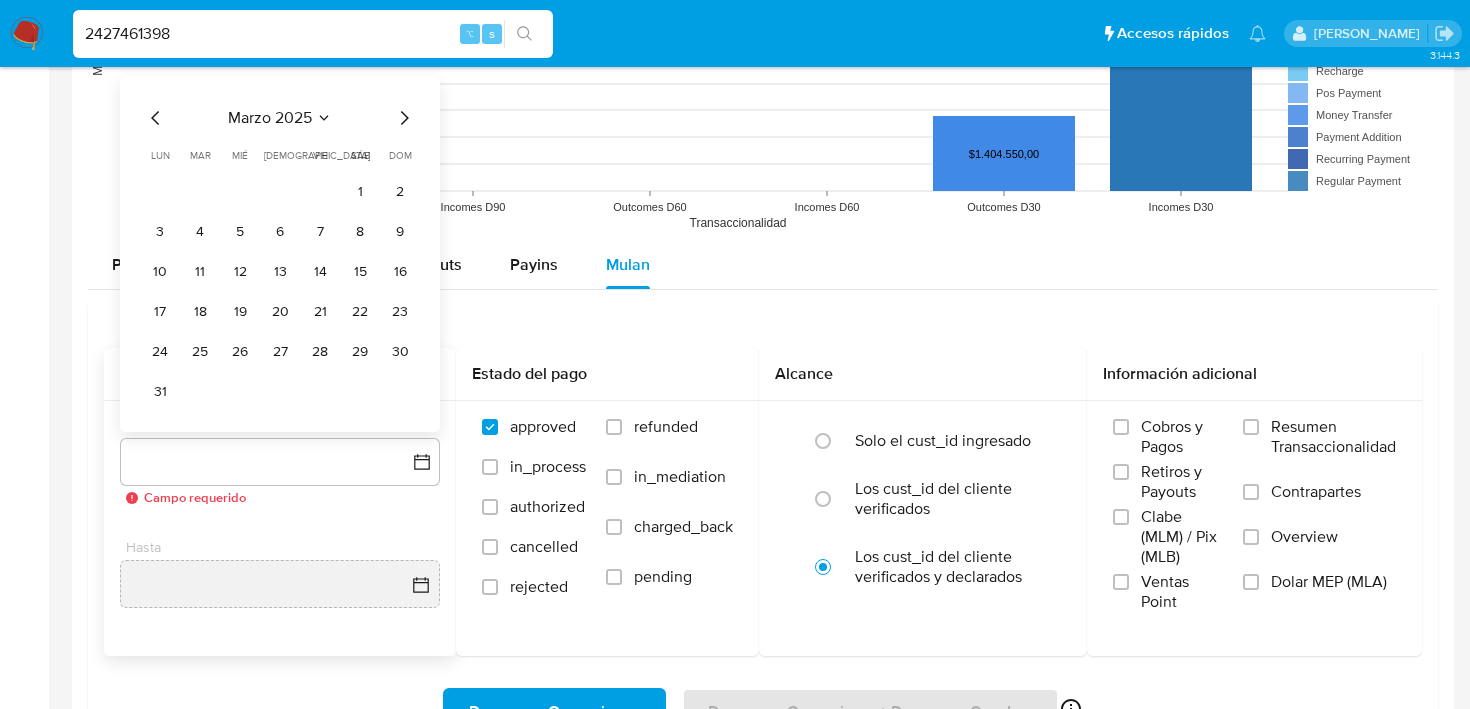 click on "dom" at bounding box center [400, 155] 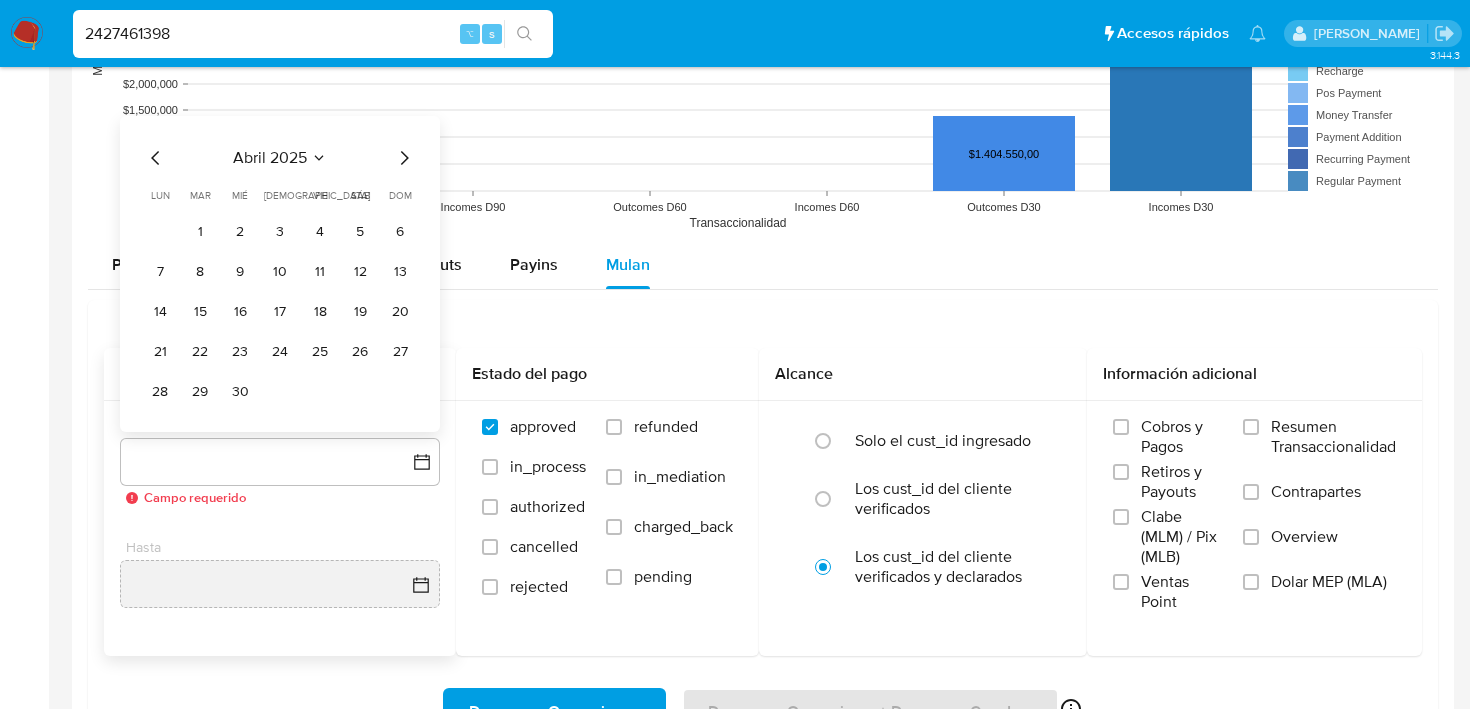 click on "abril 2025 abril 2025 lun lunes mar martes mié miércoles jue jueves vie viernes sáb sábado dom domingo 1 2 3 4 5 6 7 8 9 10 11 12 13 14 15 16 17 18 19 20 21 22 23 24 25 26 27 28 29 30" at bounding box center [280, 274] 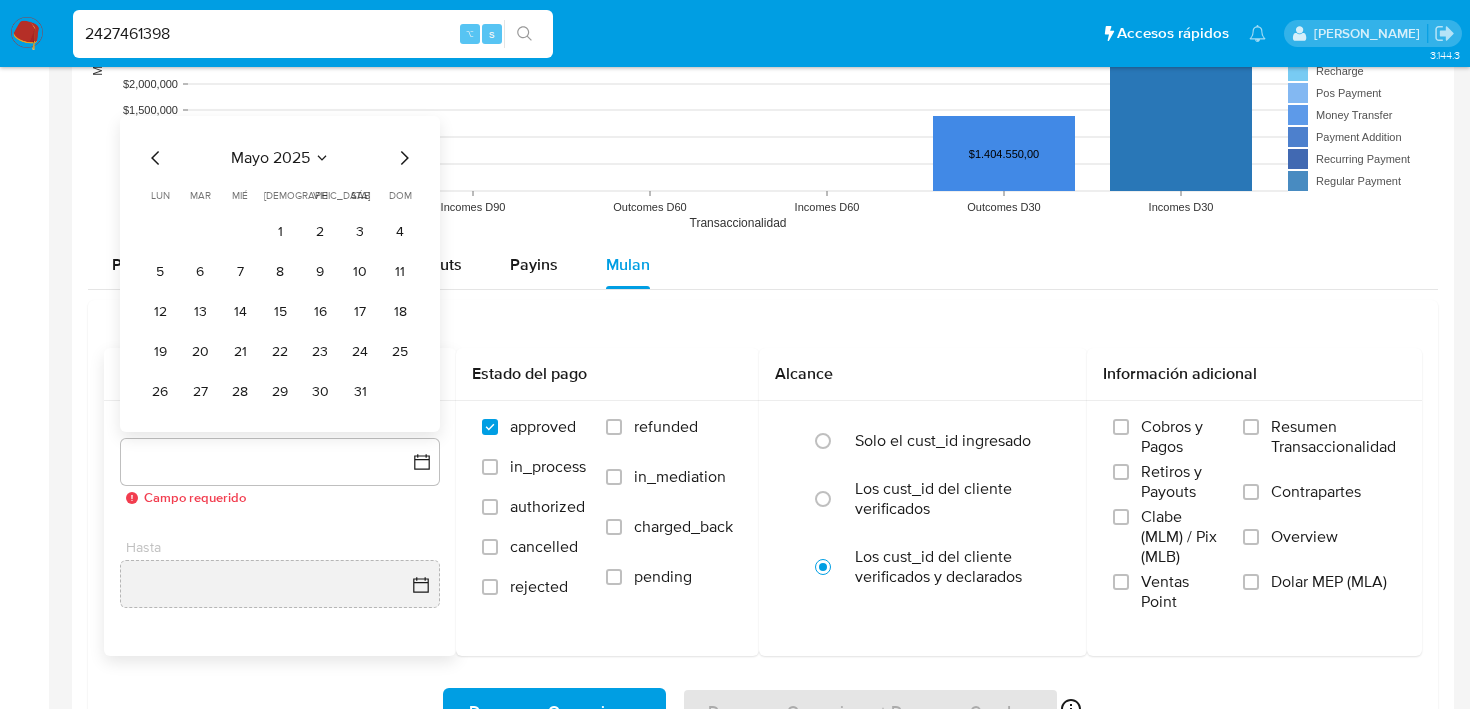 click 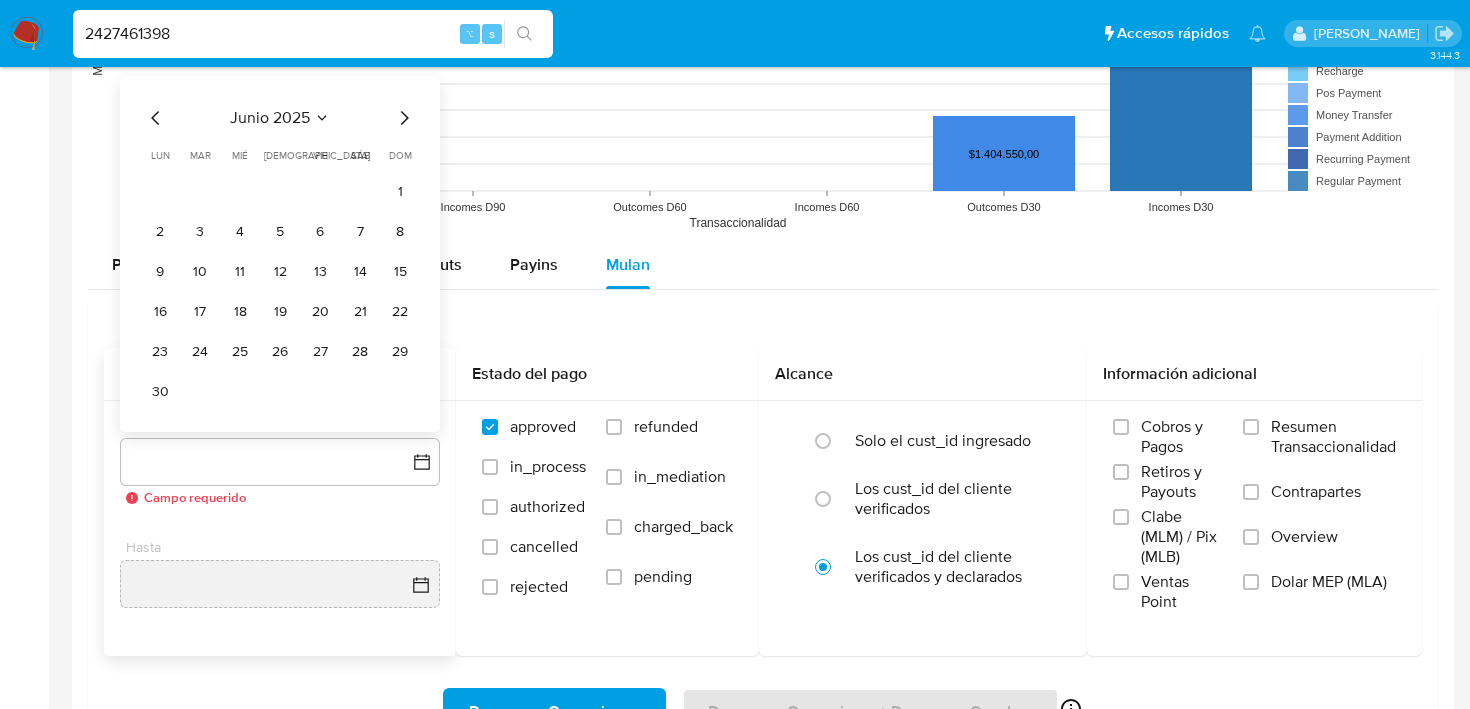 click 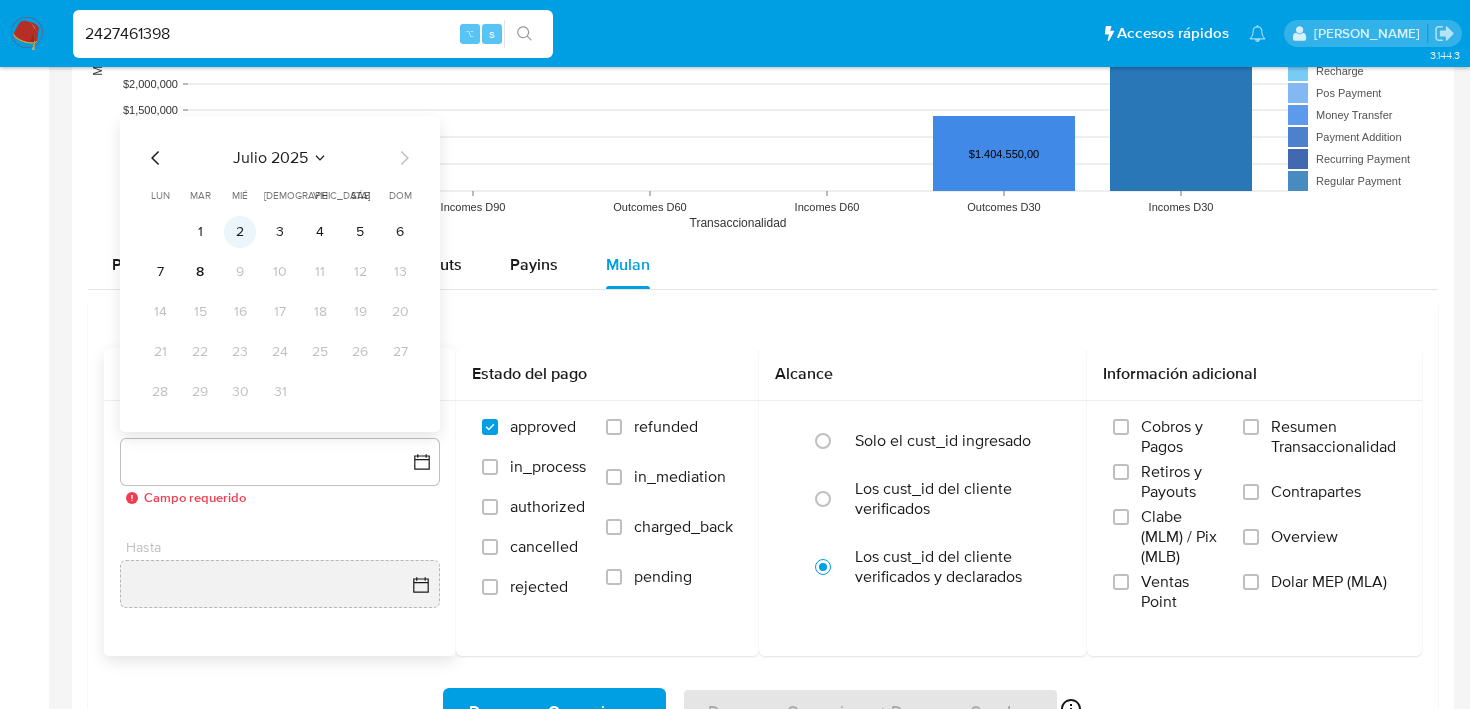 click on "2" at bounding box center (240, 232) 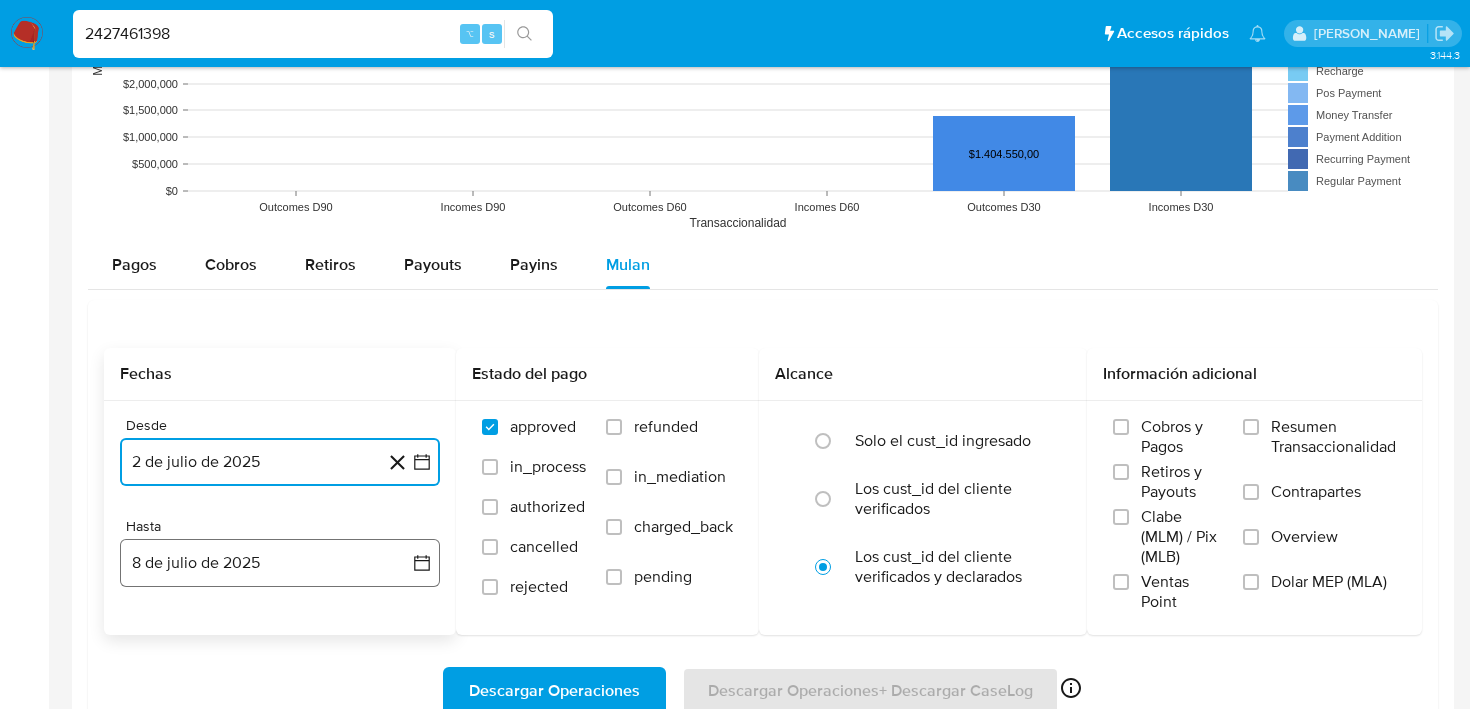 click 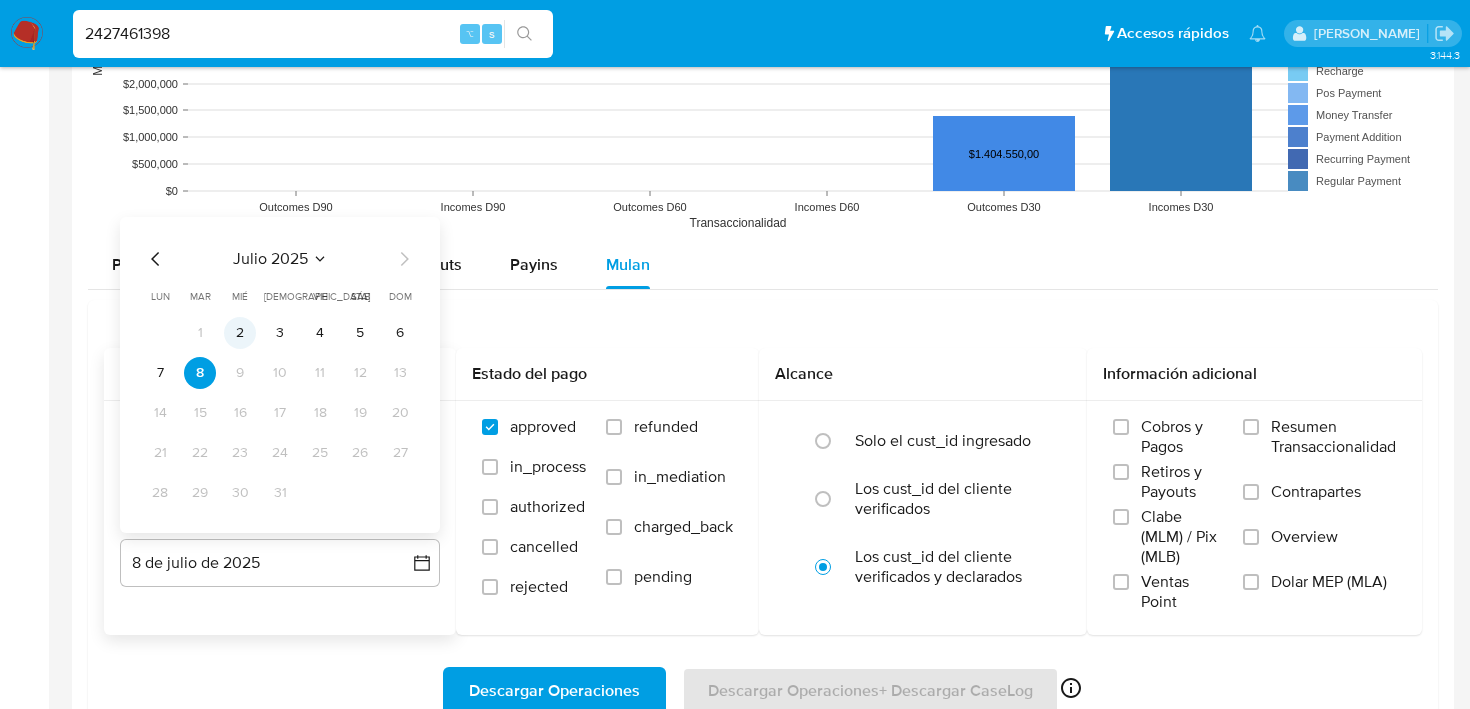 click on "2" at bounding box center (240, 333) 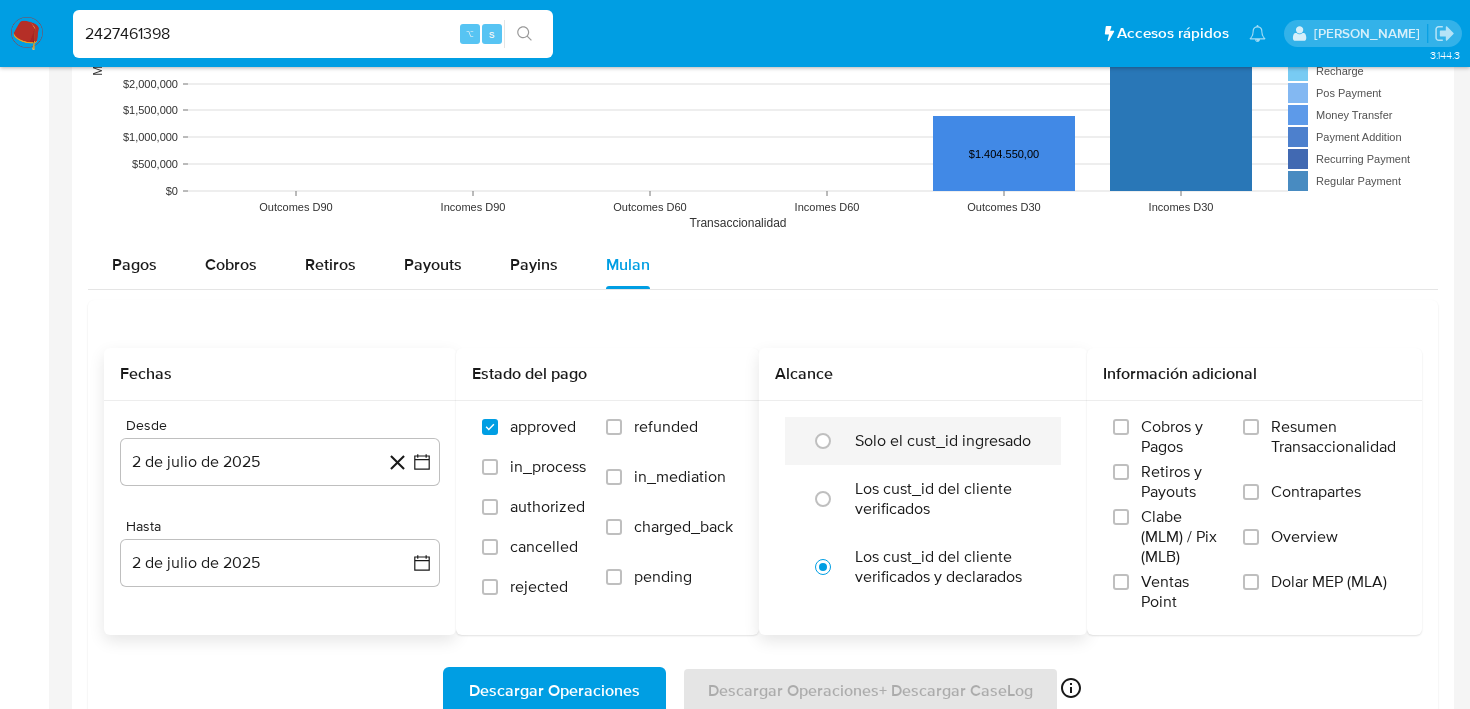 click at bounding box center [828, 441] 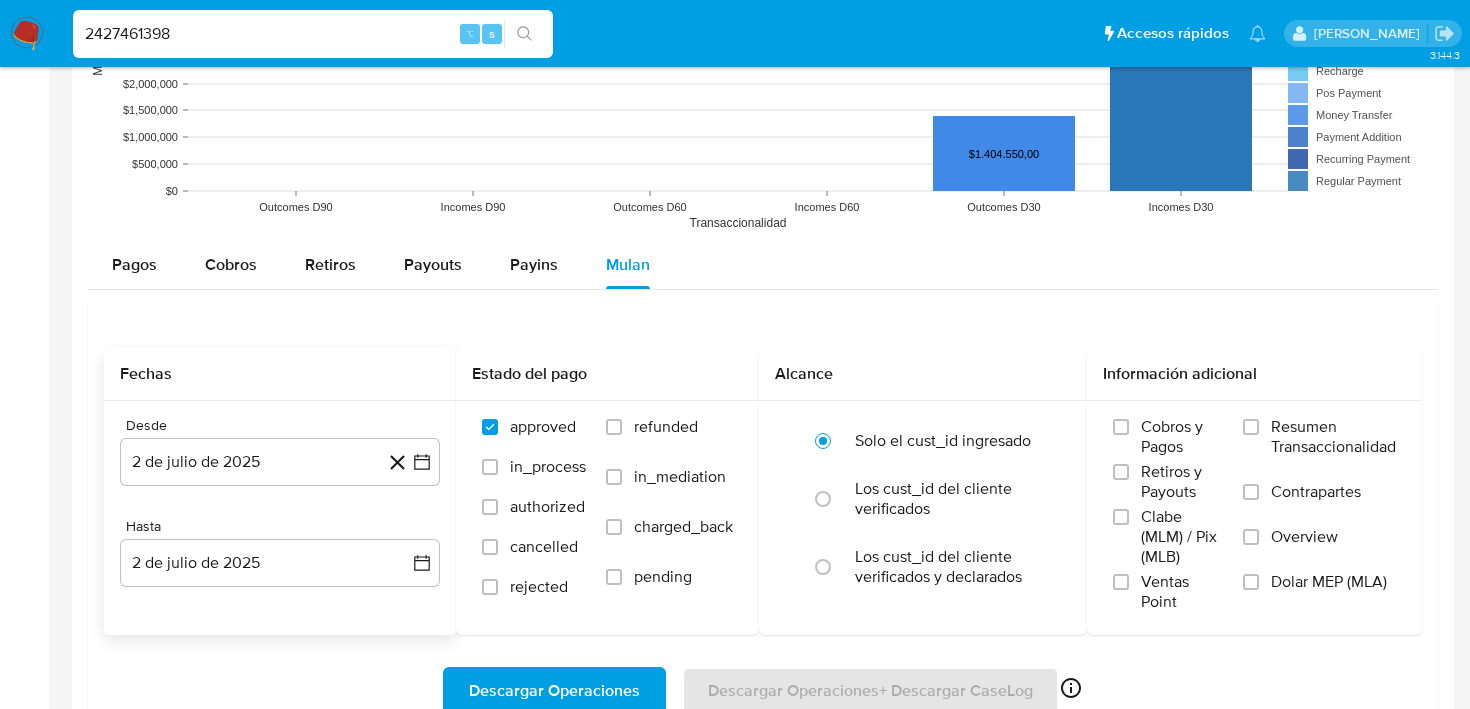click on "Descargar Operaciones" at bounding box center [554, 691] 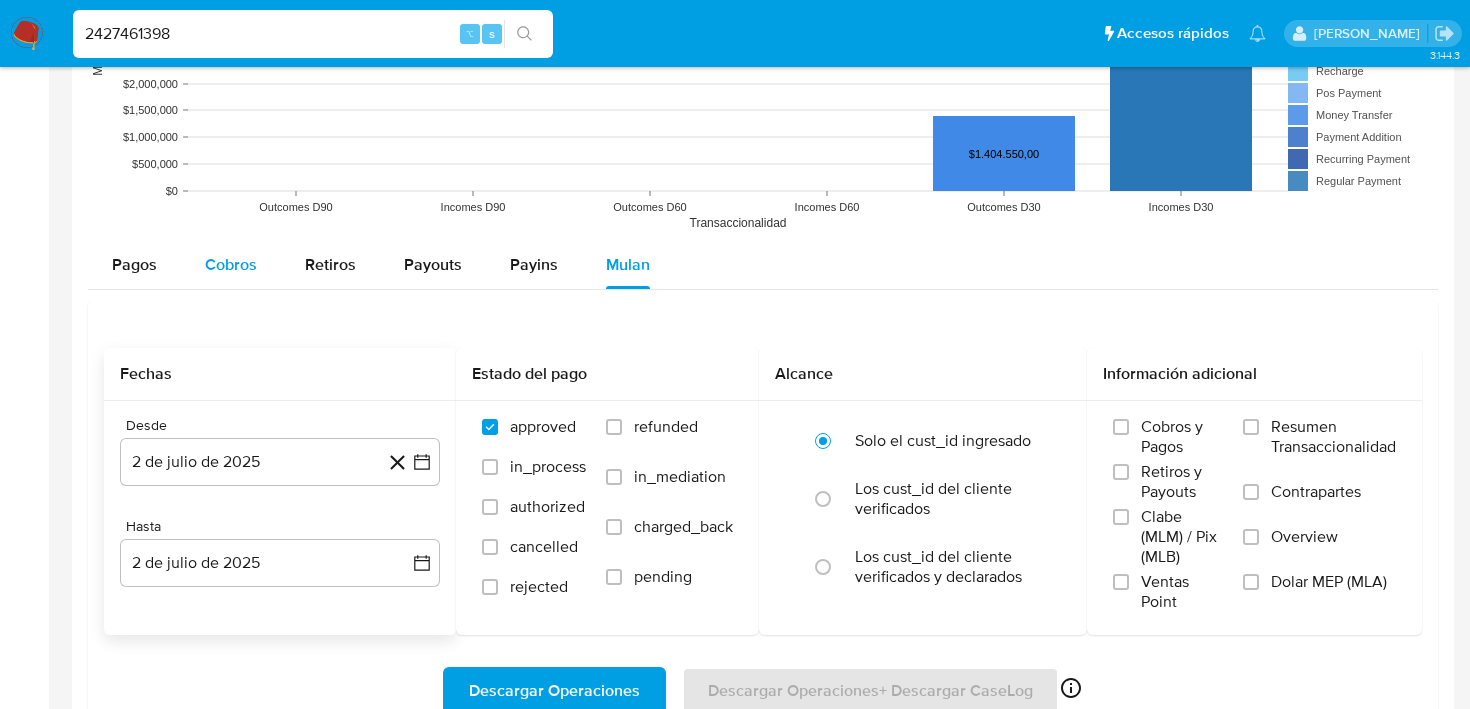 click on "Cobros" at bounding box center [231, 265] 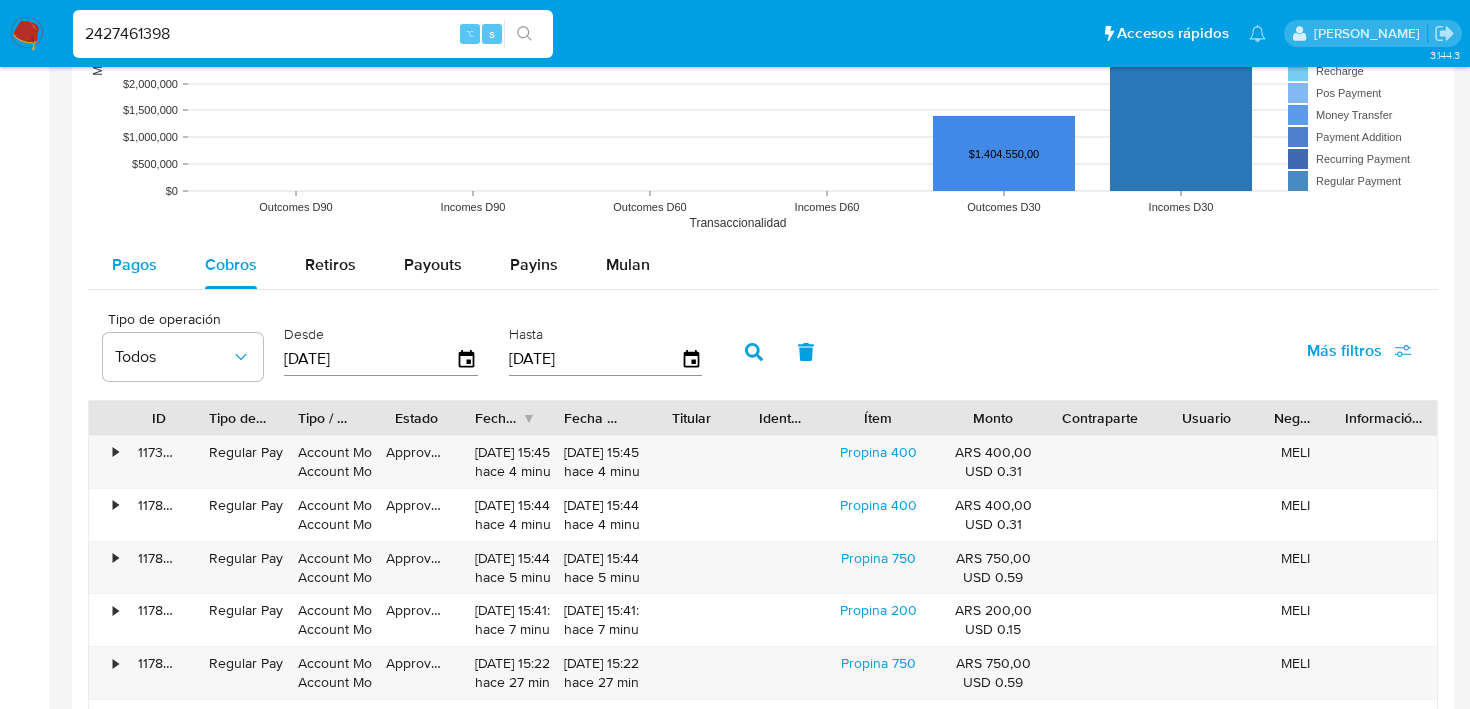 click on "Pagos" at bounding box center (134, 264) 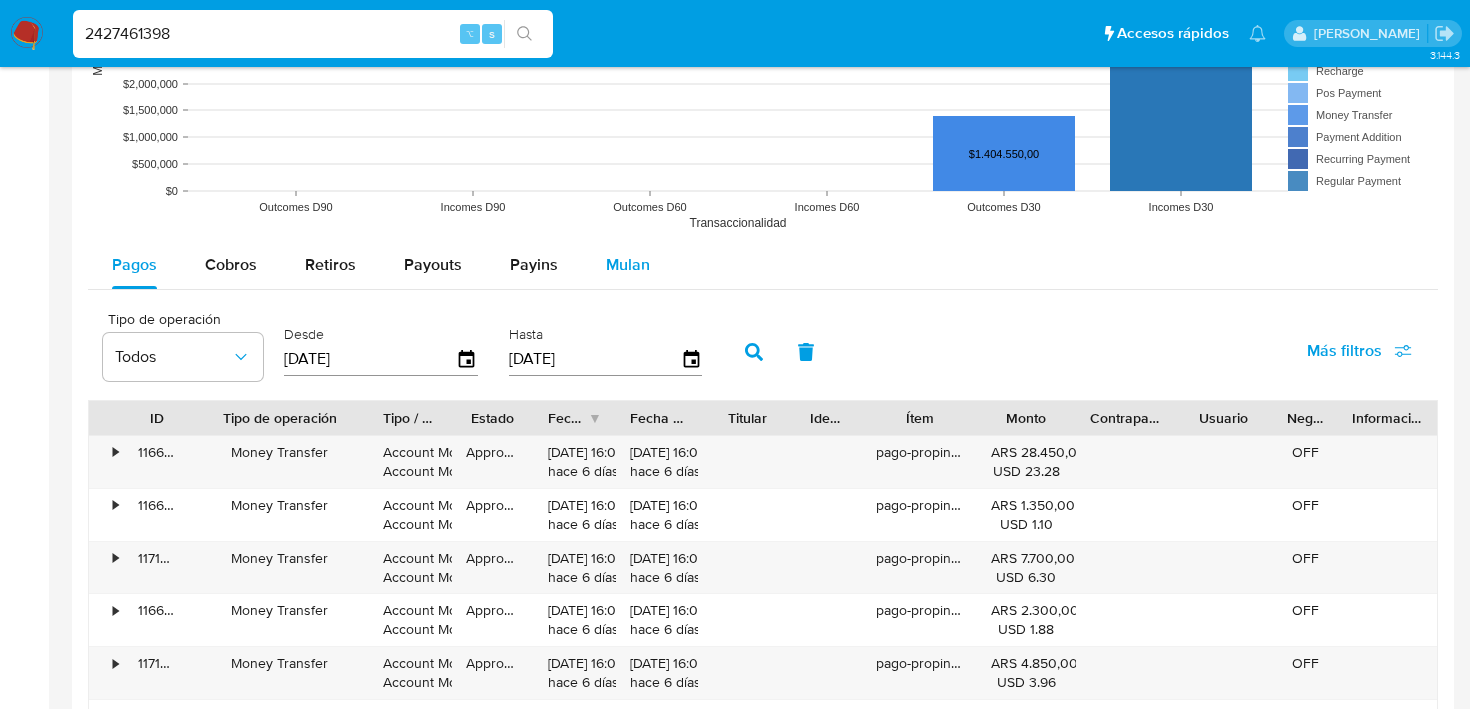 click on "Mulan" at bounding box center (628, 264) 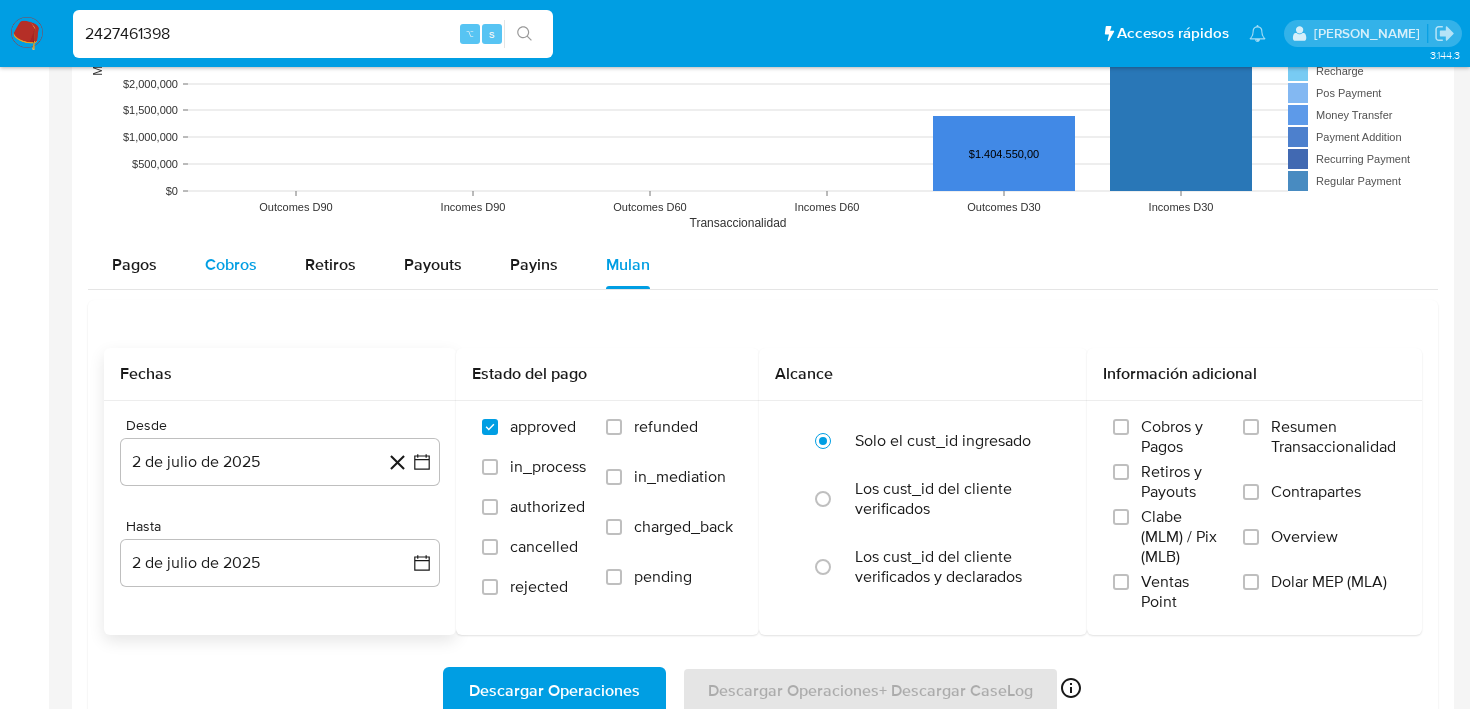 click on "Cobros" at bounding box center (231, 265) 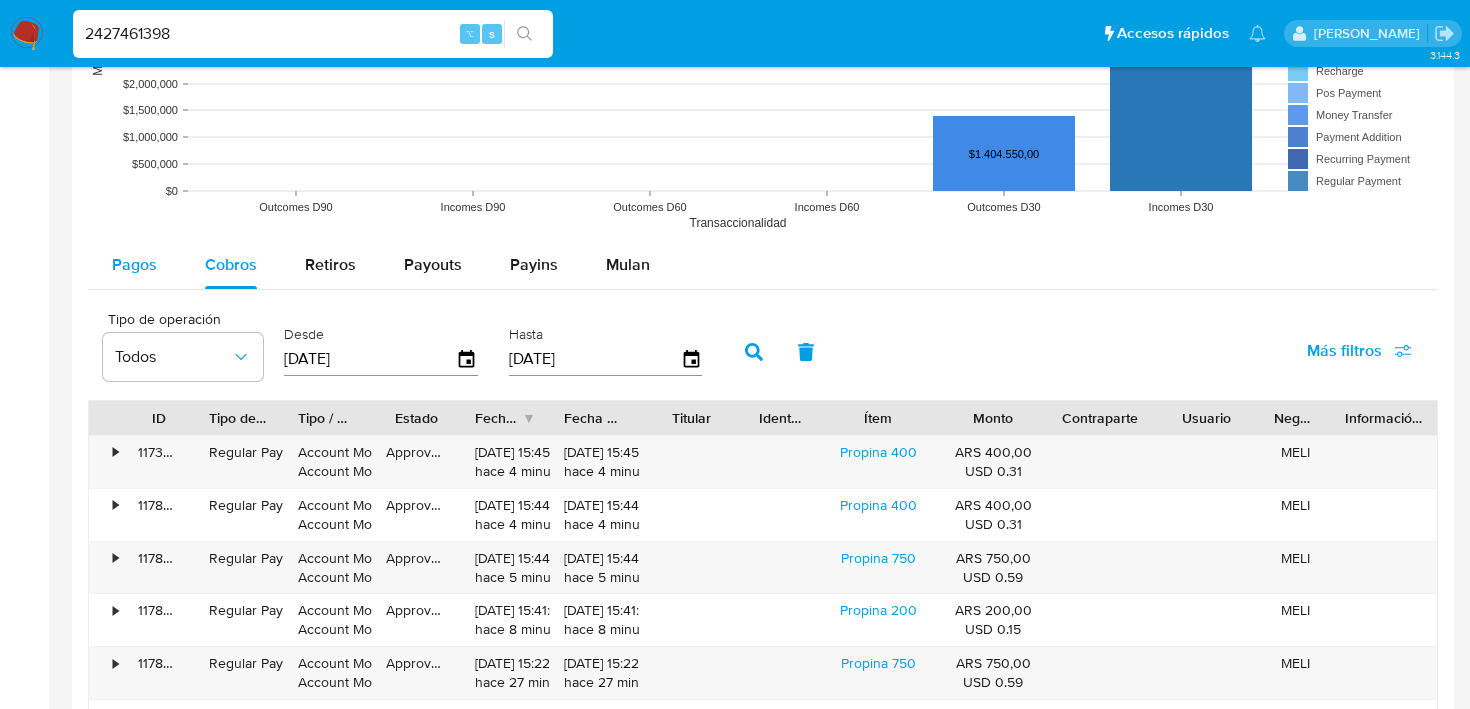 click on "Pagos" at bounding box center (134, 264) 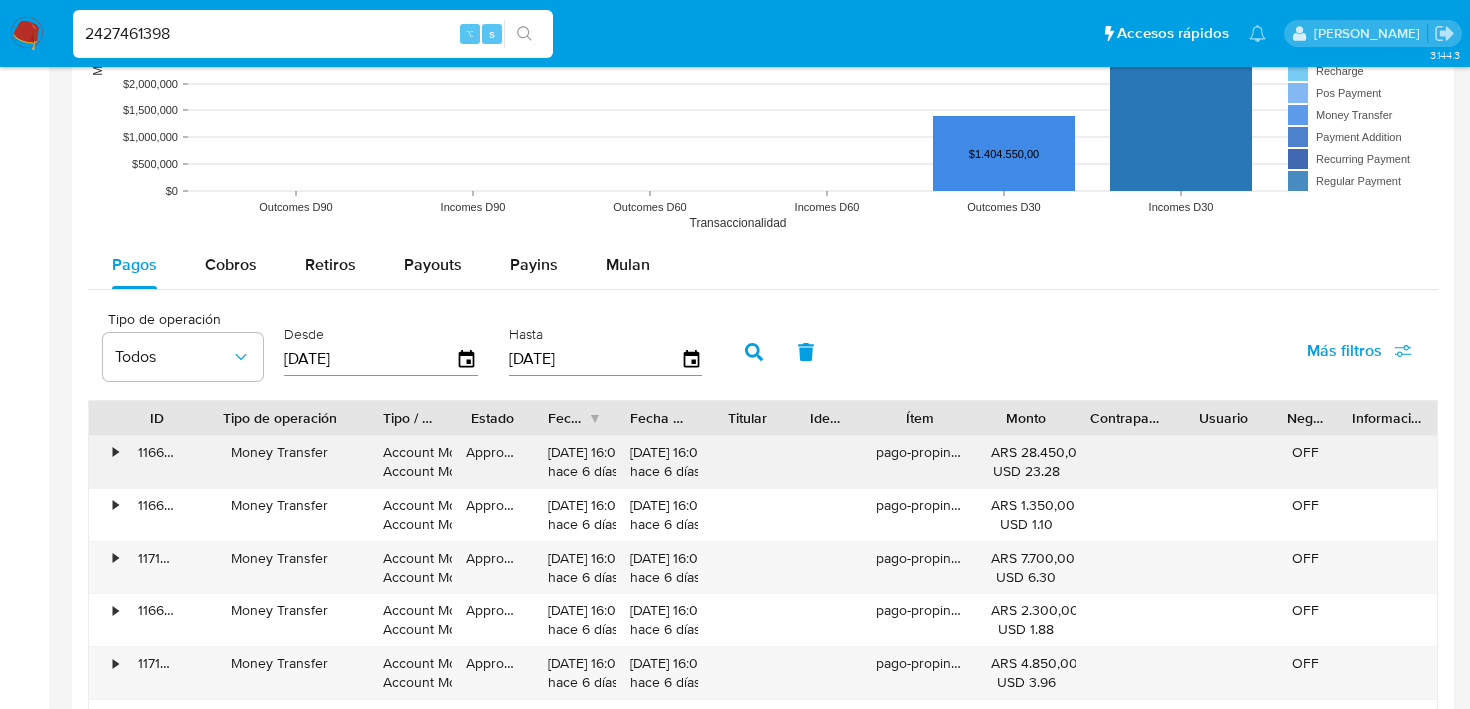 click on "•" at bounding box center (115, 452) 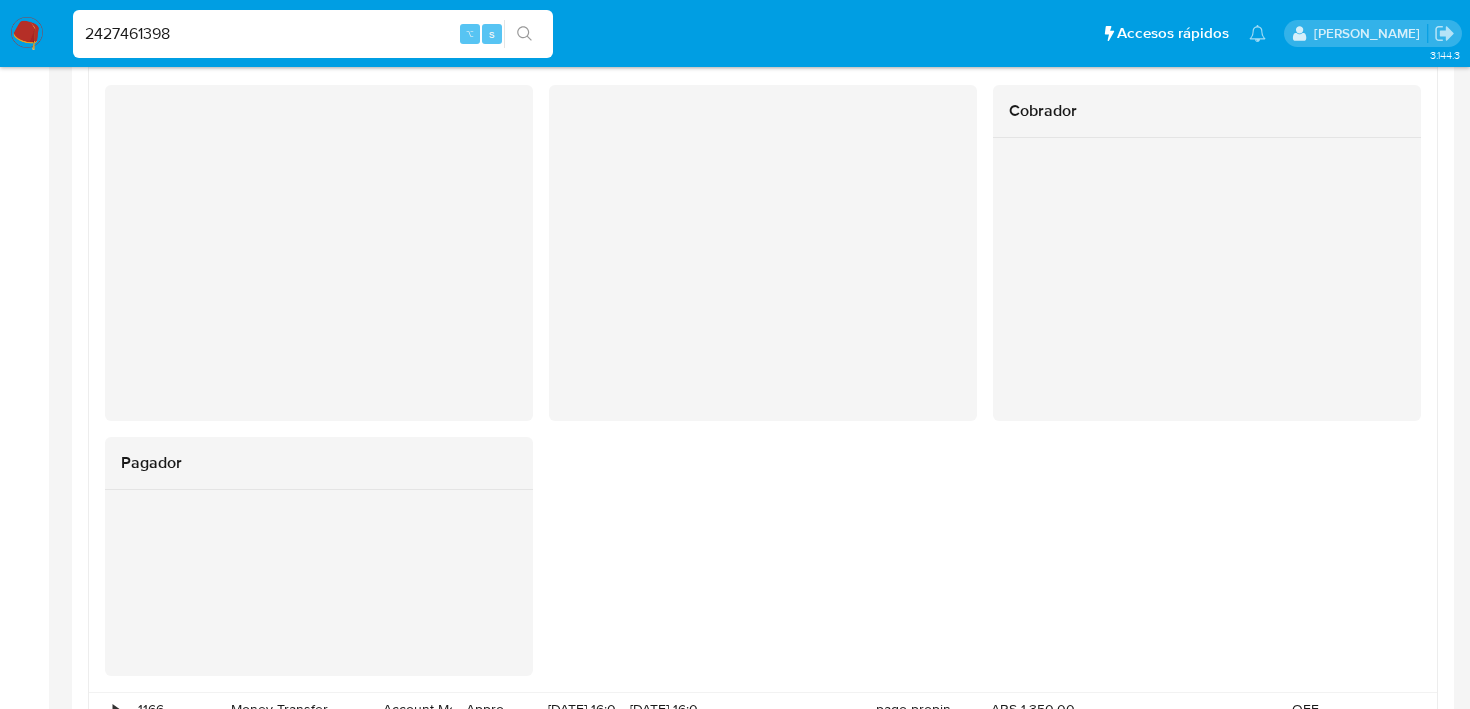 scroll, scrollTop: 2136, scrollLeft: 0, axis: vertical 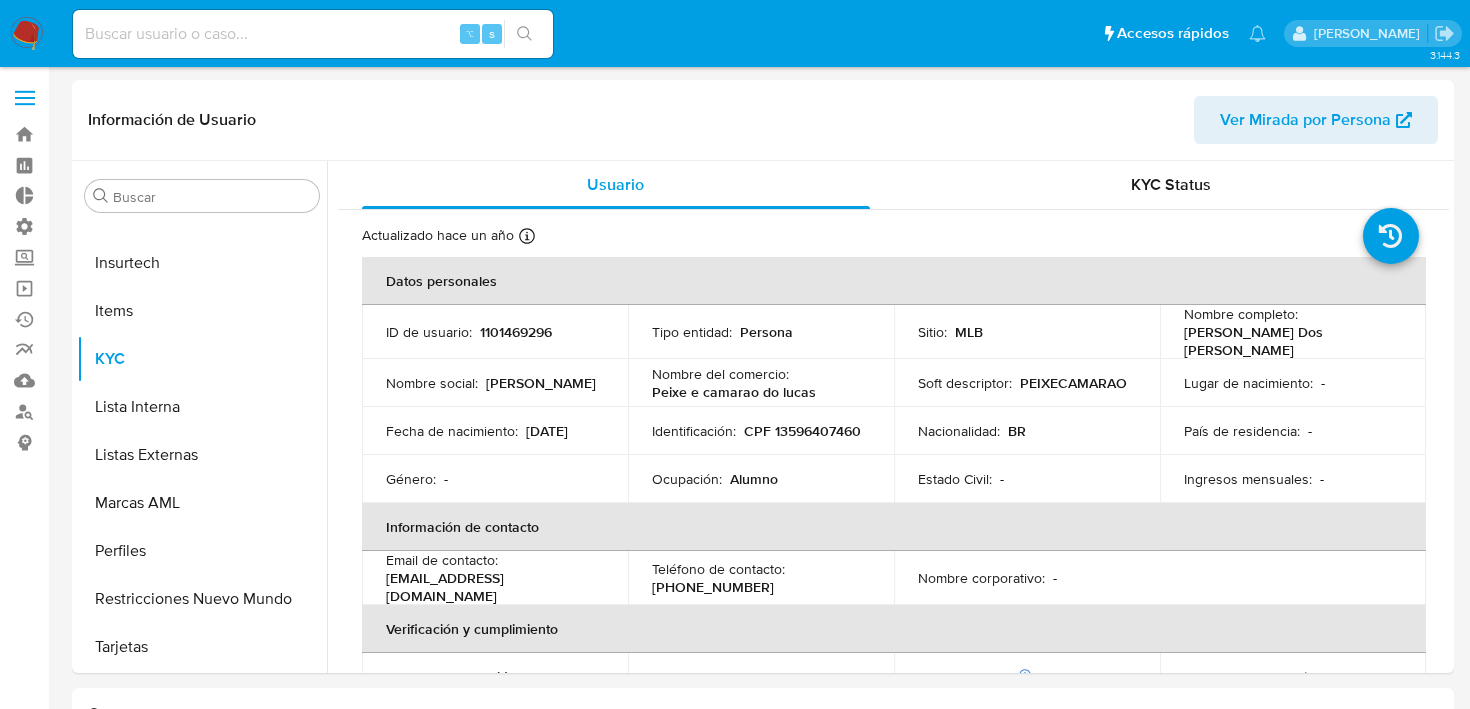 select on "10" 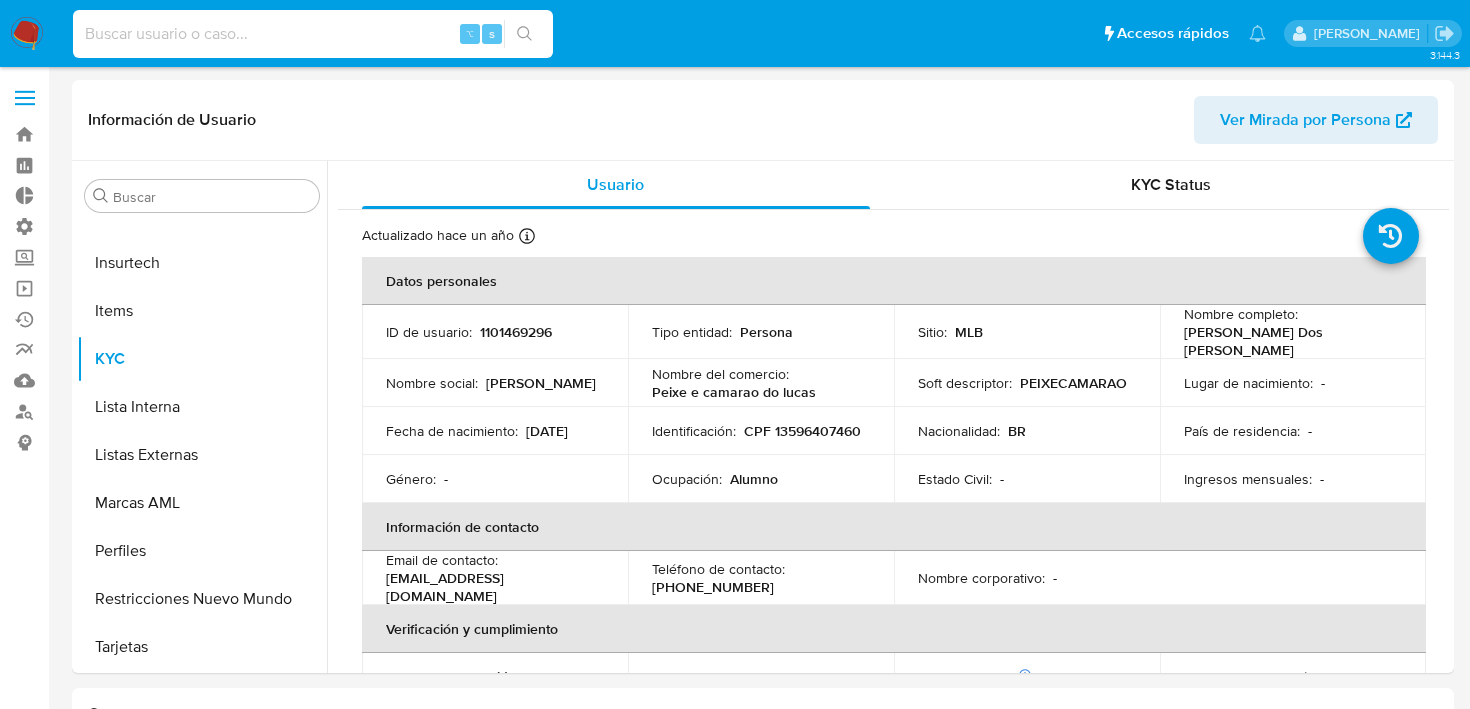 paste on "2427461398" 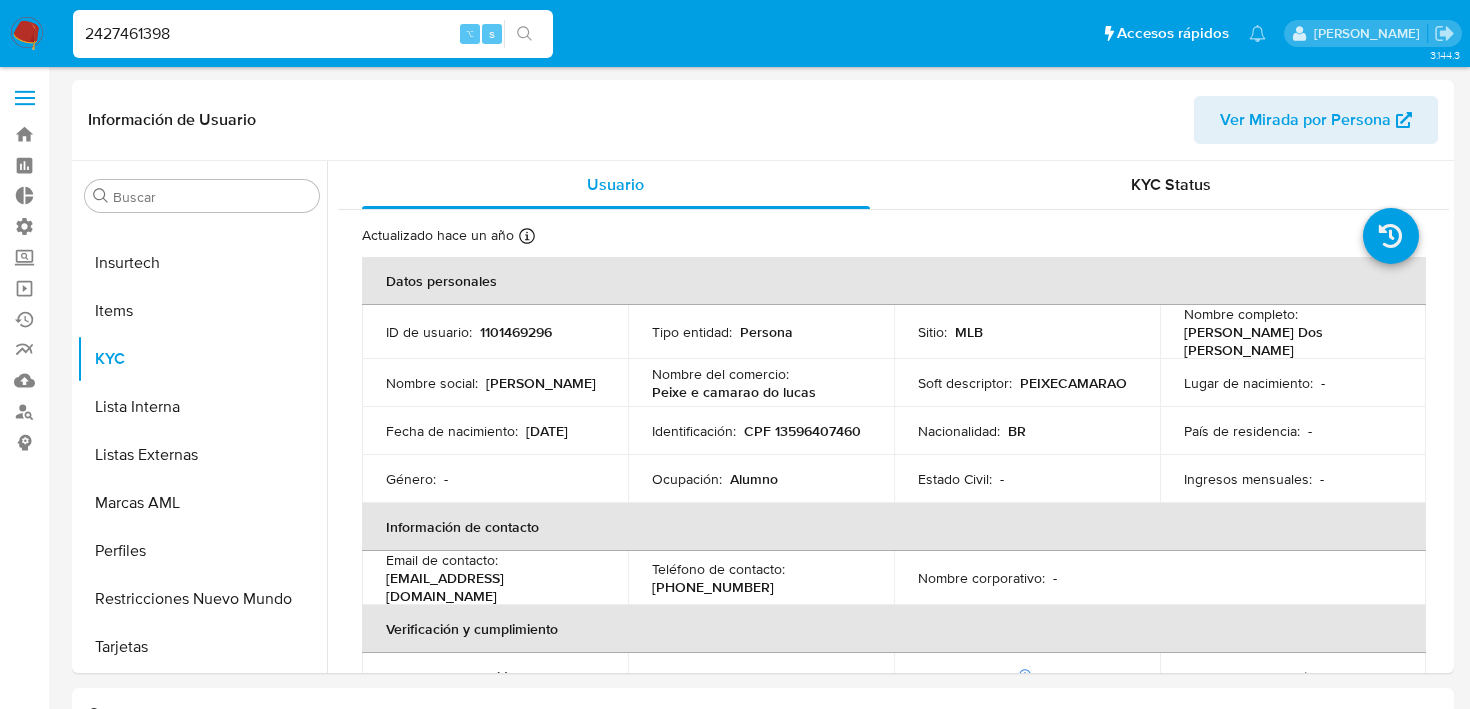 type on "2427461398" 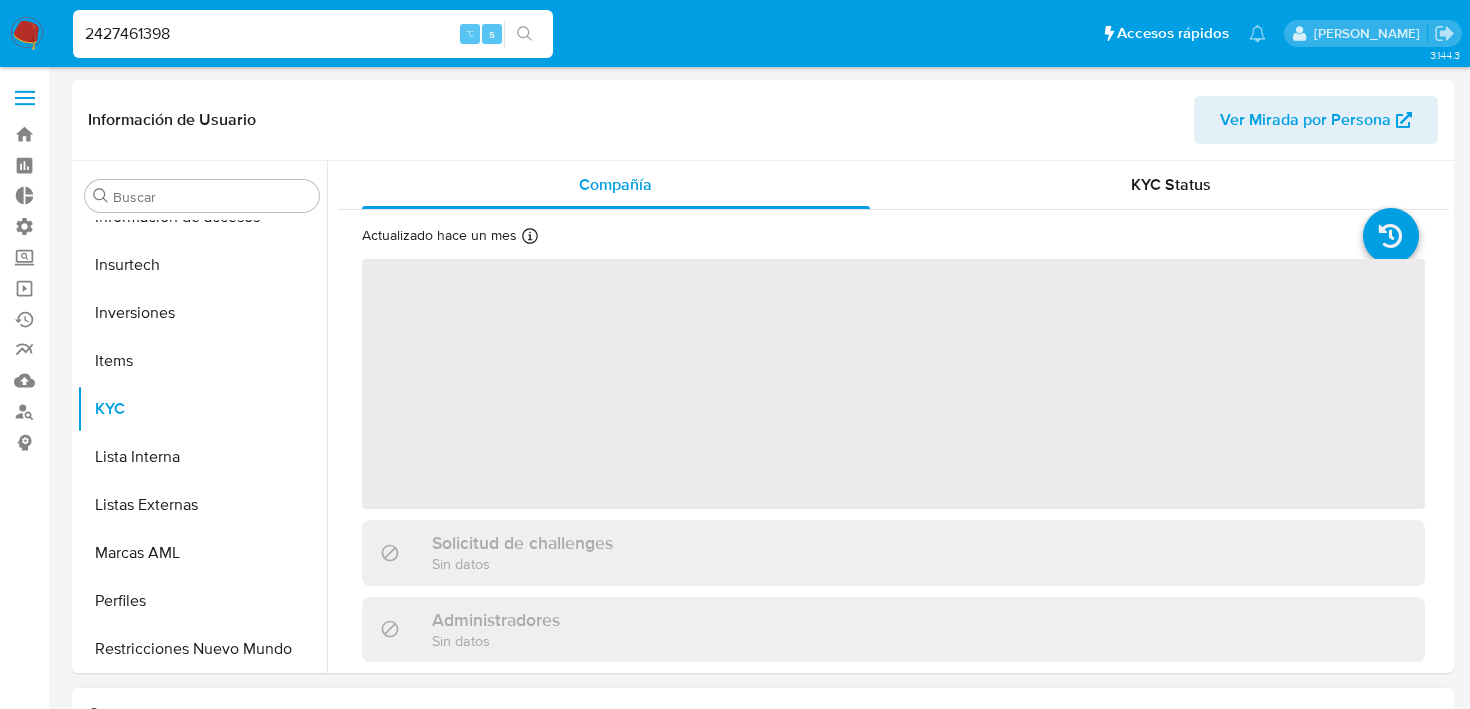 scroll, scrollTop: 893, scrollLeft: 0, axis: vertical 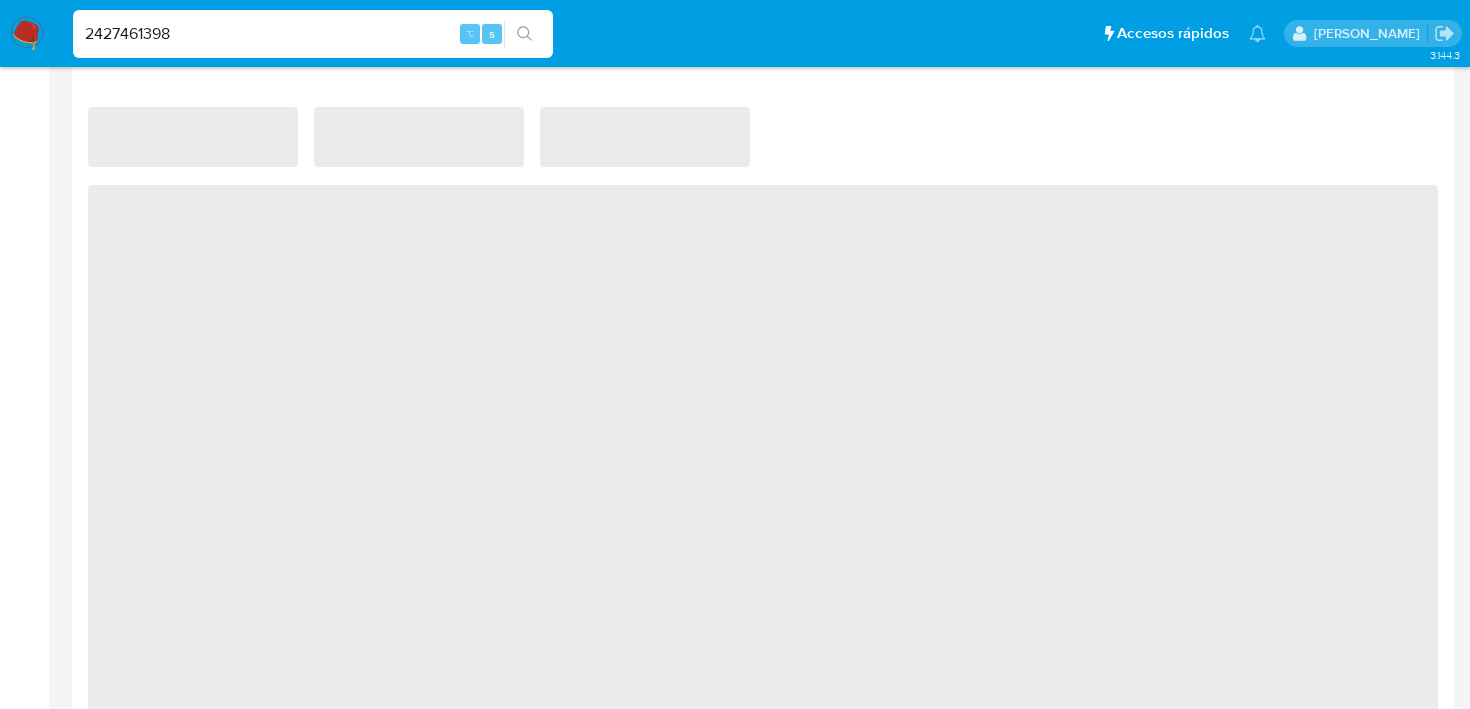 select on "10" 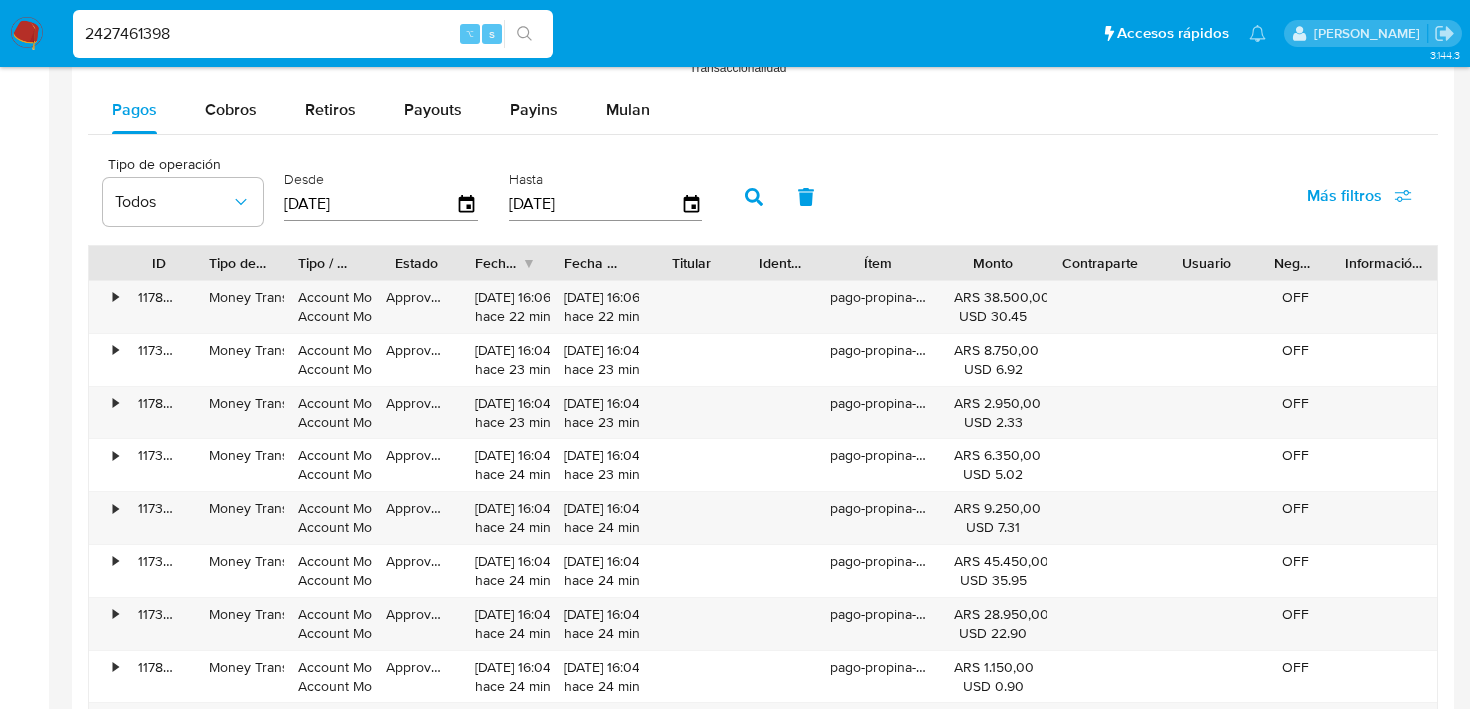 scroll, scrollTop: 1853, scrollLeft: 0, axis: vertical 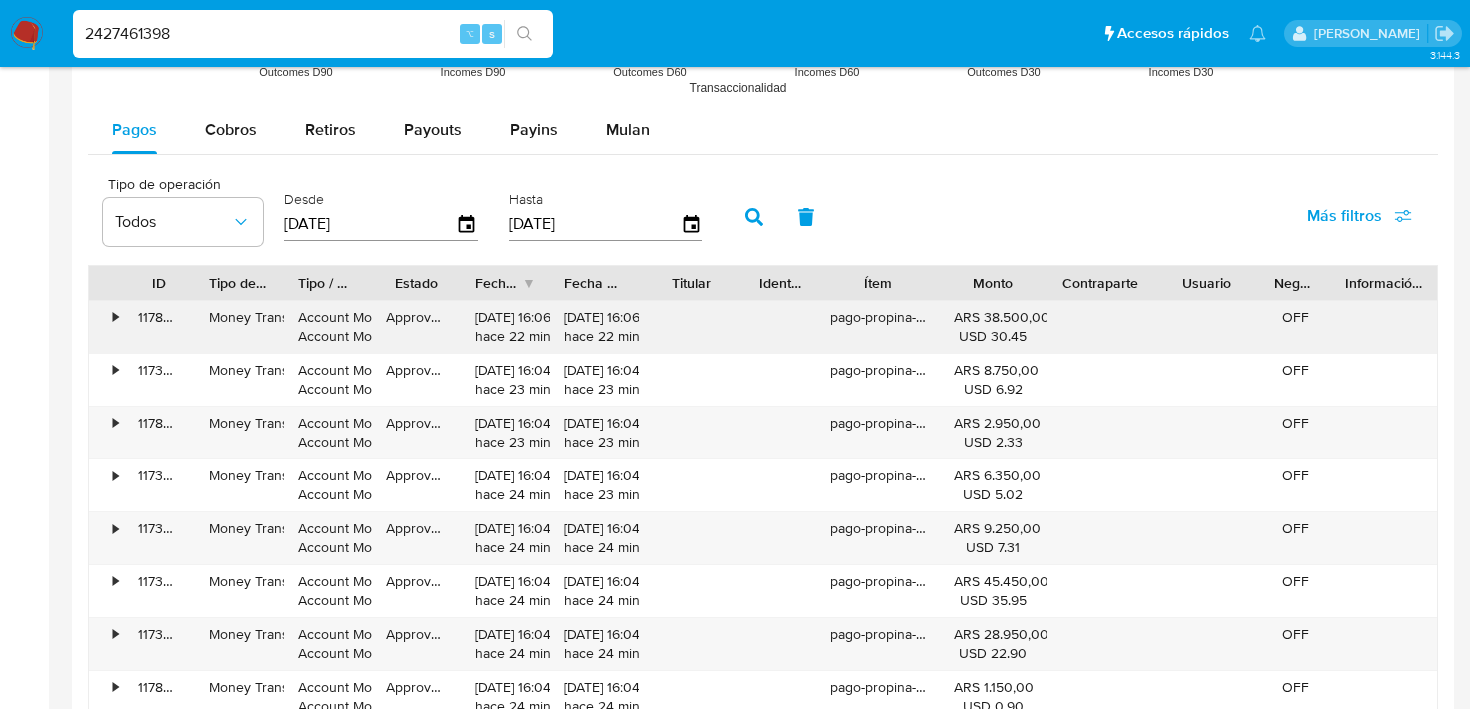click on "•" at bounding box center (106, 327) 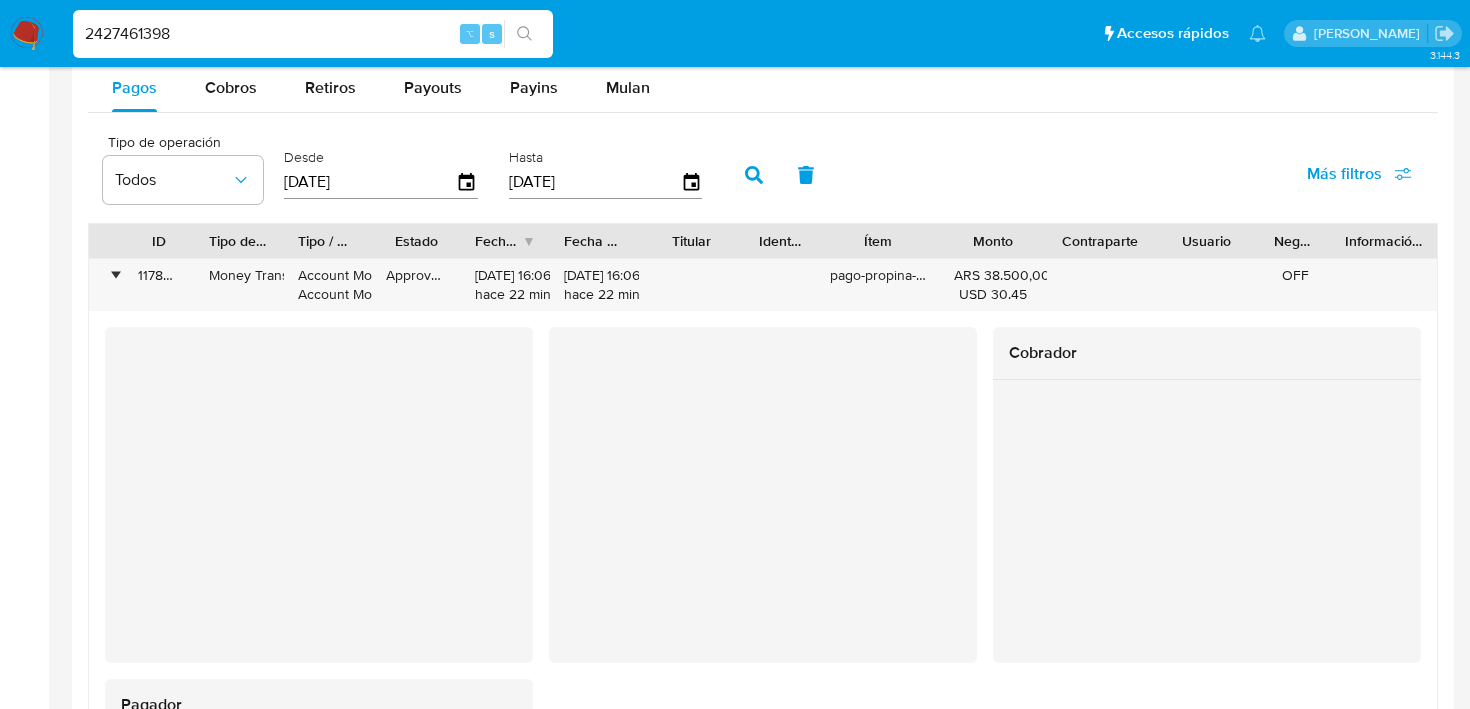 scroll, scrollTop: 1932, scrollLeft: 0, axis: vertical 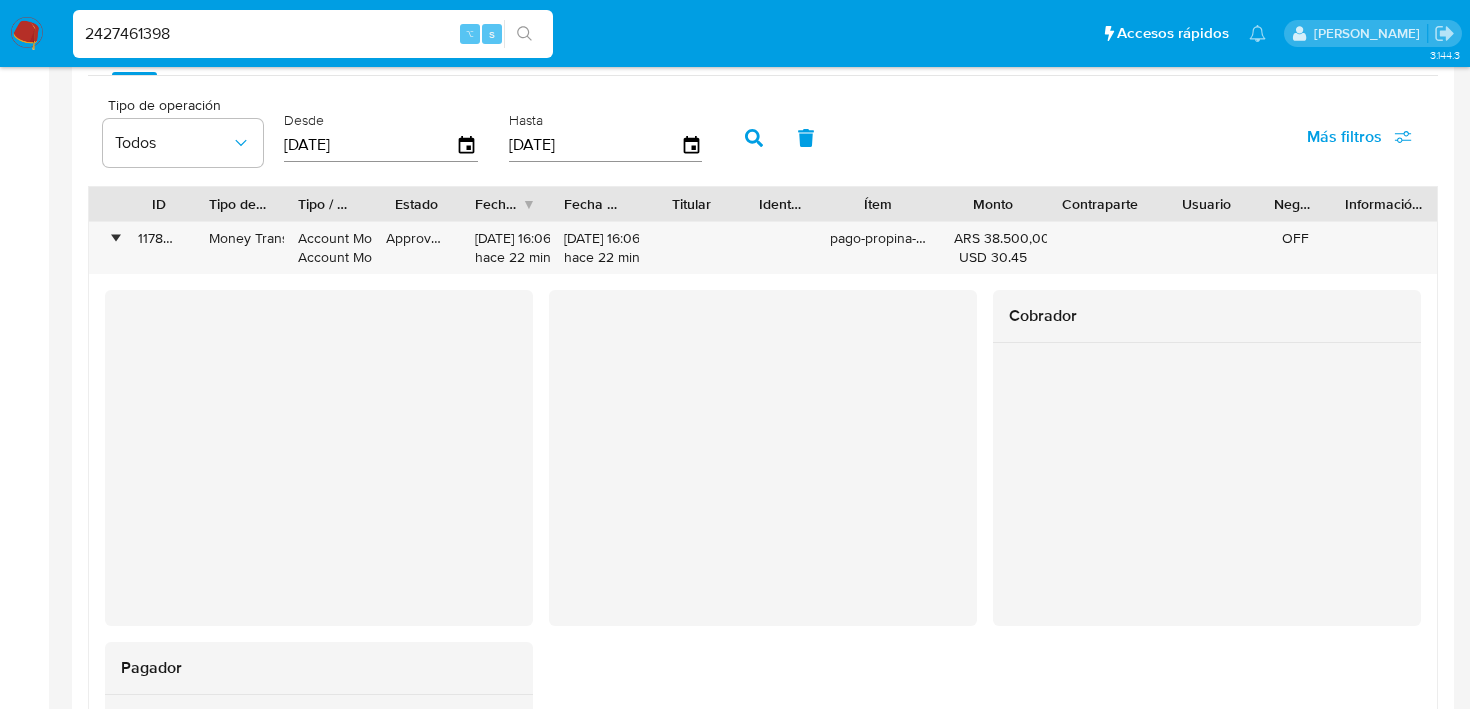 click on "2427461398" at bounding box center [313, 34] 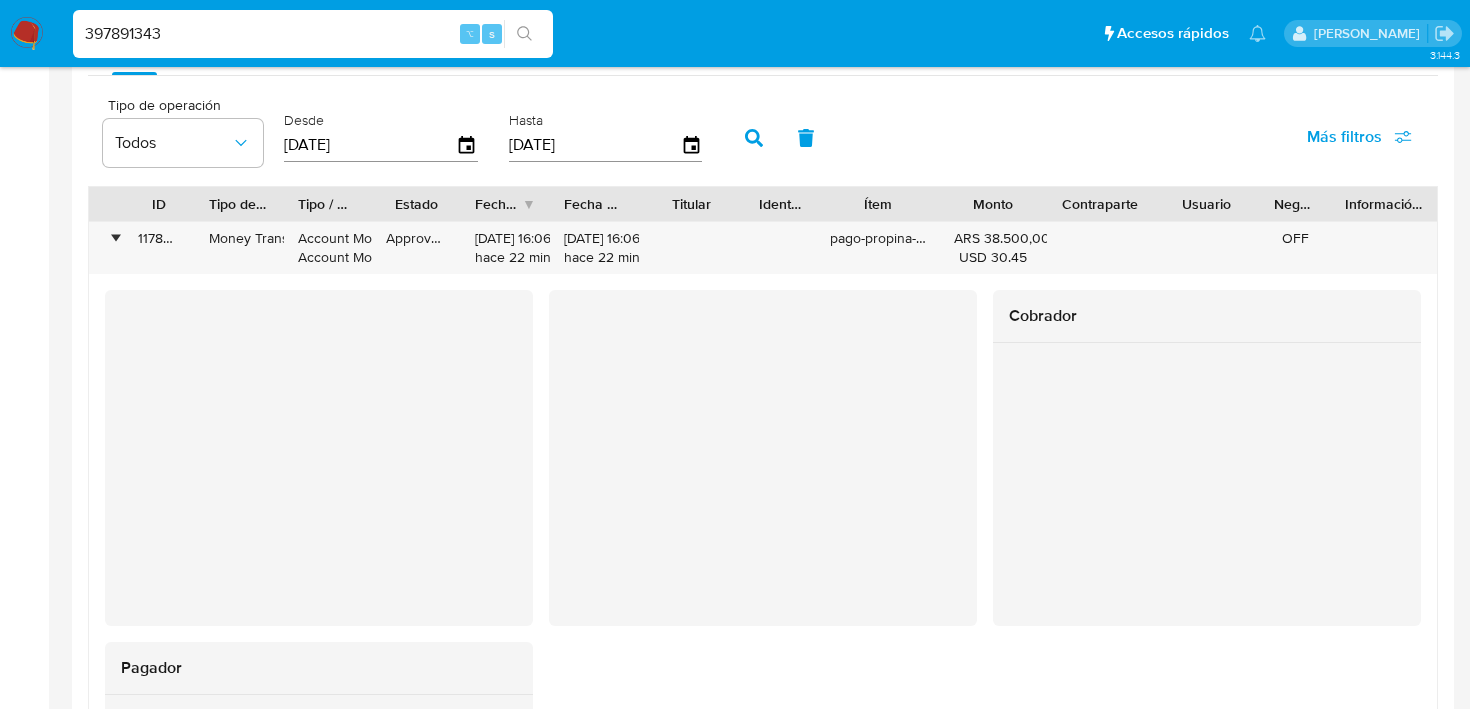 type on "397891343" 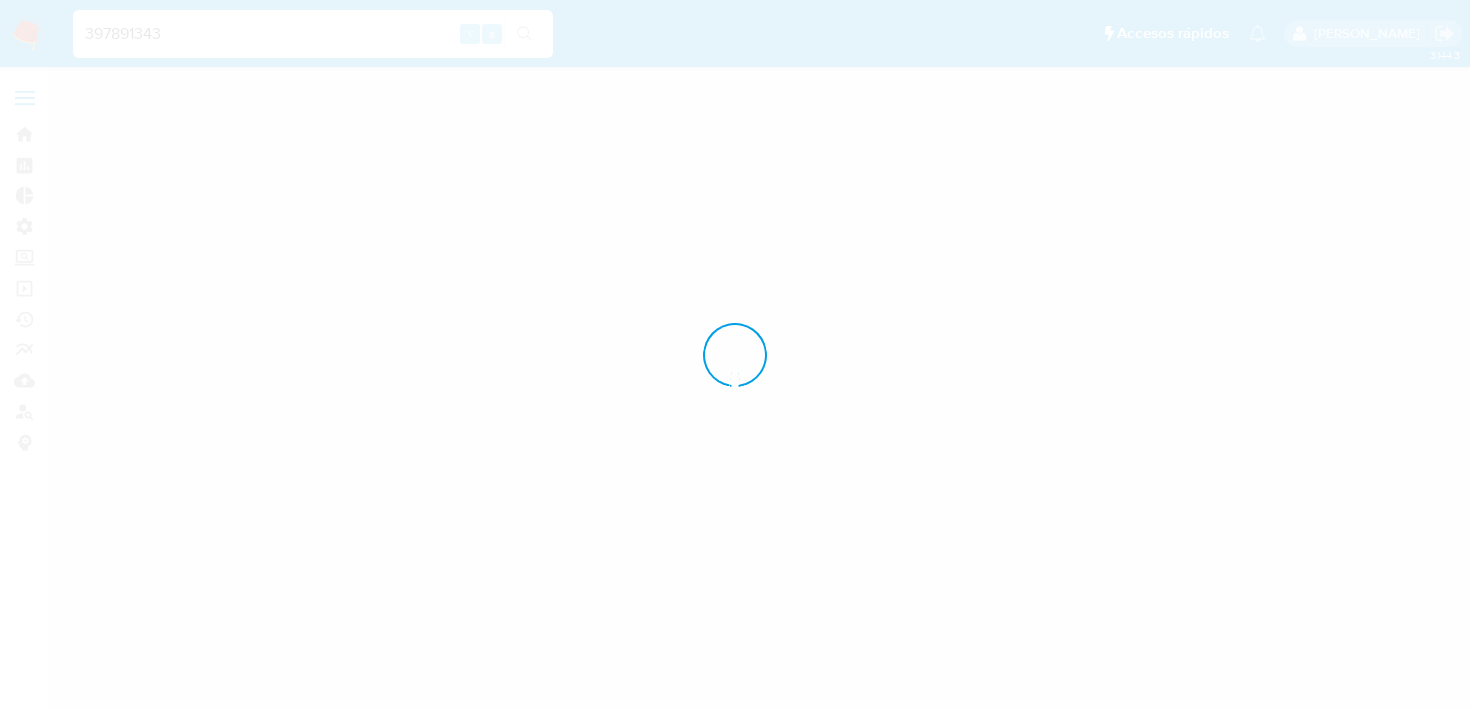 scroll, scrollTop: 0, scrollLeft: 0, axis: both 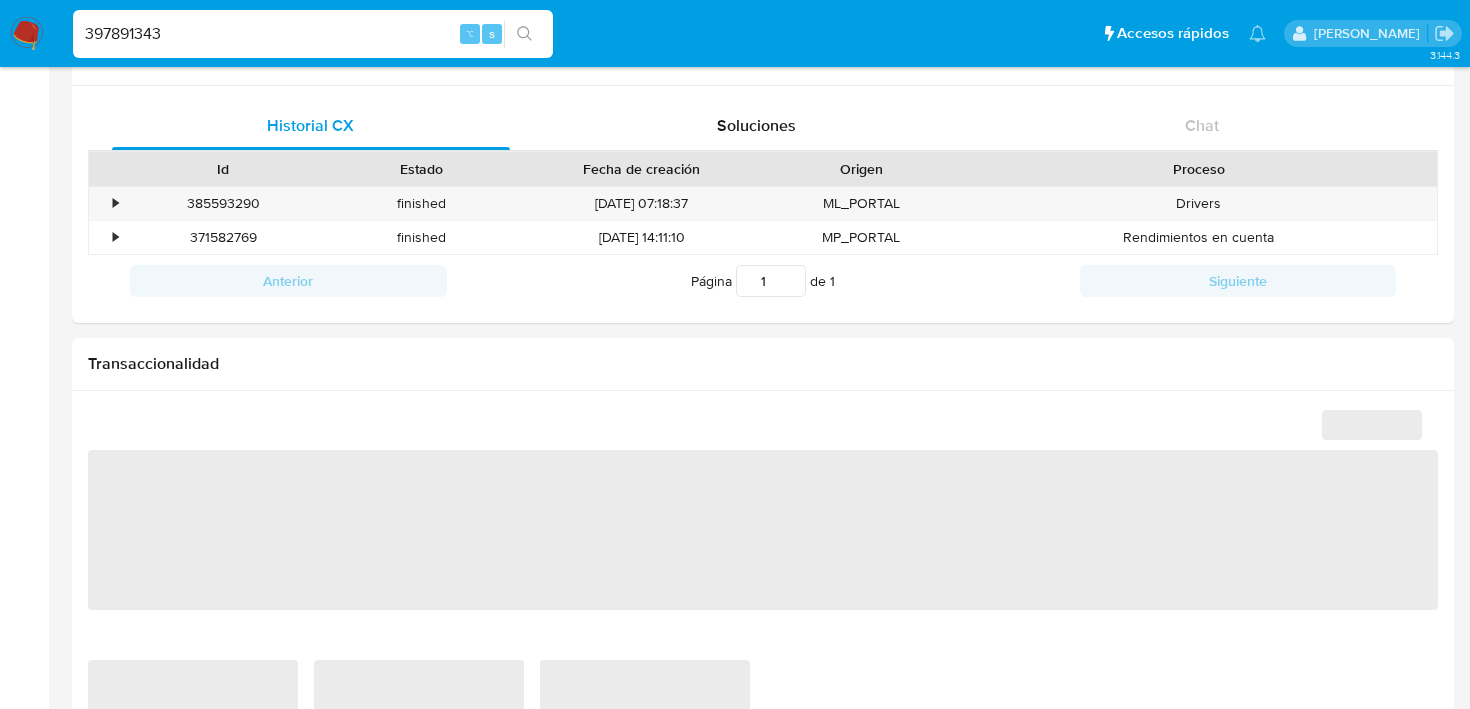 select on "10" 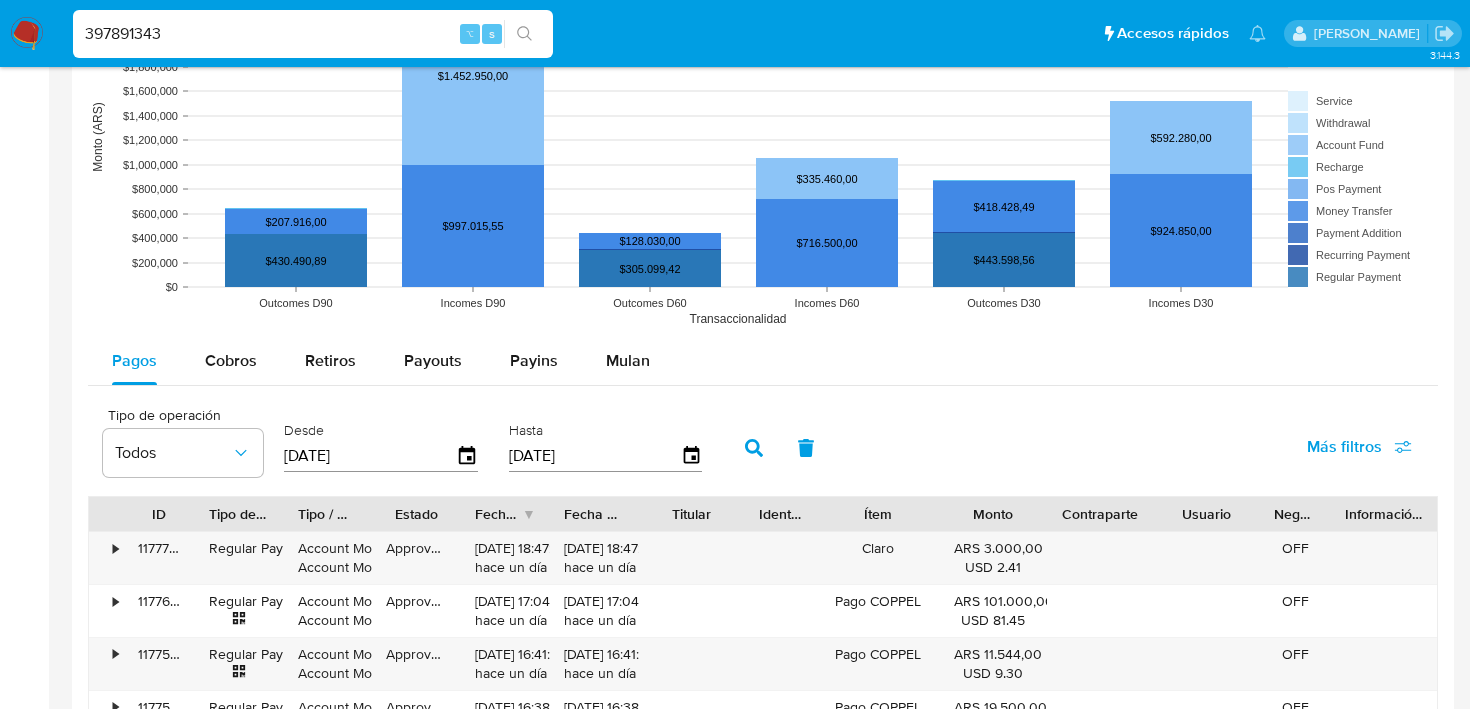 scroll, scrollTop: 1593, scrollLeft: 0, axis: vertical 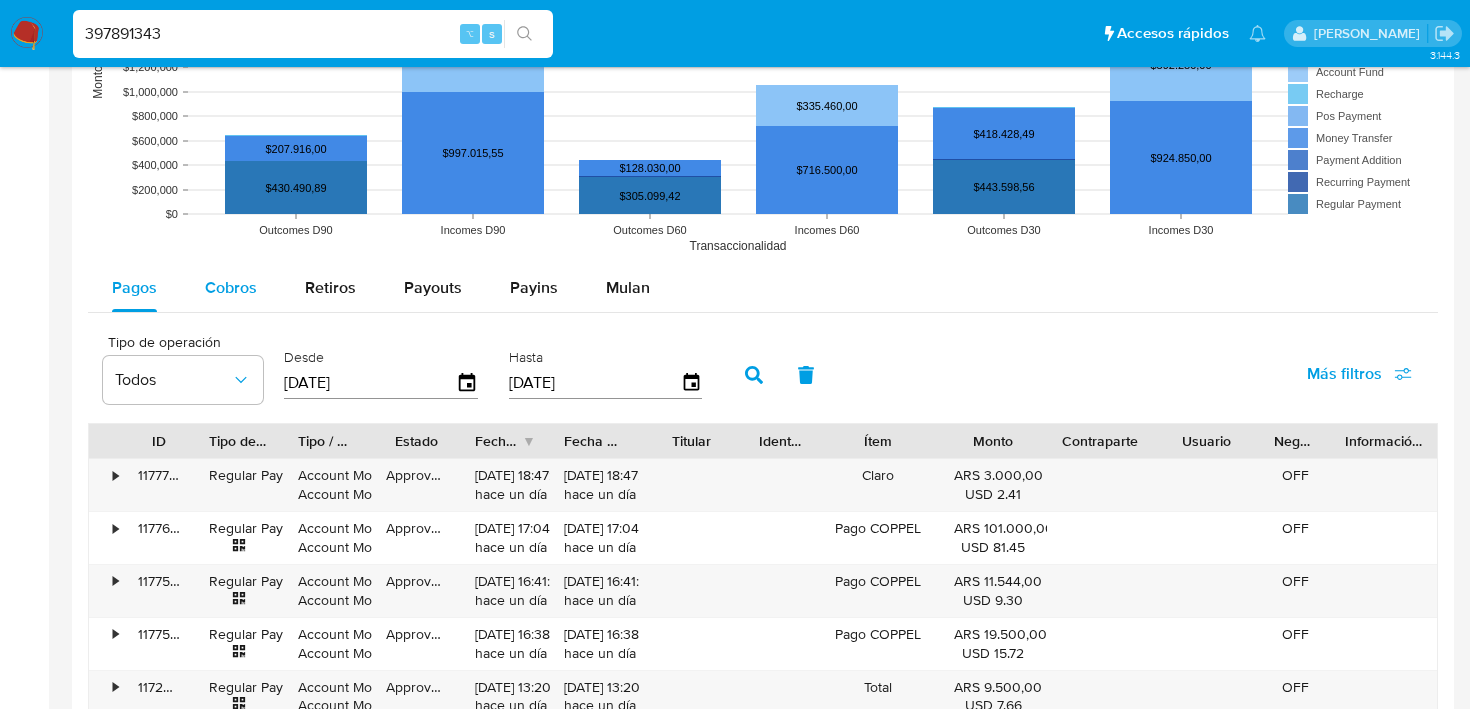 click on "Cobros" at bounding box center (231, 287) 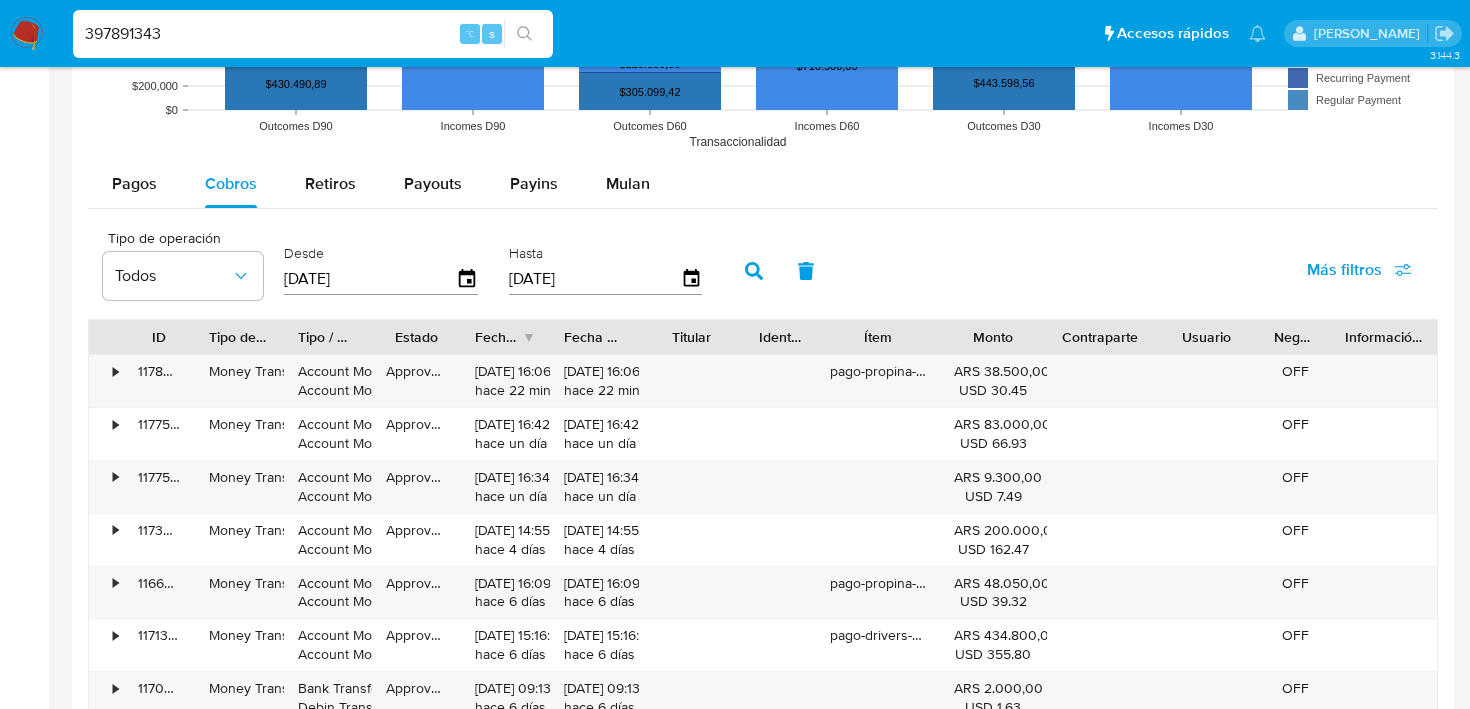 scroll, scrollTop: 1706, scrollLeft: 0, axis: vertical 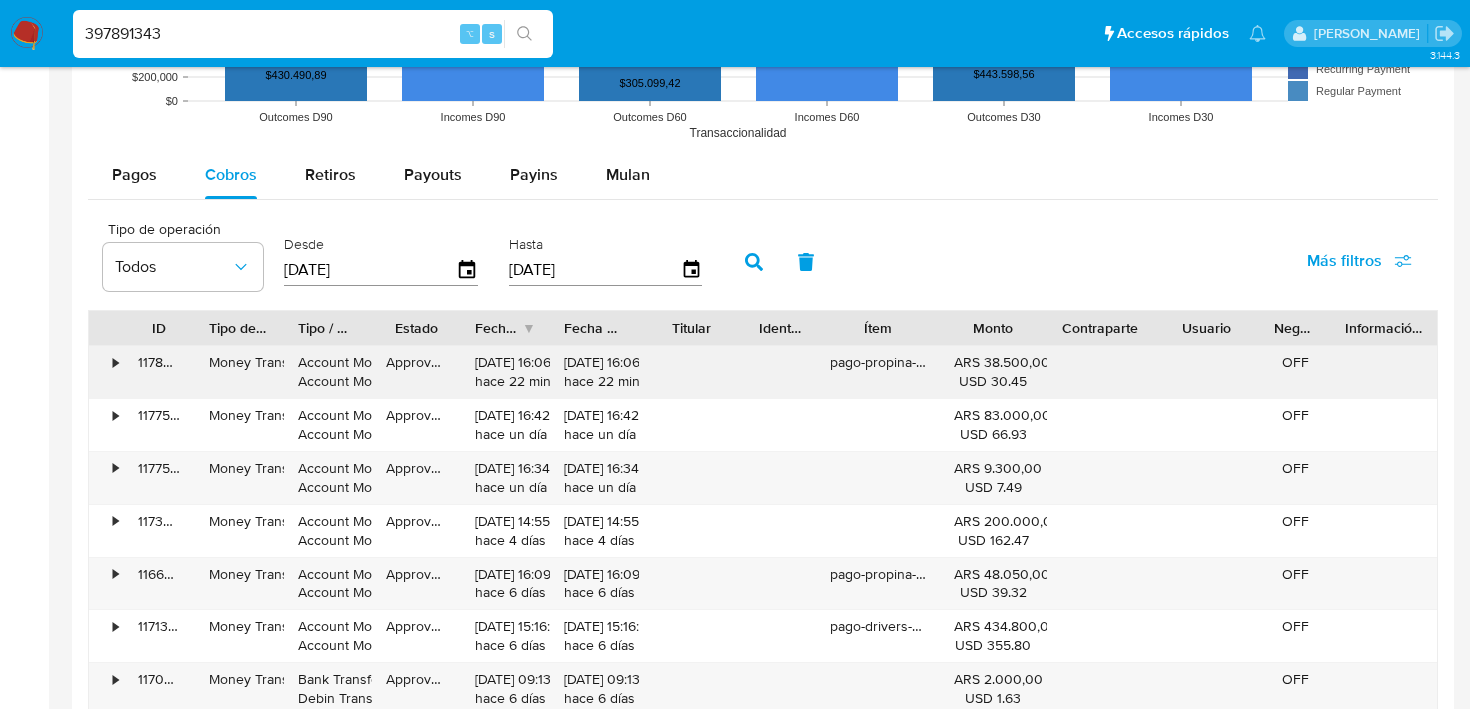click on "•" at bounding box center (115, 362) 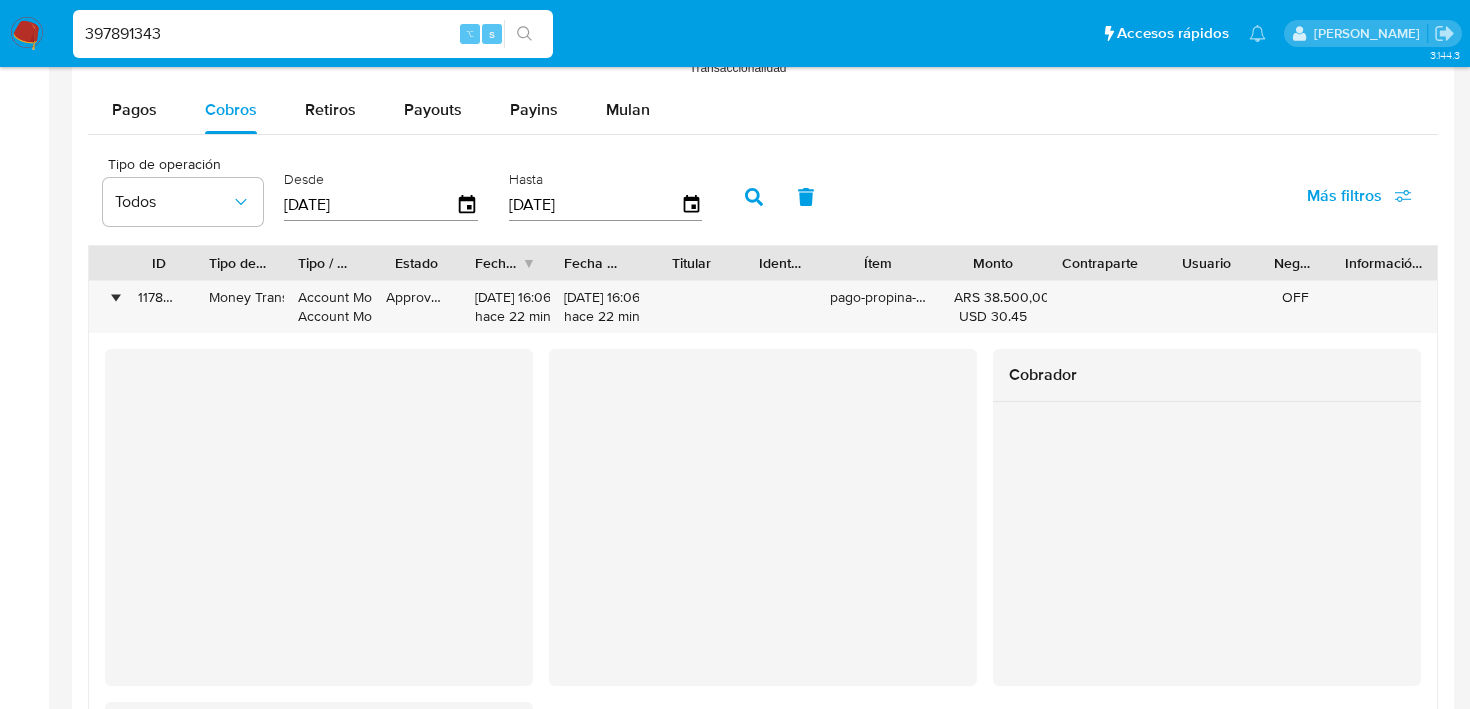 scroll, scrollTop: 1763, scrollLeft: 0, axis: vertical 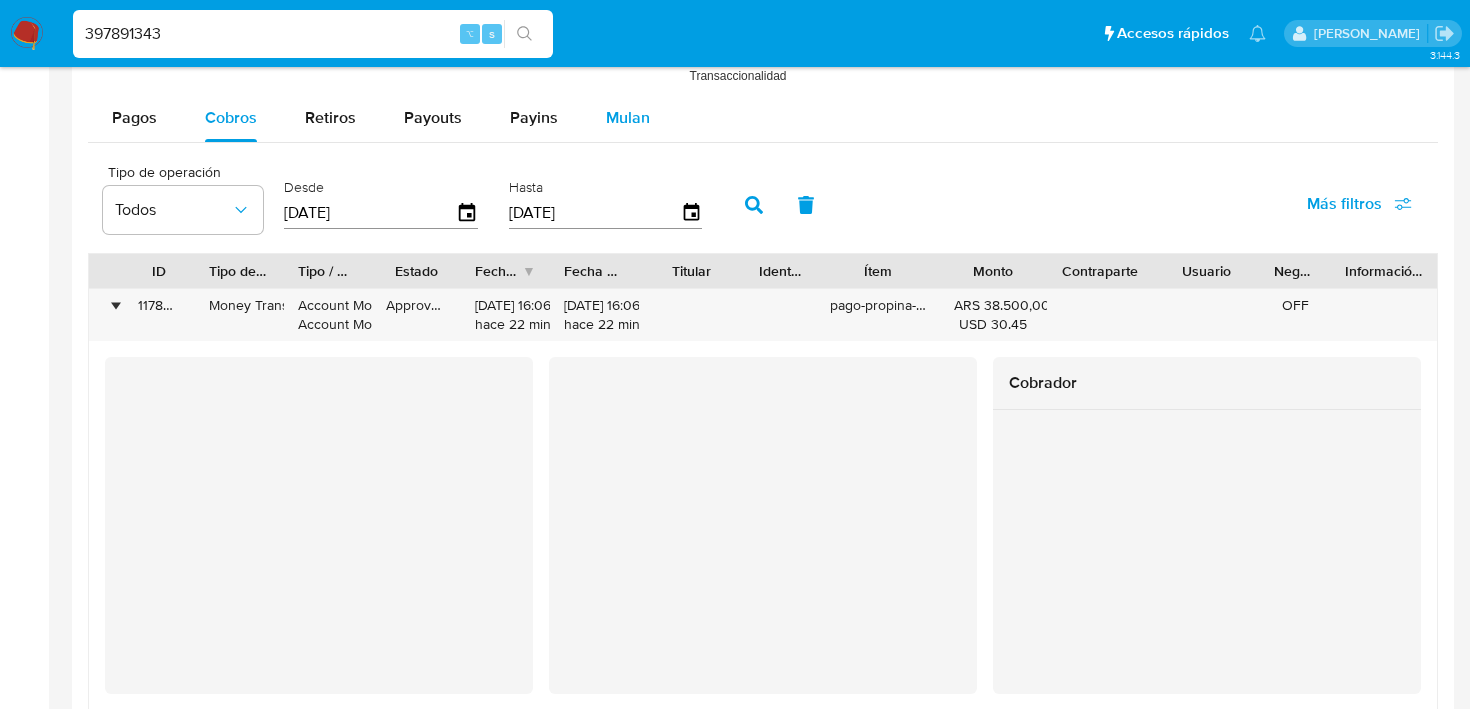 click on "Mulan" at bounding box center (628, 118) 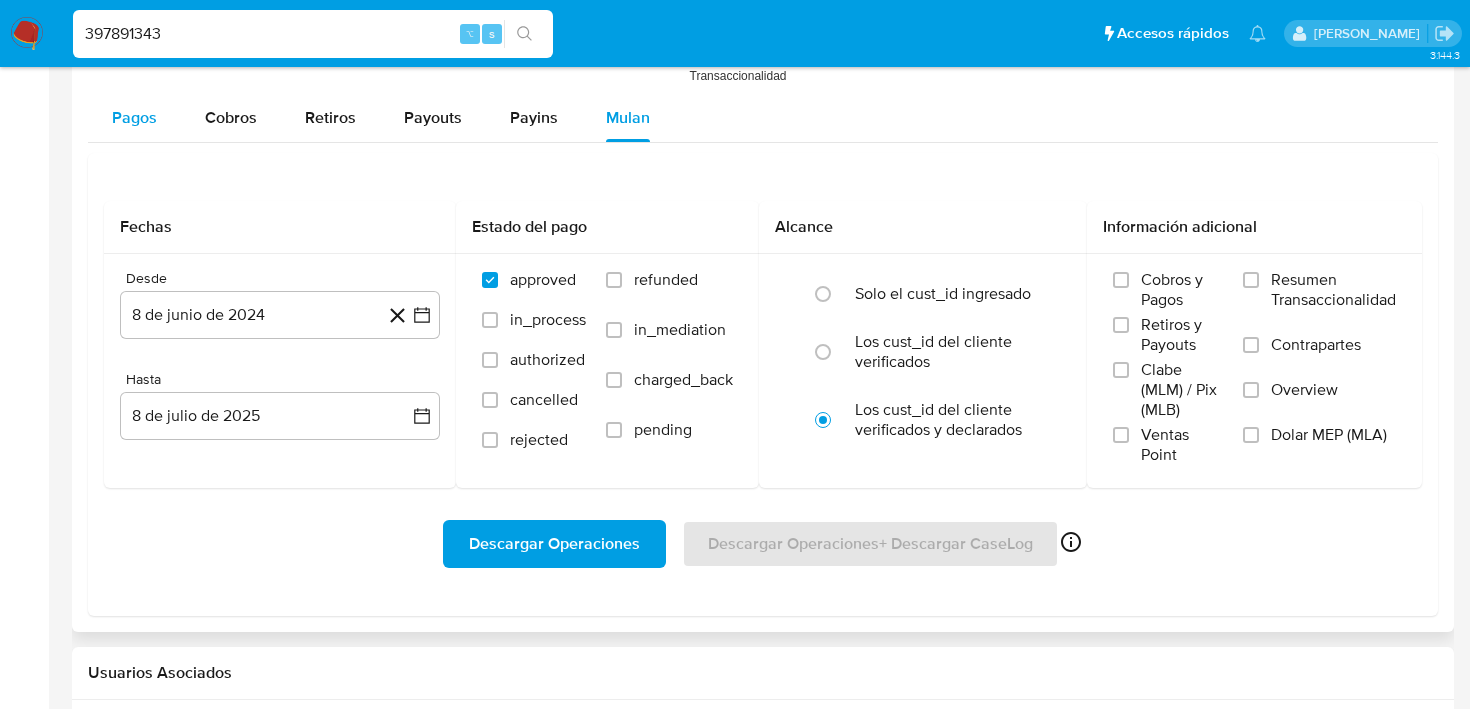 click on "Pagos" at bounding box center [134, 117] 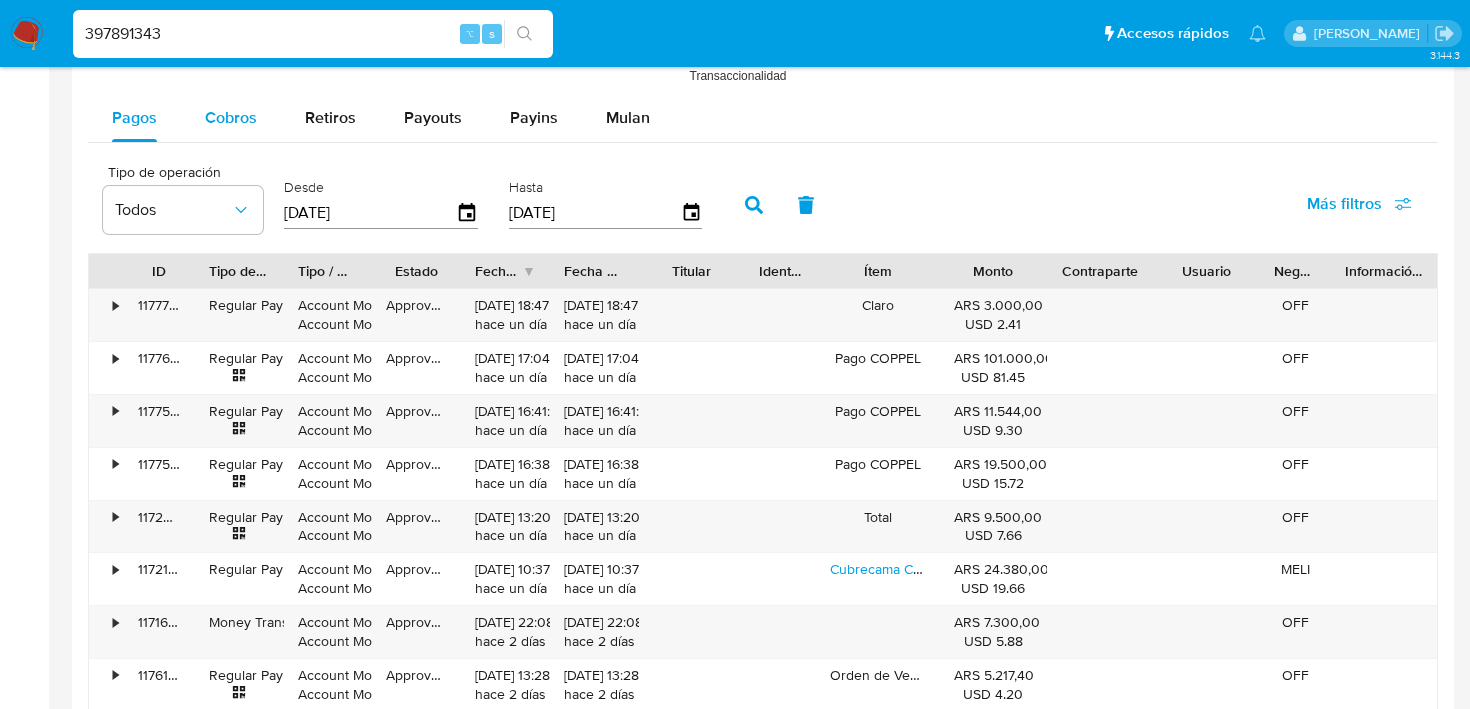 click on "Cobros" at bounding box center (231, 117) 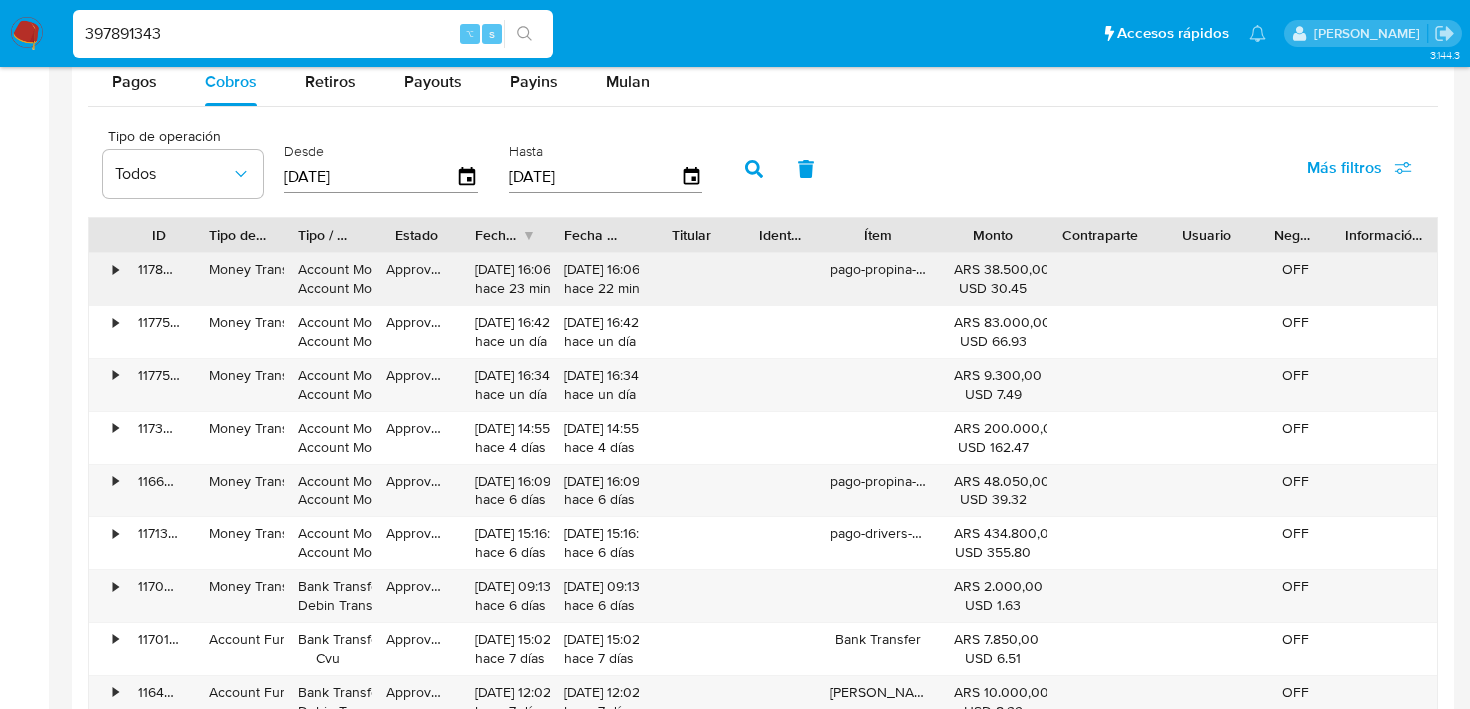 scroll, scrollTop: 1800, scrollLeft: 0, axis: vertical 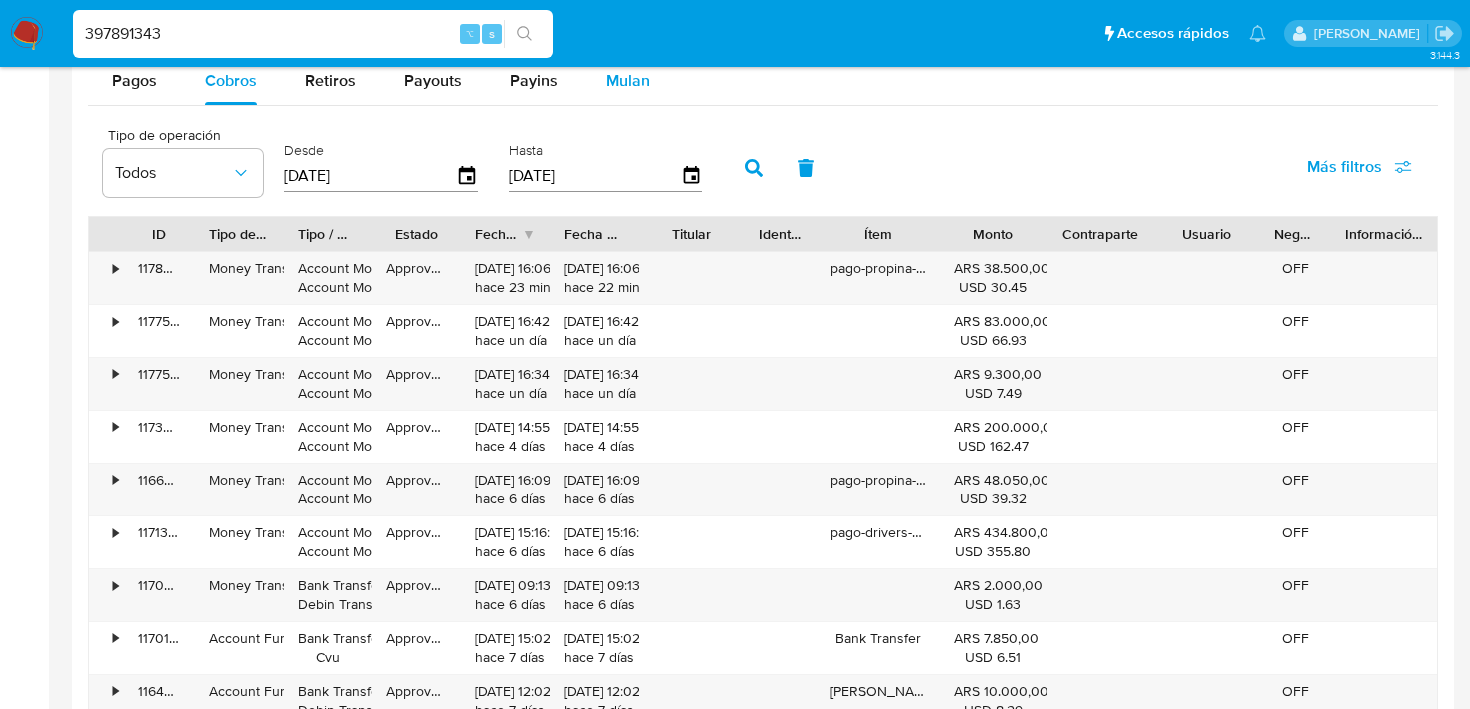 click on "Mulan" at bounding box center (628, 81) 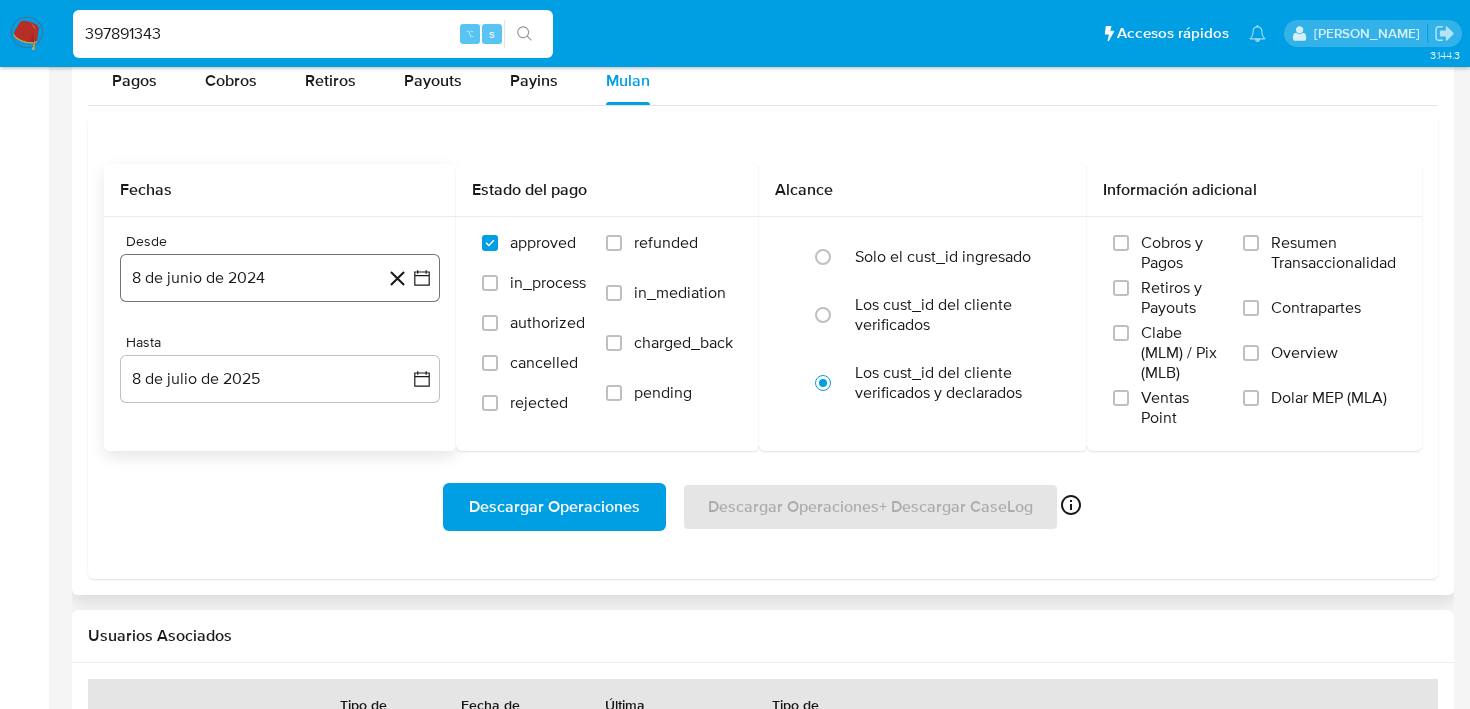 click 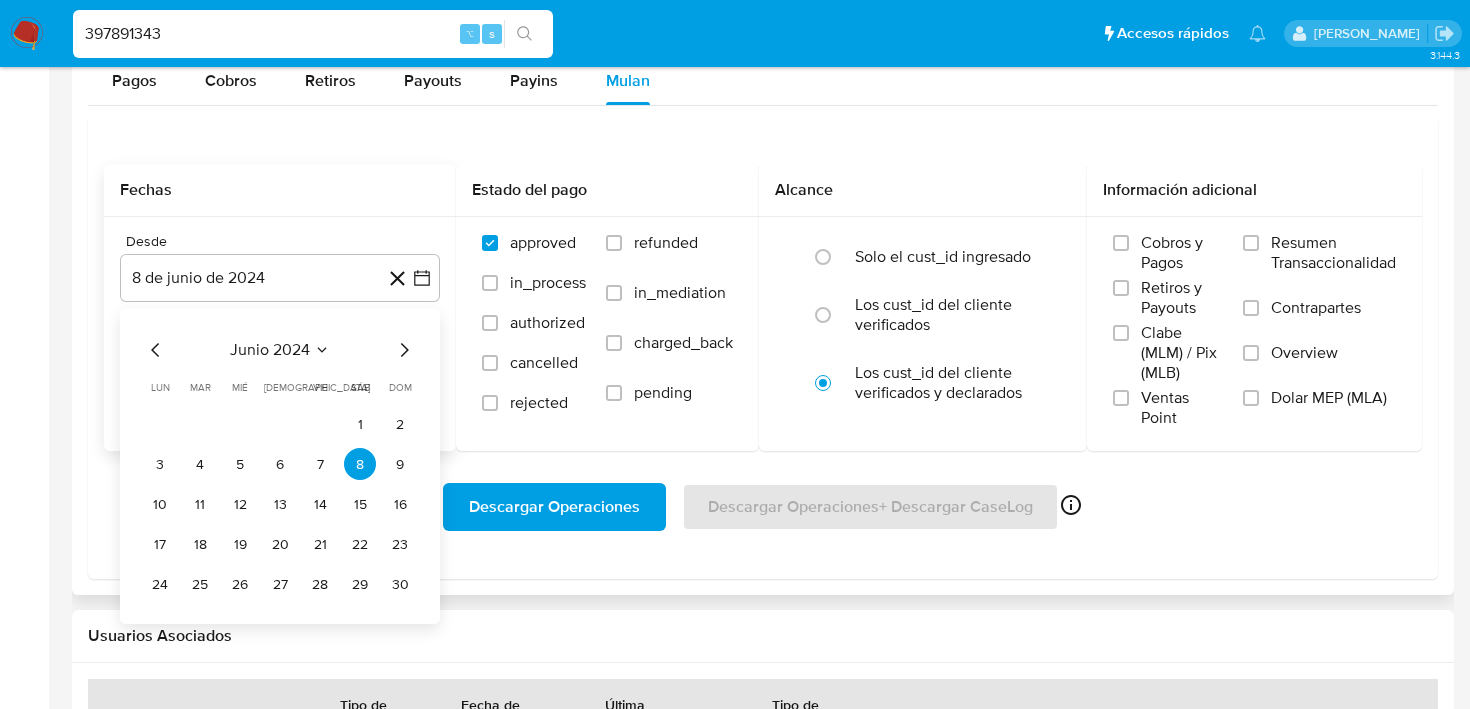 click 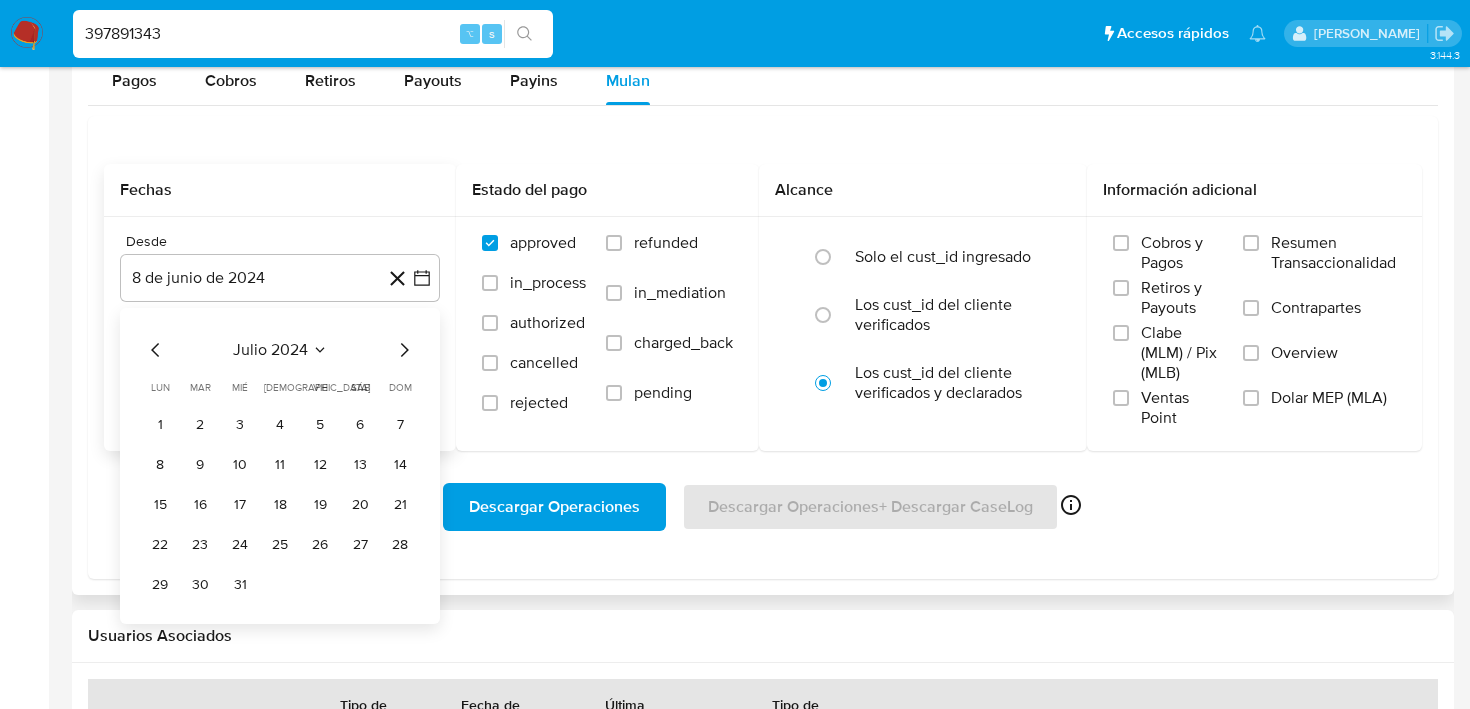 click 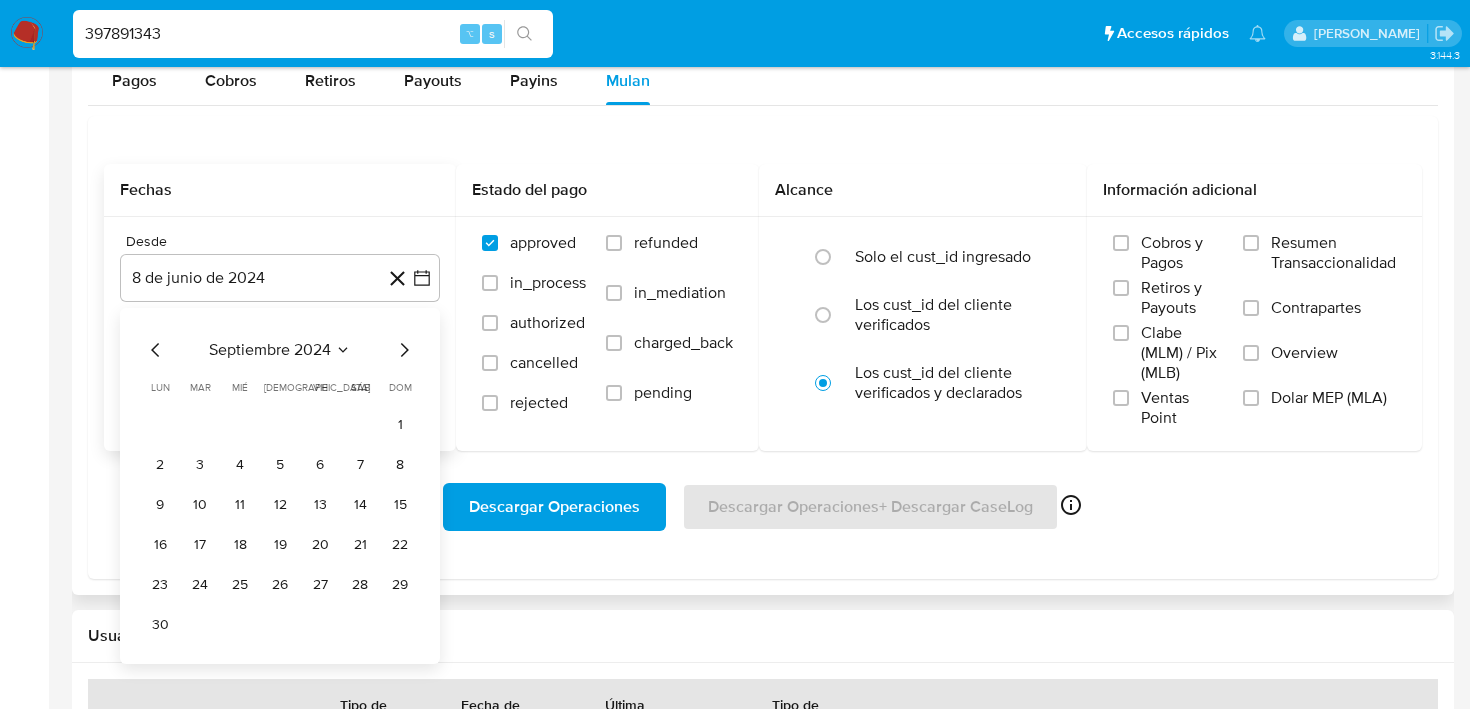 click 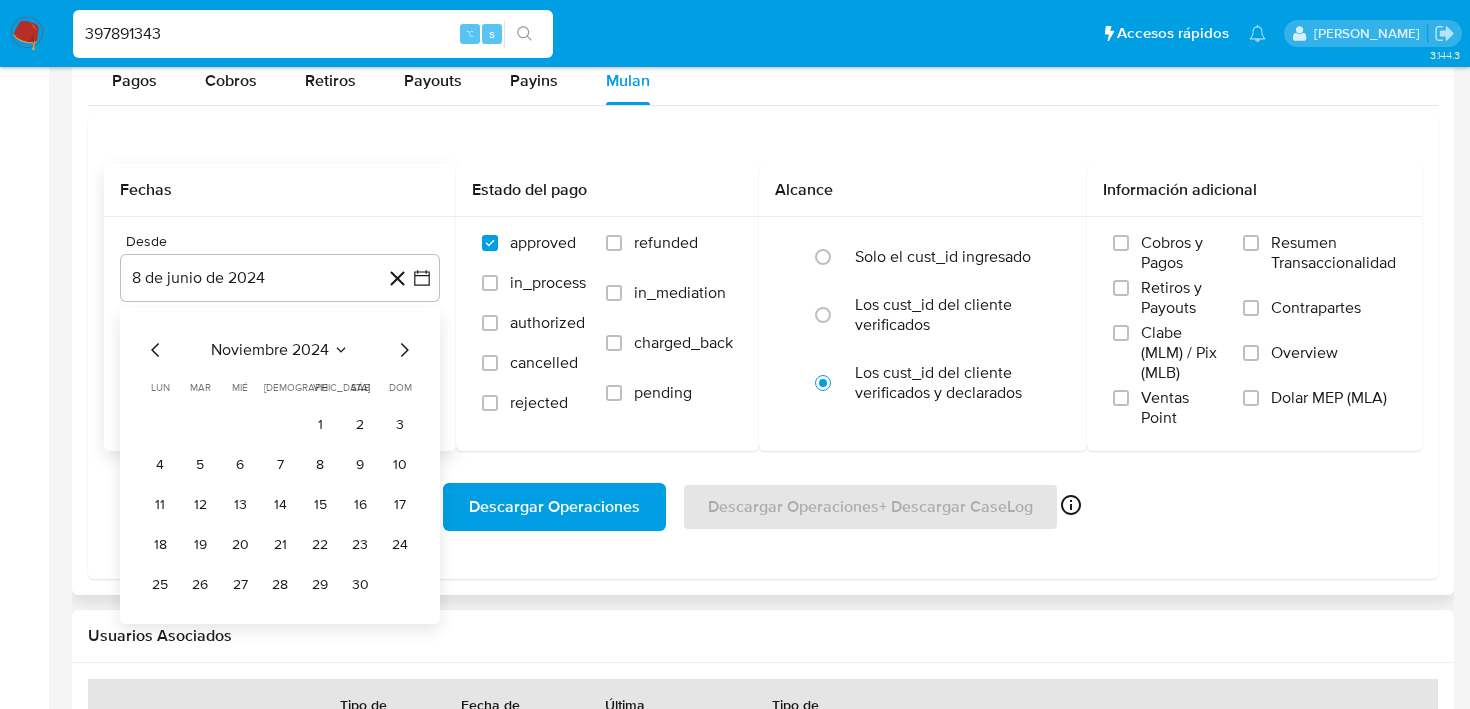 click 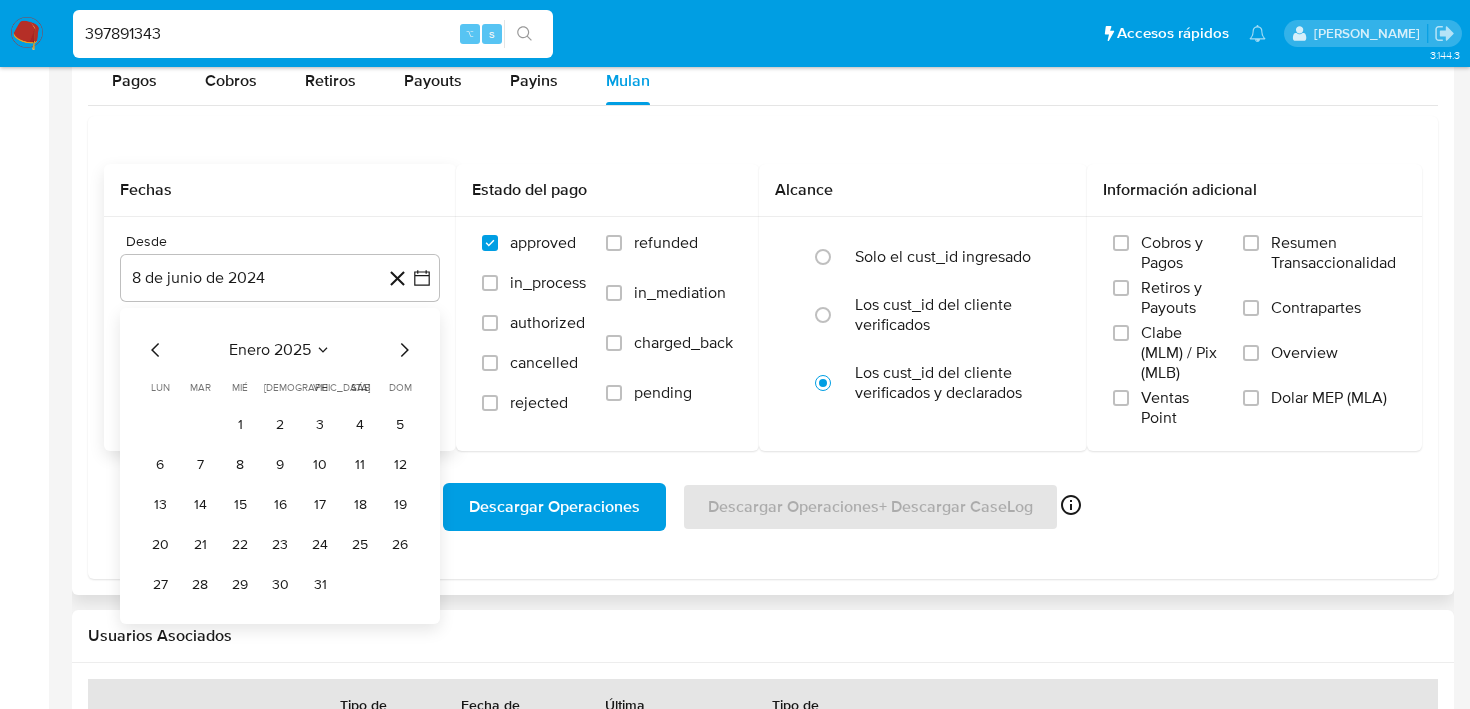 click 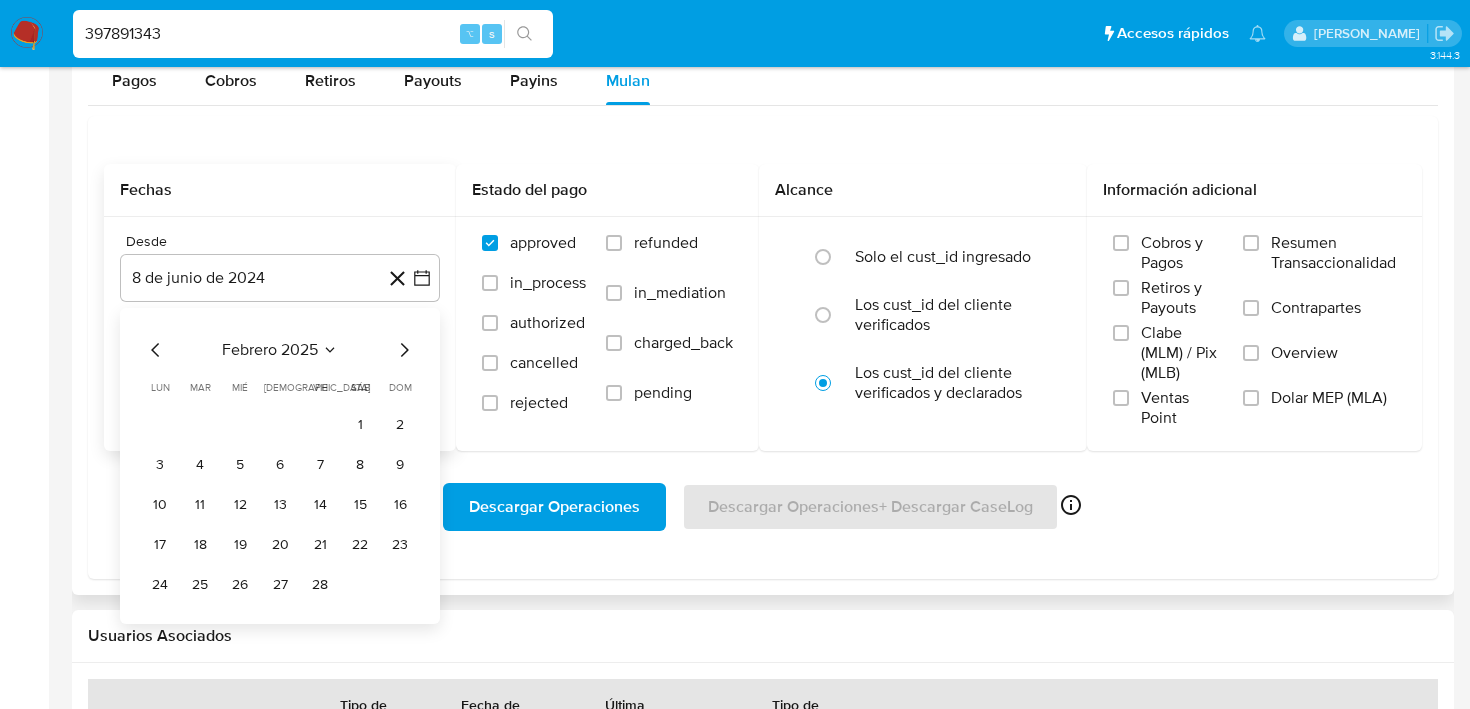click 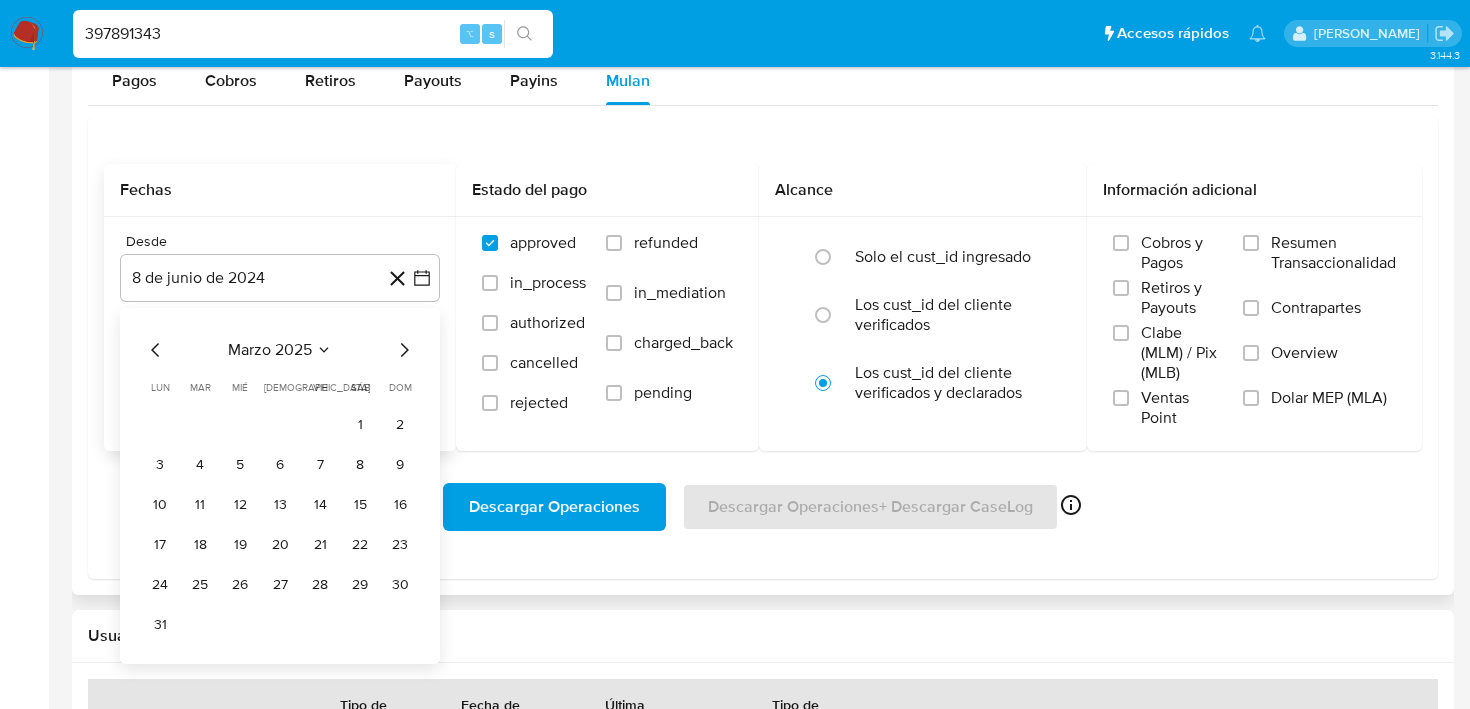 click 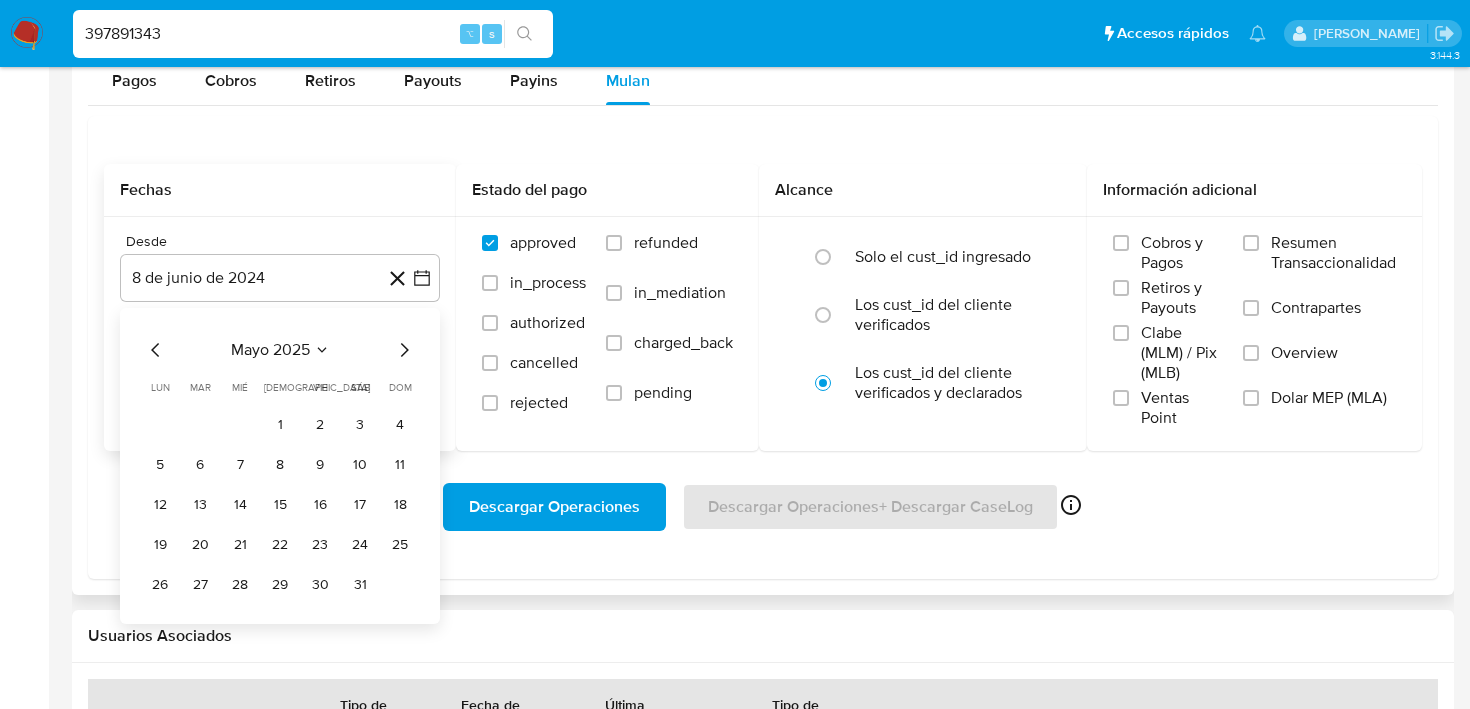 click 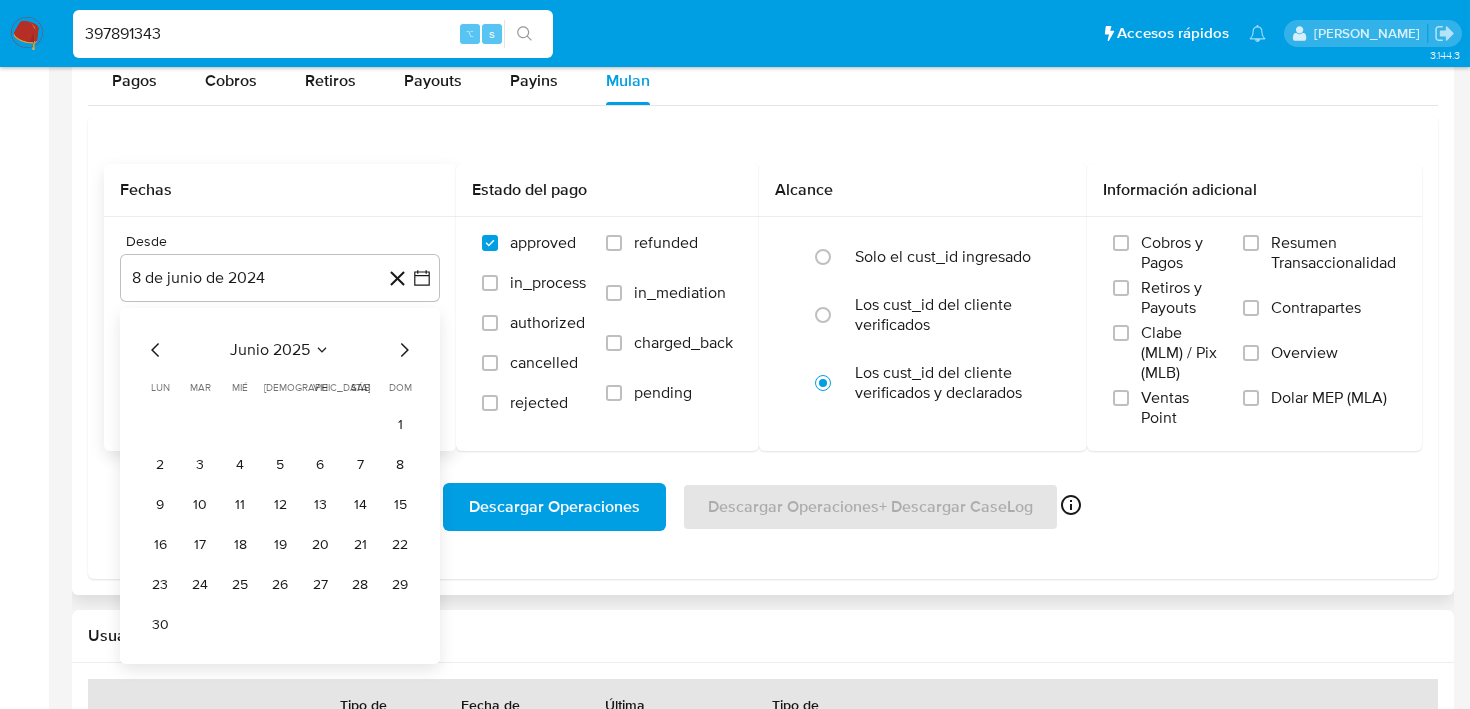 click 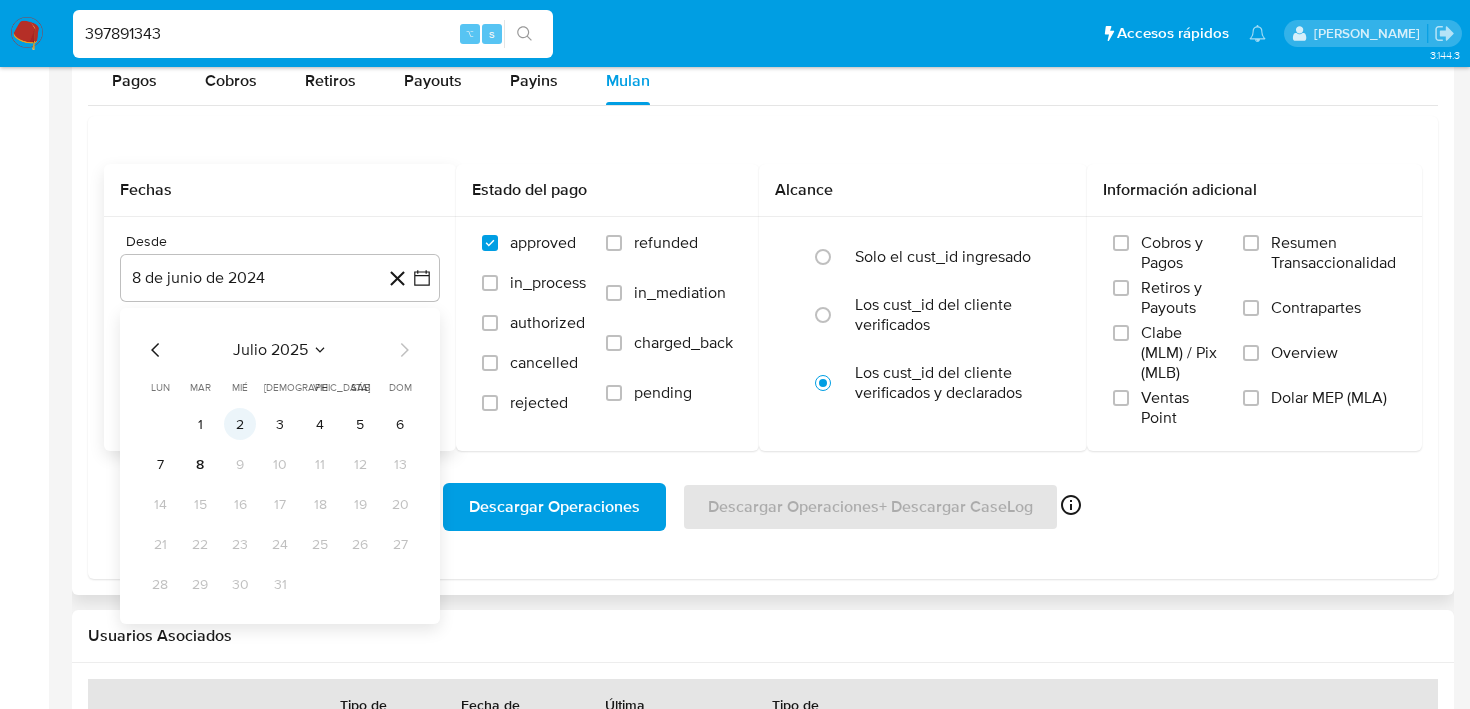 click on "2" at bounding box center (240, 424) 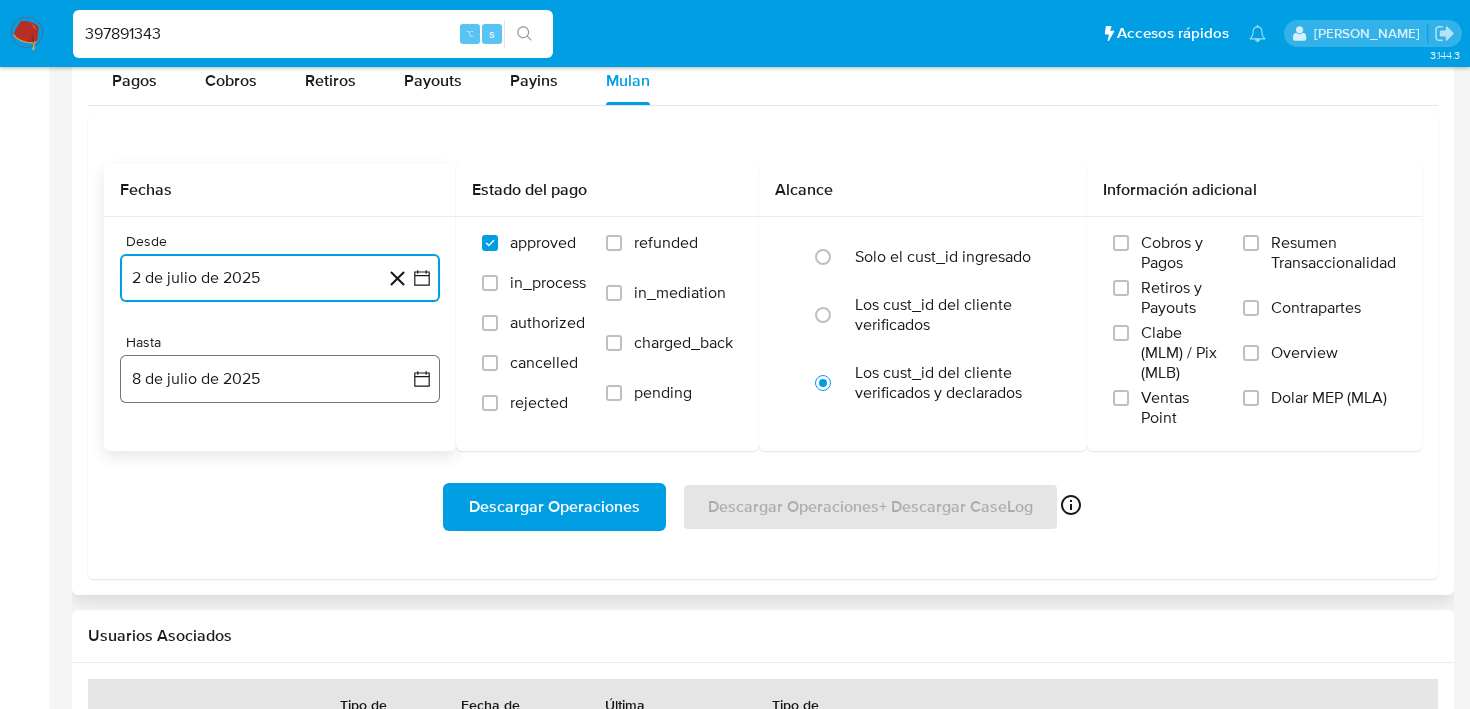 click 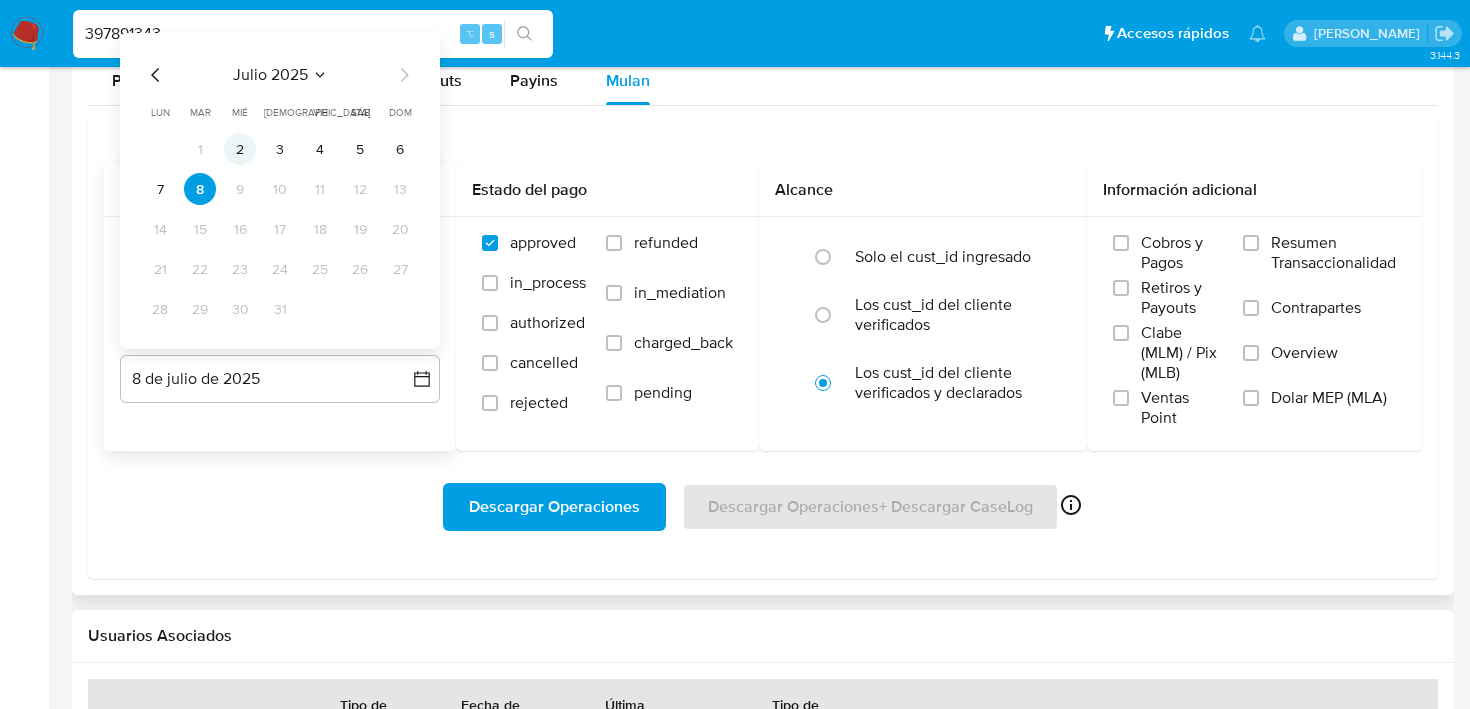 click on "2" at bounding box center [240, 149] 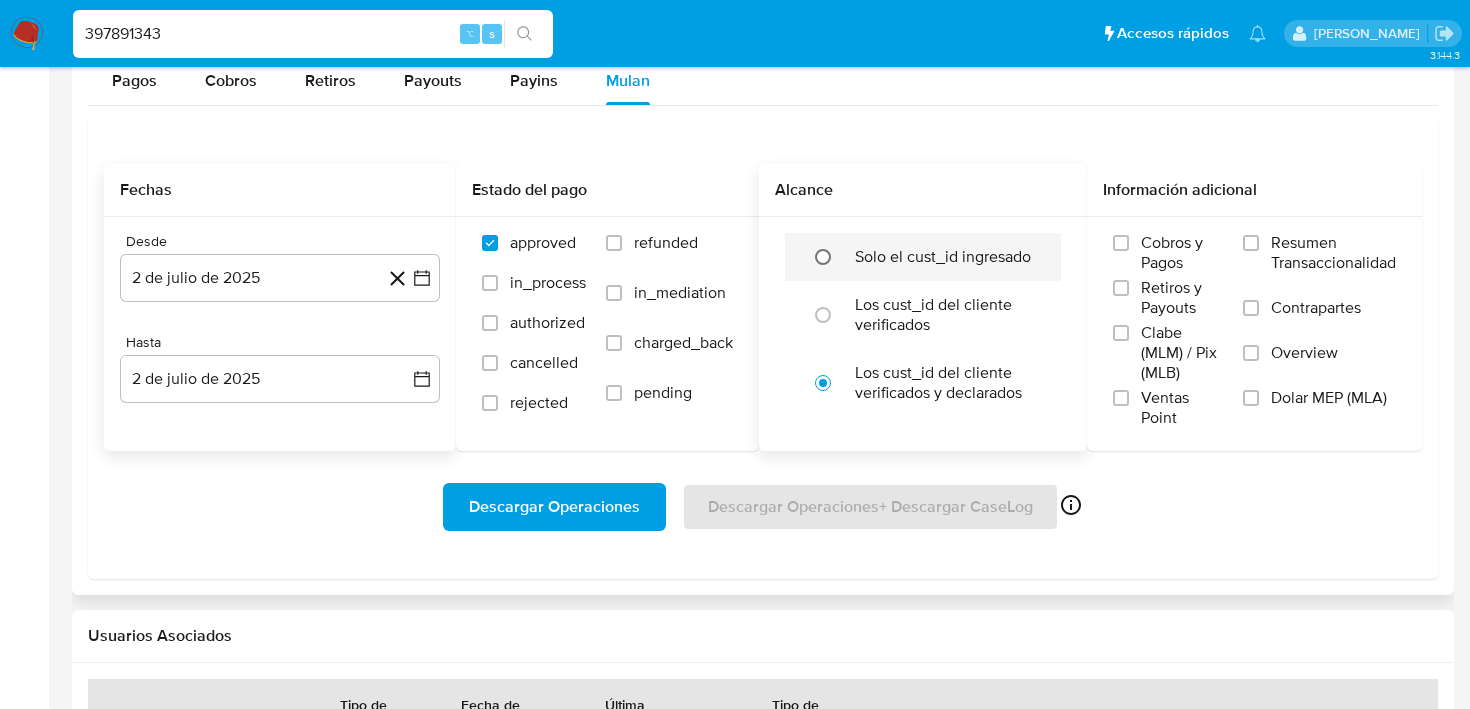 click at bounding box center [823, 257] 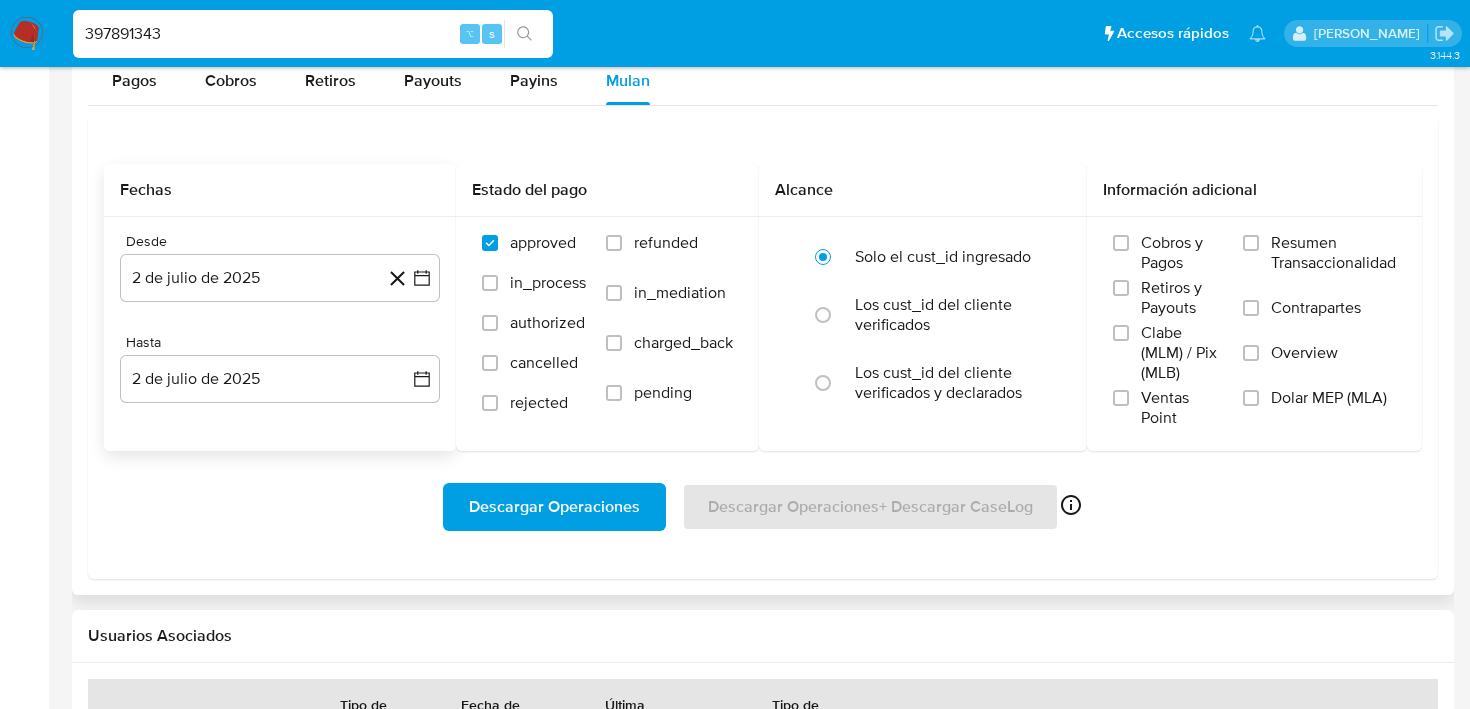 click on "Descargar Operaciones" at bounding box center [554, 507] 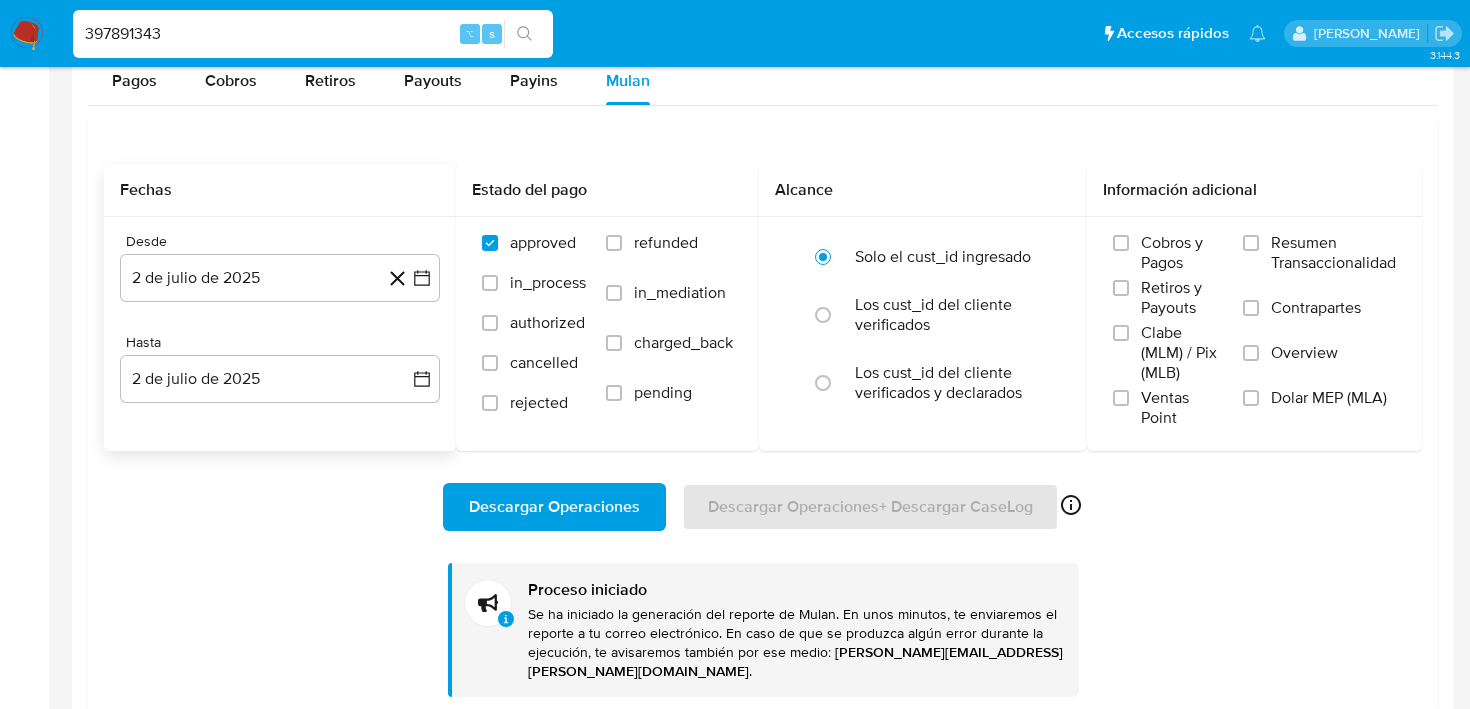 click on "397891343" at bounding box center (313, 34) 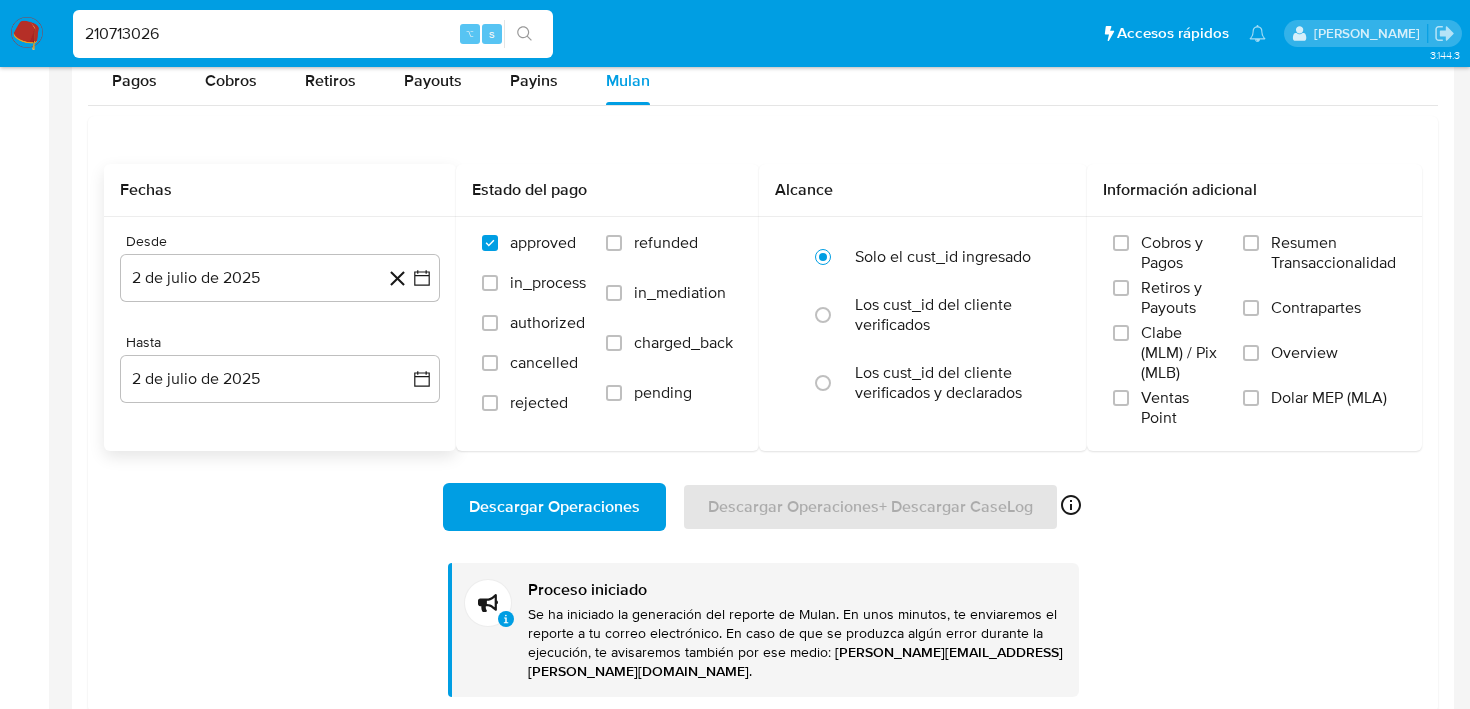 type on "210713026" 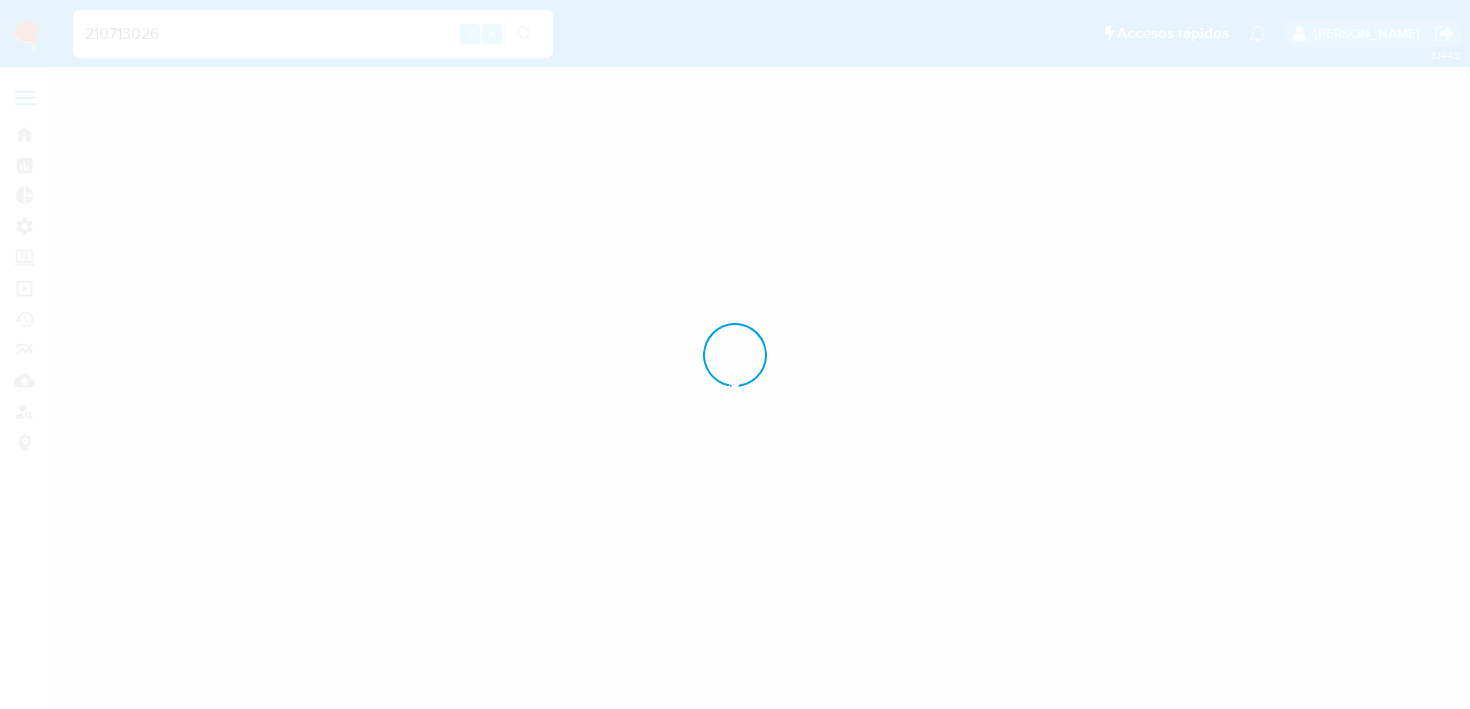 scroll, scrollTop: 0, scrollLeft: 0, axis: both 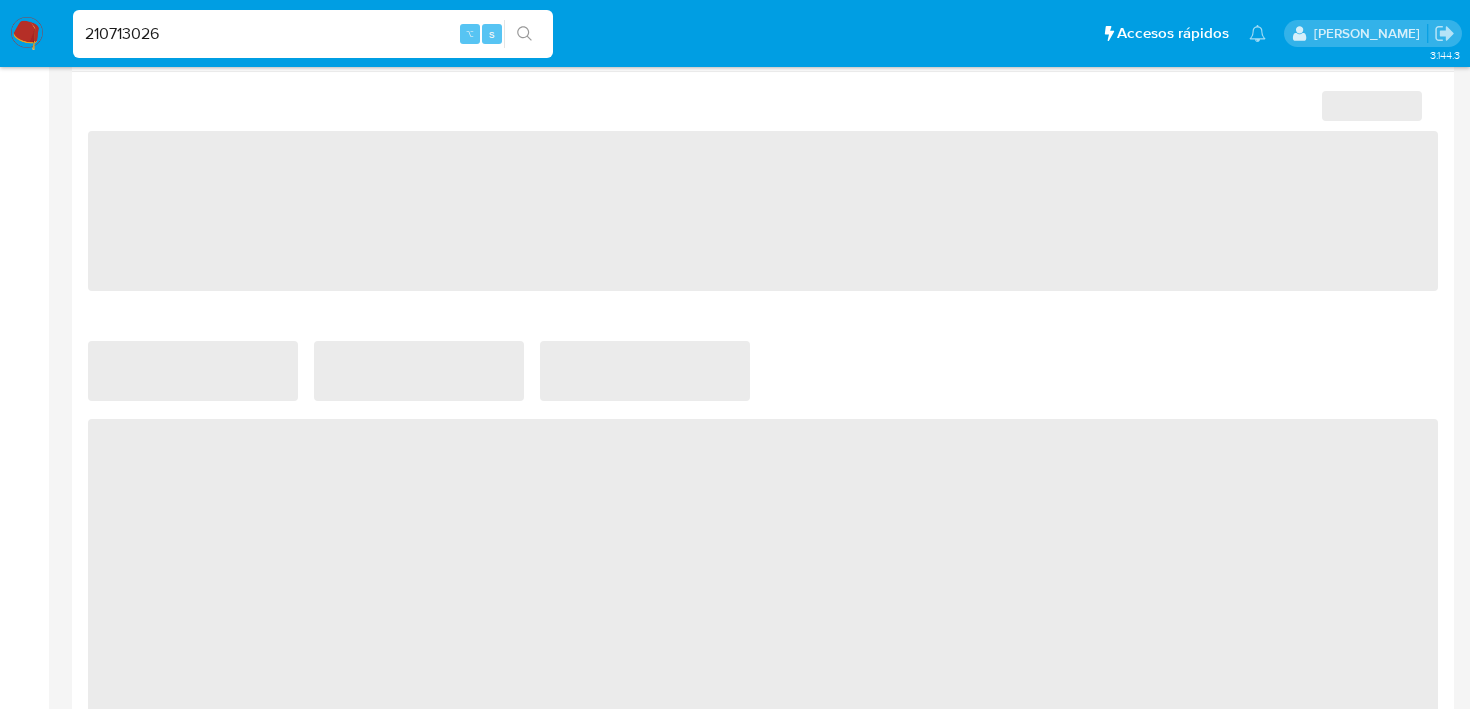 select on "10" 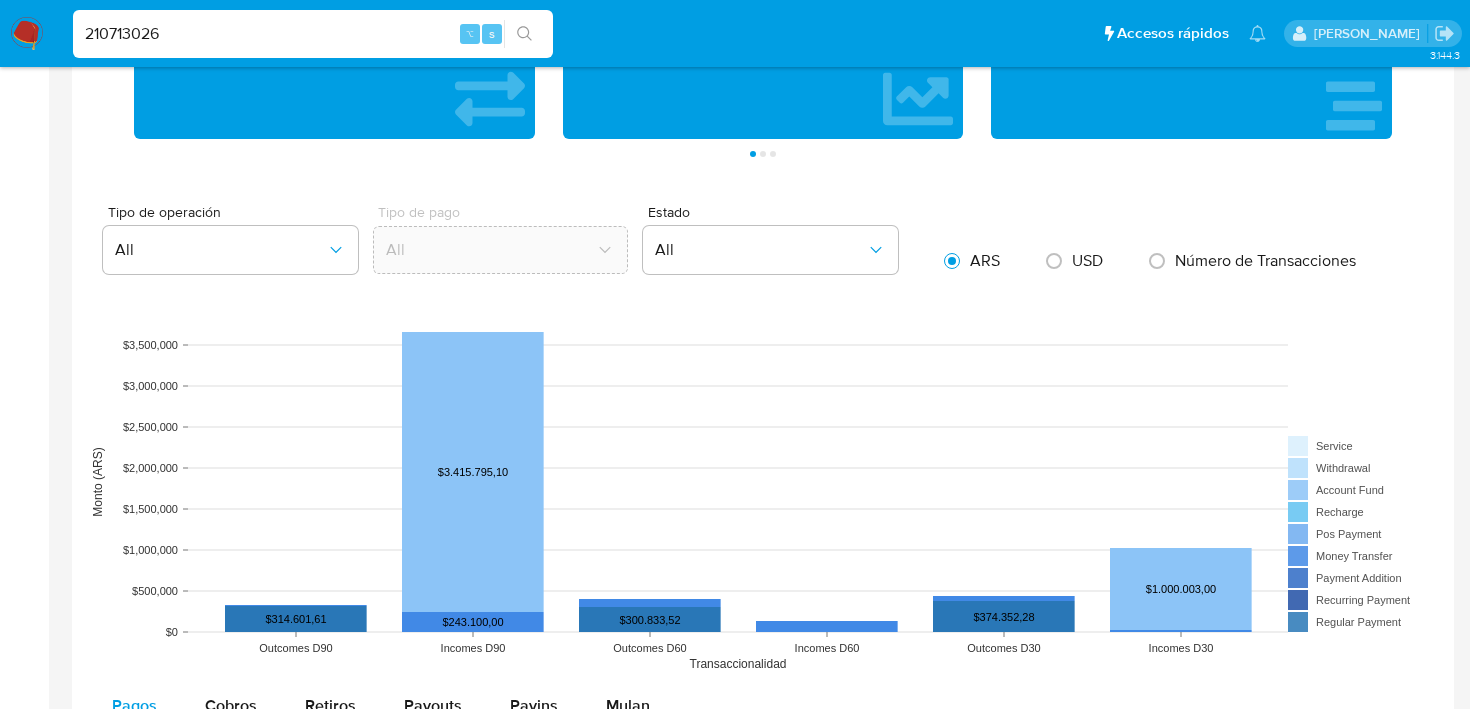 scroll, scrollTop: 1566, scrollLeft: 0, axis: vertical 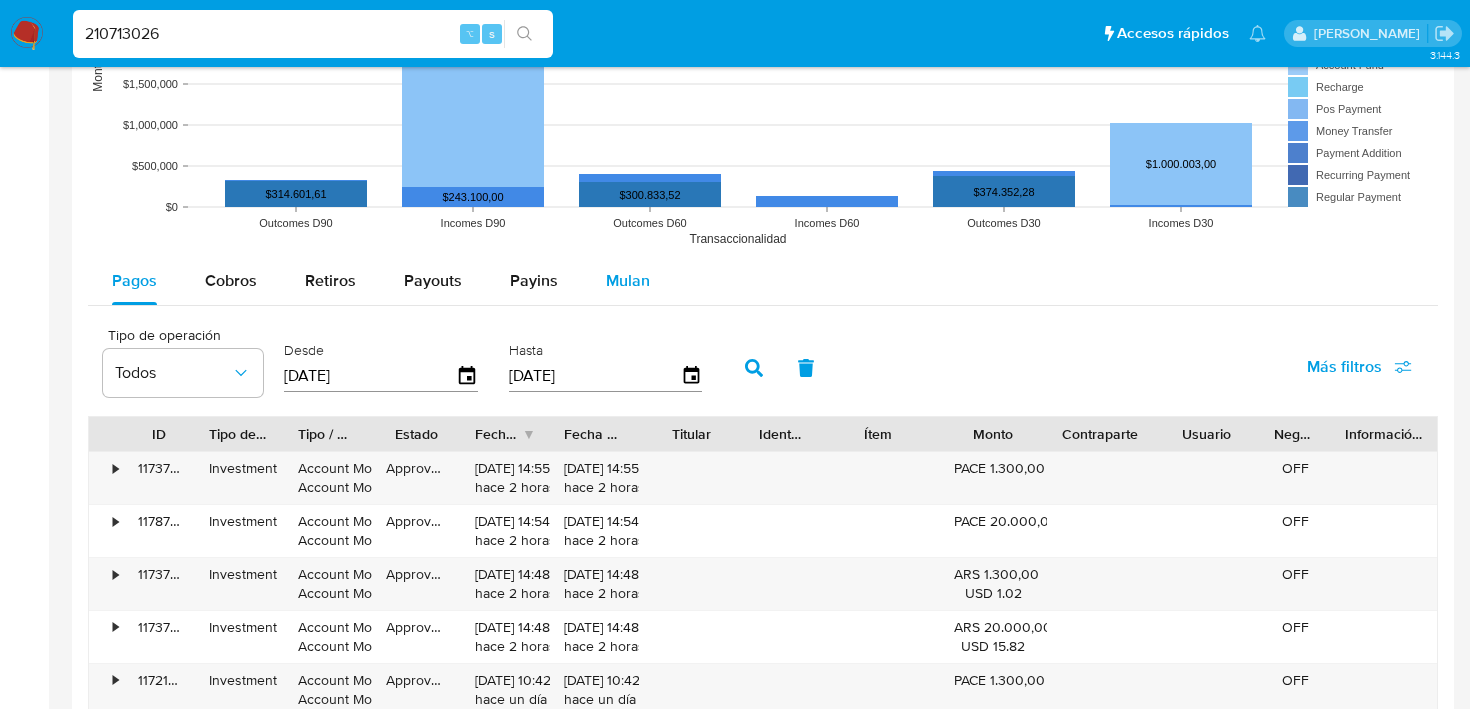 click on "Mulan" at bounding box center [628, 280] 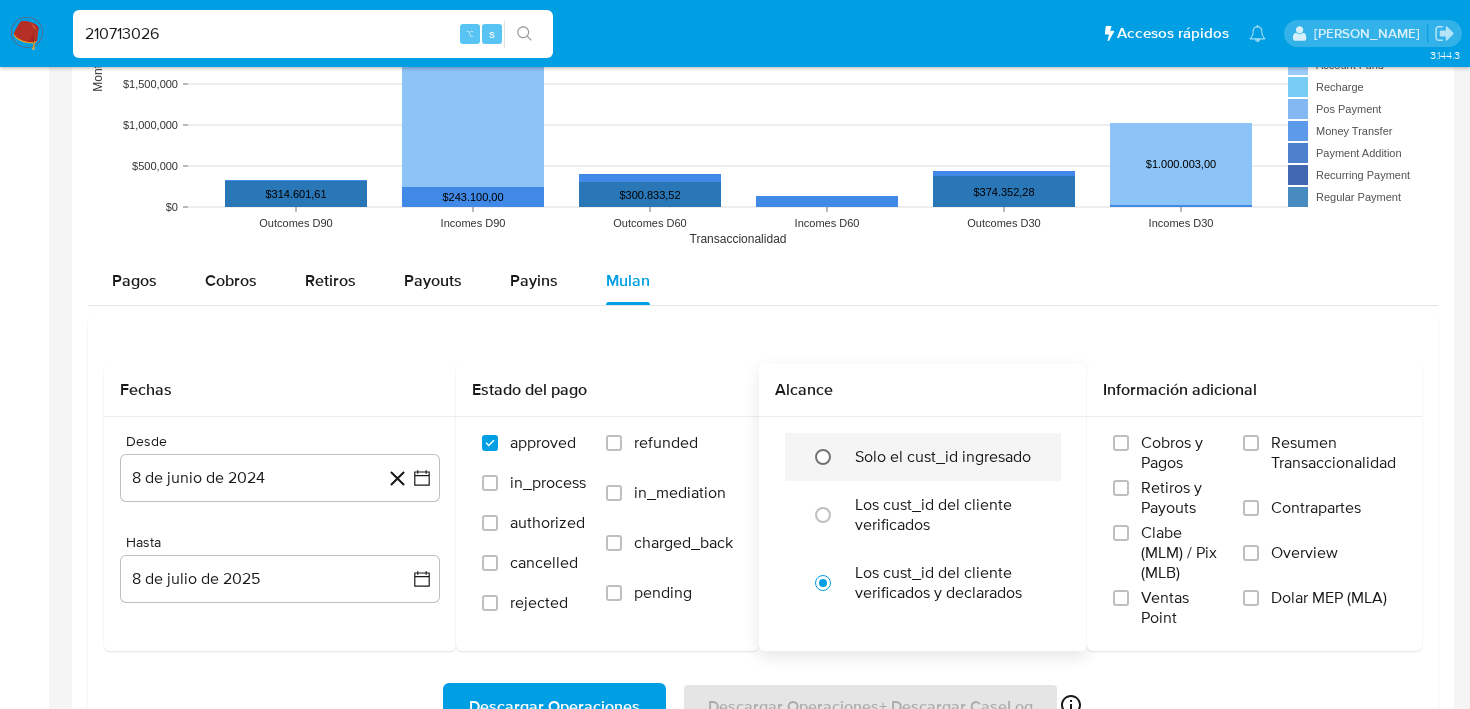 click at bounding box center [823, 457] 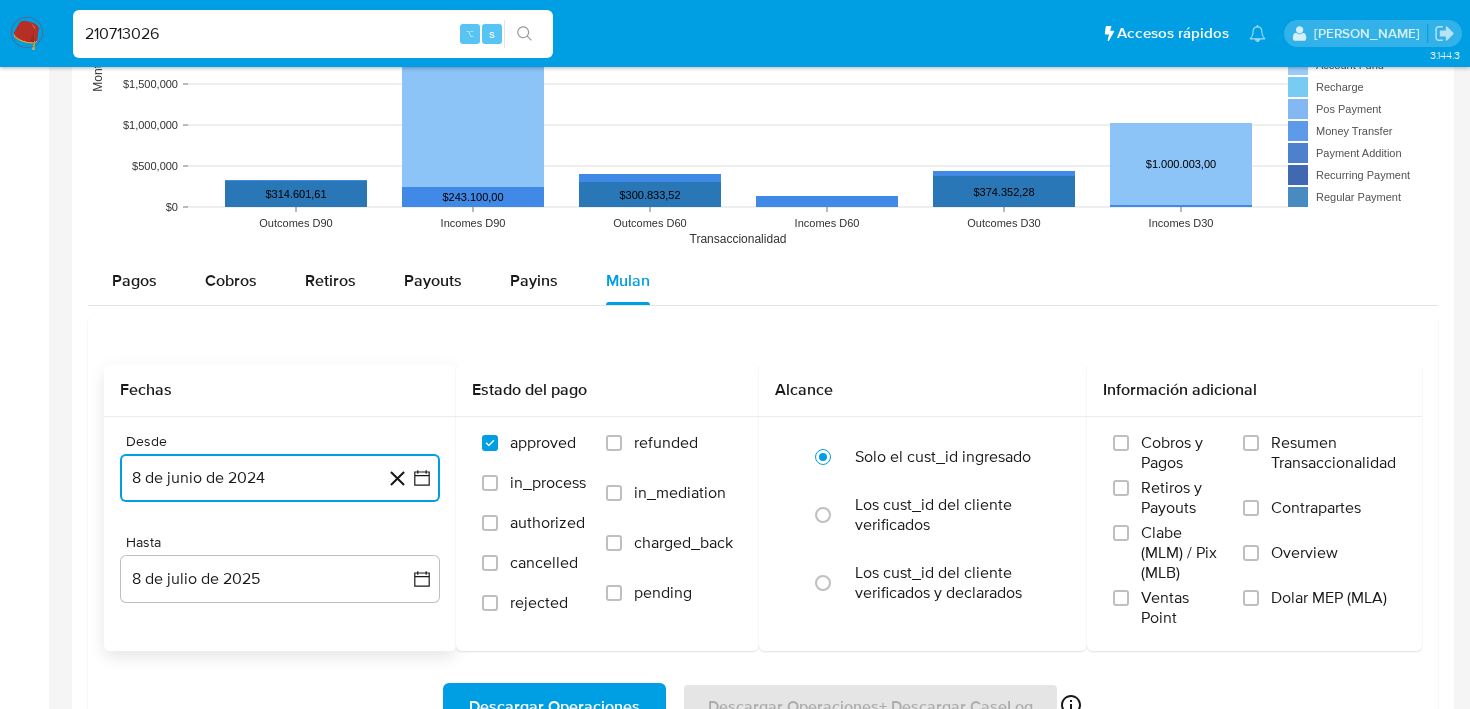 click on "8 de junio de 2024" at bounding box center [280, 478] 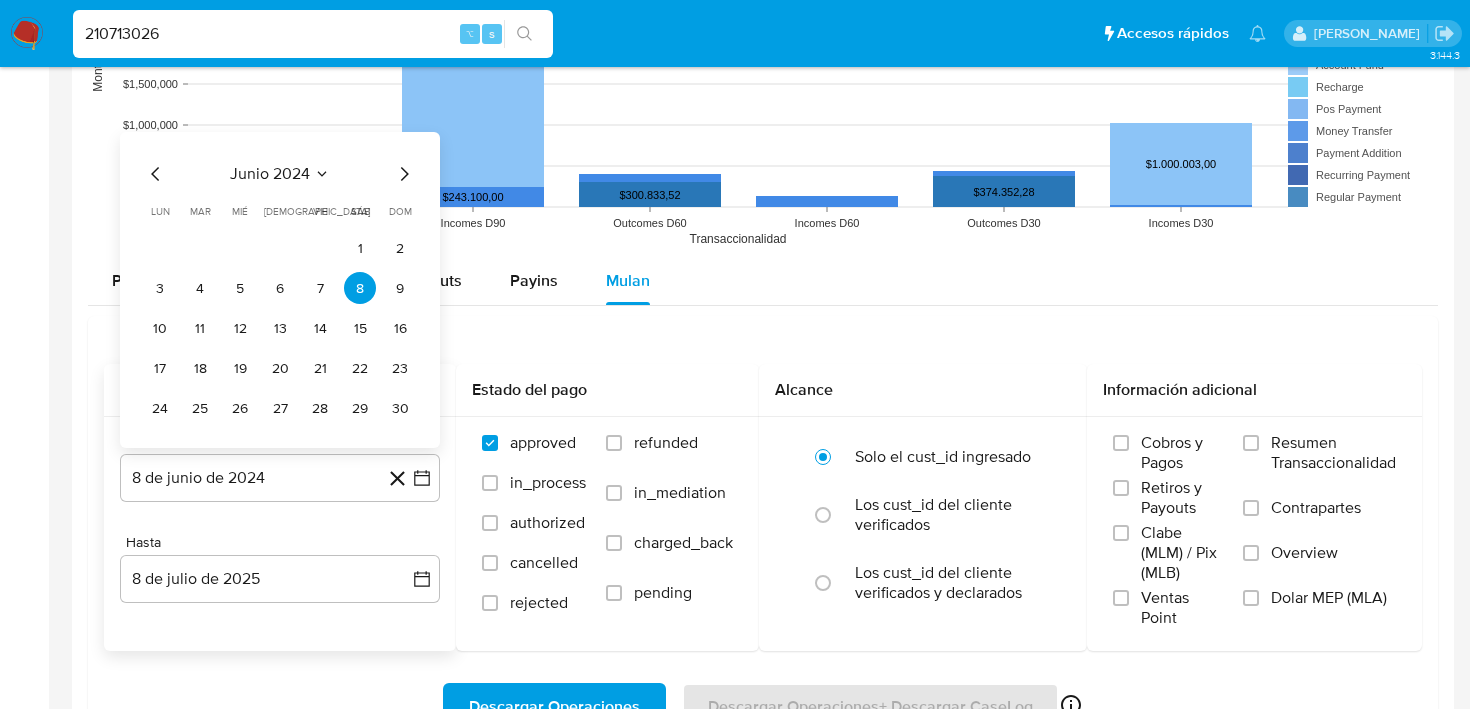 click on "junio 2024 junio 2024 lun lunes mar martes mié miércoles jue jueves vie viernes sáb sábado dom domingo 1 2 3 4 5 6 7 8 9 10 11 12 13 14 15 16 17 18 19 20 21 22 23 24 25 26 27 28 29 30" at bounding box center [280, 290] 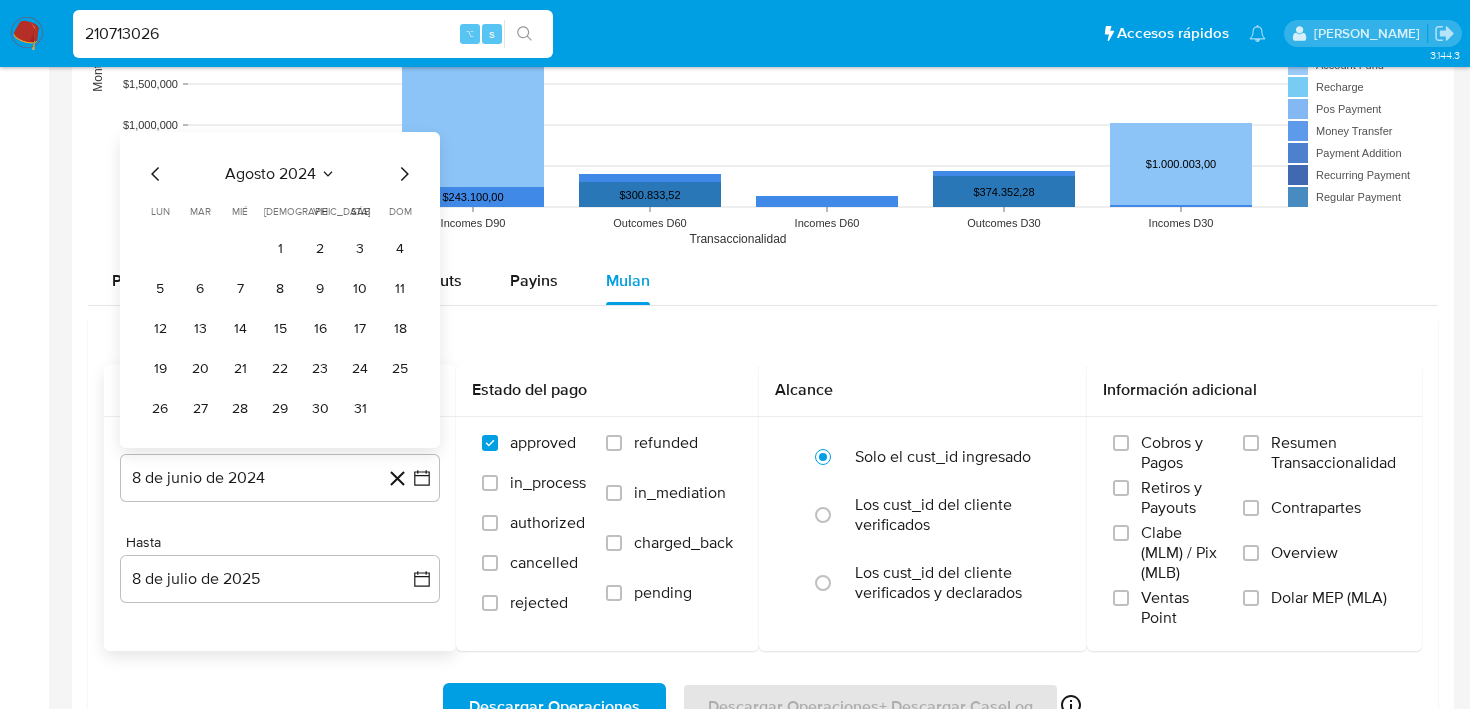 click 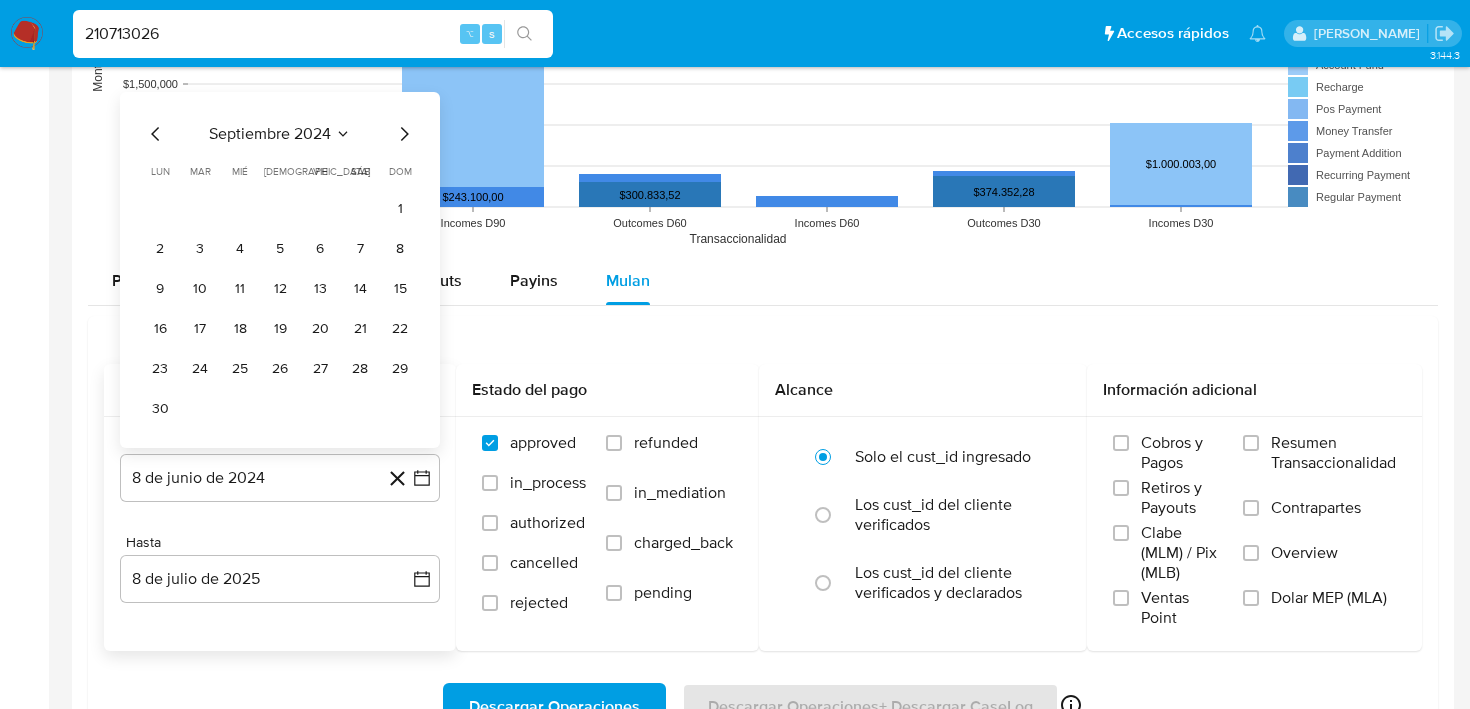 click on "dom domingo" at bounding box center [400, 172] 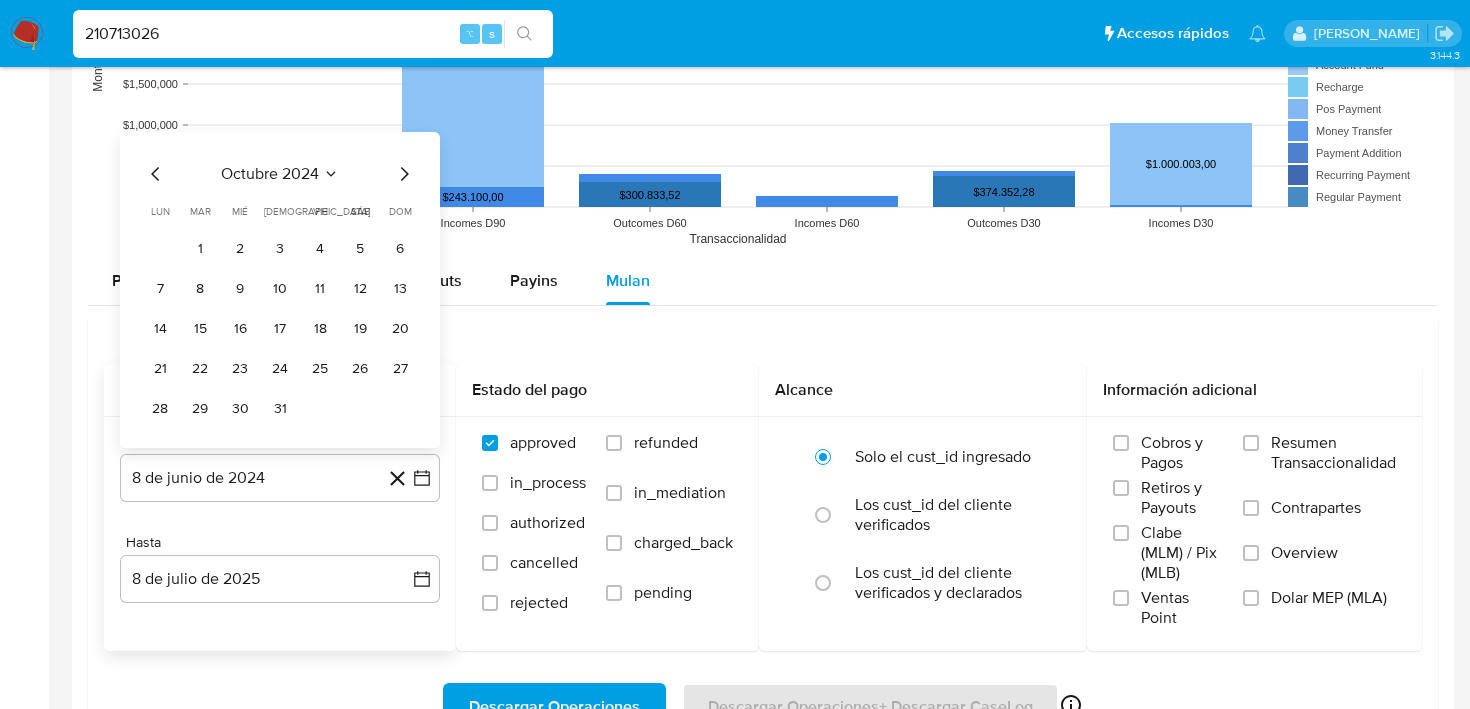 click on "octubre 2024 octubre 2024 lun lunes mar martes mié miércoles jue jueves vie viernes sáb sábado dom domingo 1 2 3 4 5 6 7 8 9 10 11 12 13 14 15 16 17 18 19 20 21 22 23 24 25 26 27 28 29 30 31" at bounding box center (280, 290) 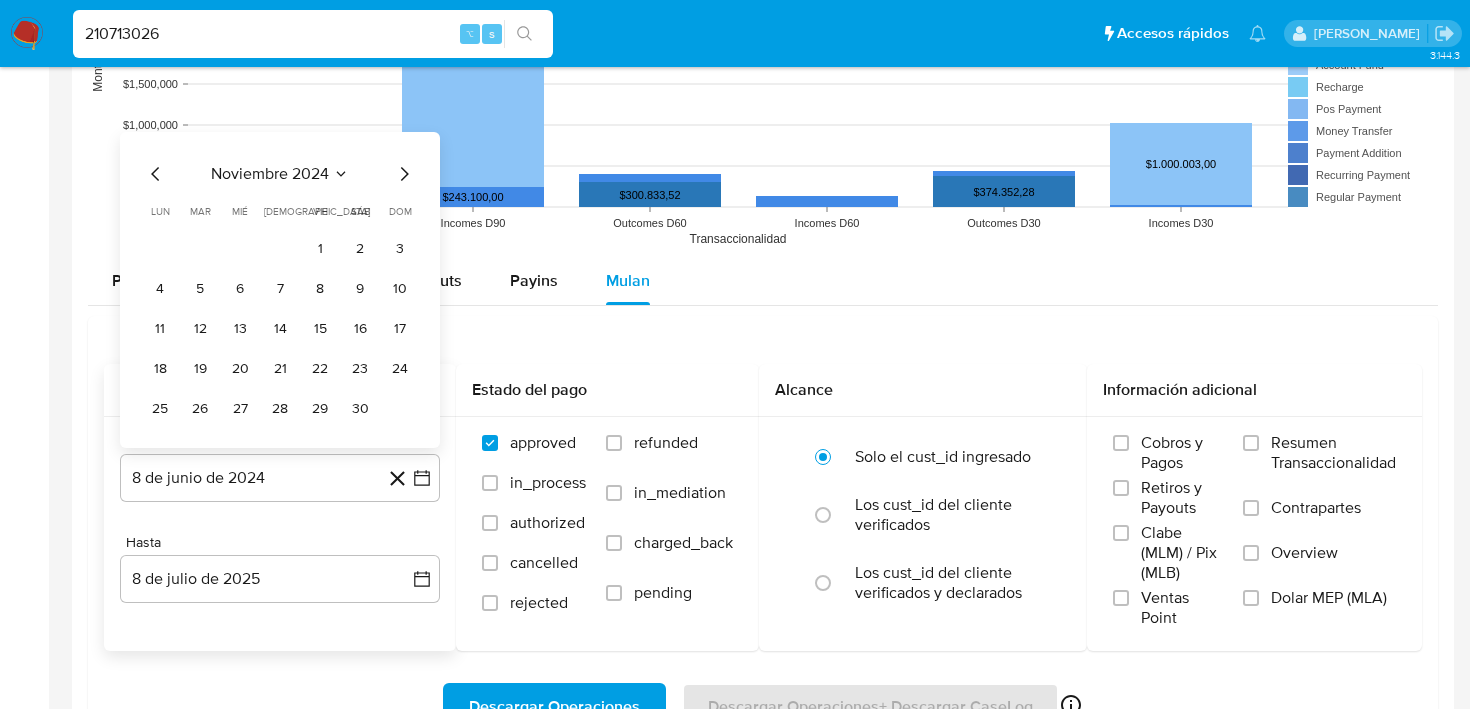 click 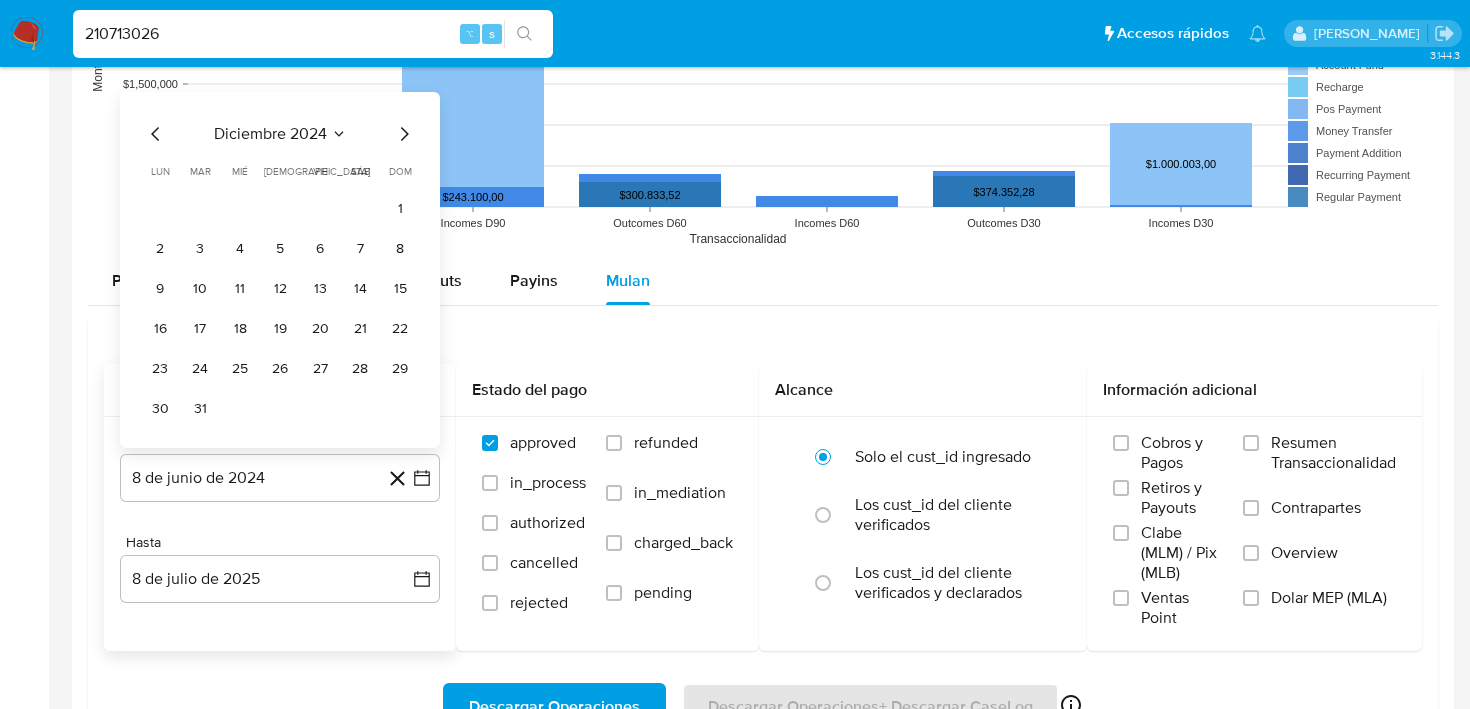 click 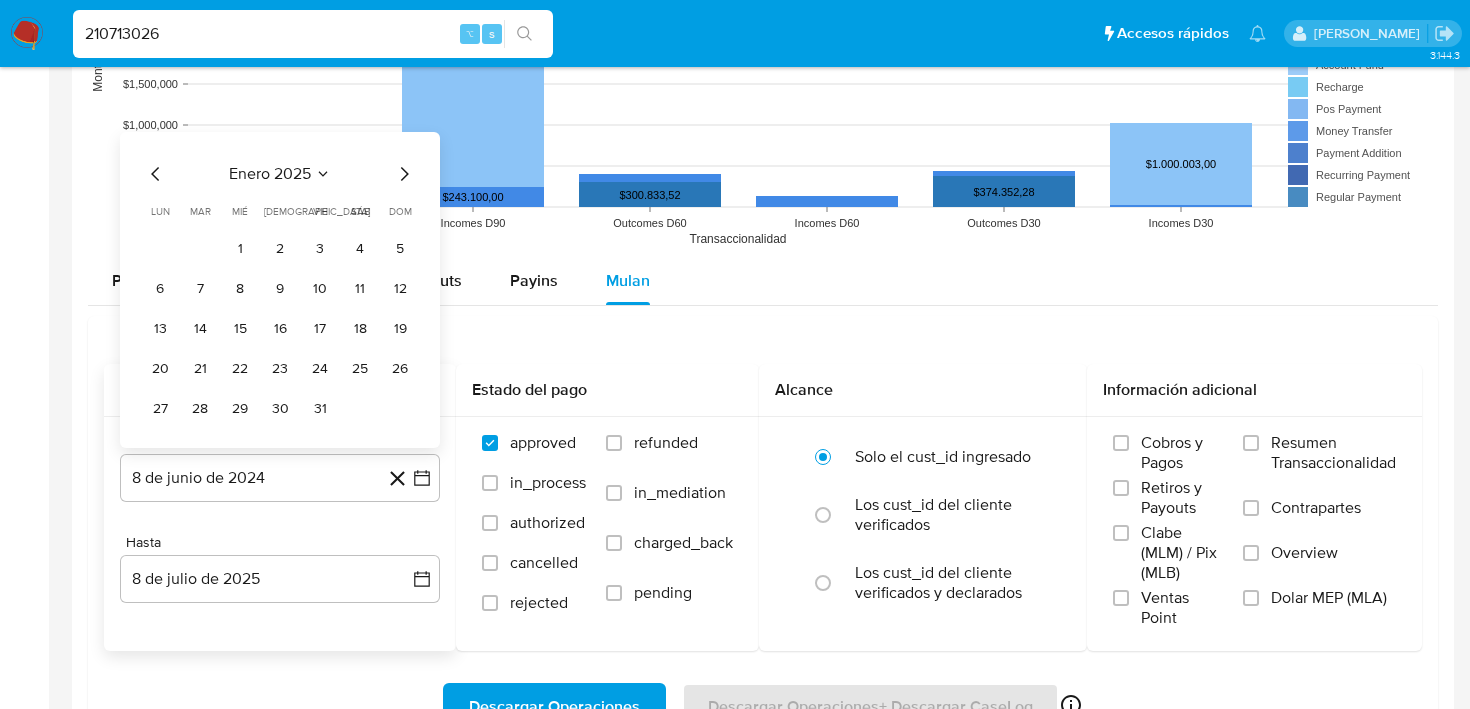 click on "enero 2025 enero 2025 lun lunes mar martes mié miércoles jue jueves vie viernes sáb sábado dom domingo 1 2 3 4 5 6 7 8 9 10 11 12 13 14 15 16 17 18 19 20 21 22 23 24 25 26 27 28 29 30 31" at bounding box center [280, 290] 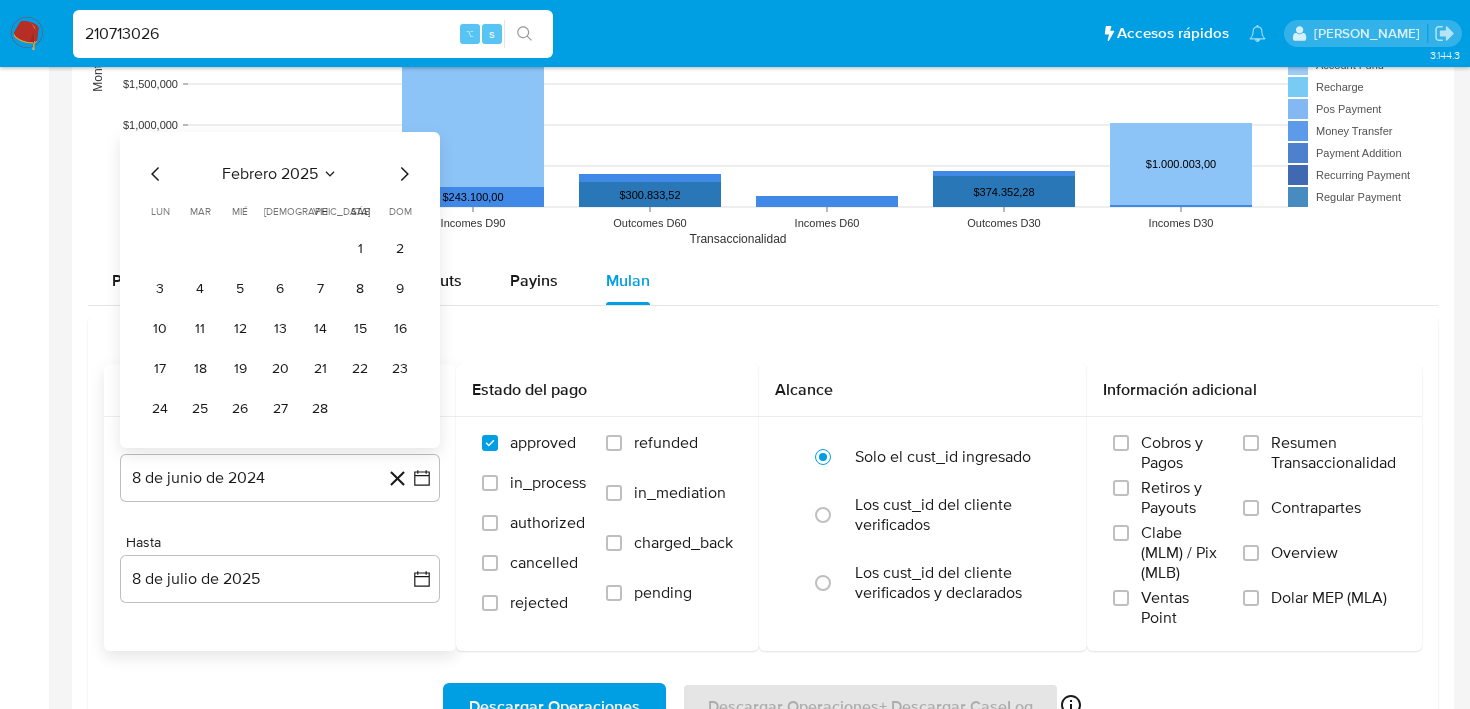 click 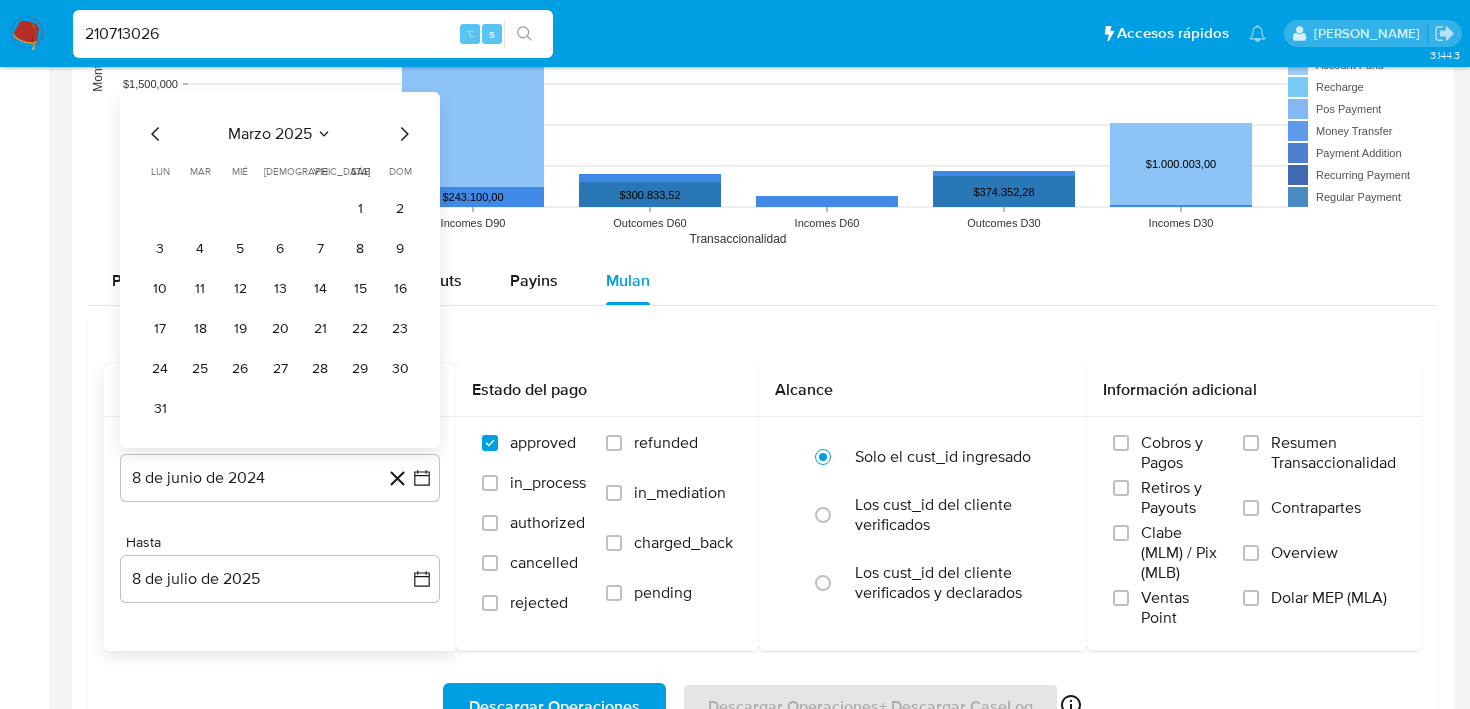 click on "lun lunes mar martes mié miércoles jue jueves vie viernes sáb sábado dom domingo 1 2 3 4 5 6 7 8 9 10 11 12 13 14 15 16 17 18 19 20 21 22 23 24 25 26 27 28 29 30 31" at bounding box center (280, 294) 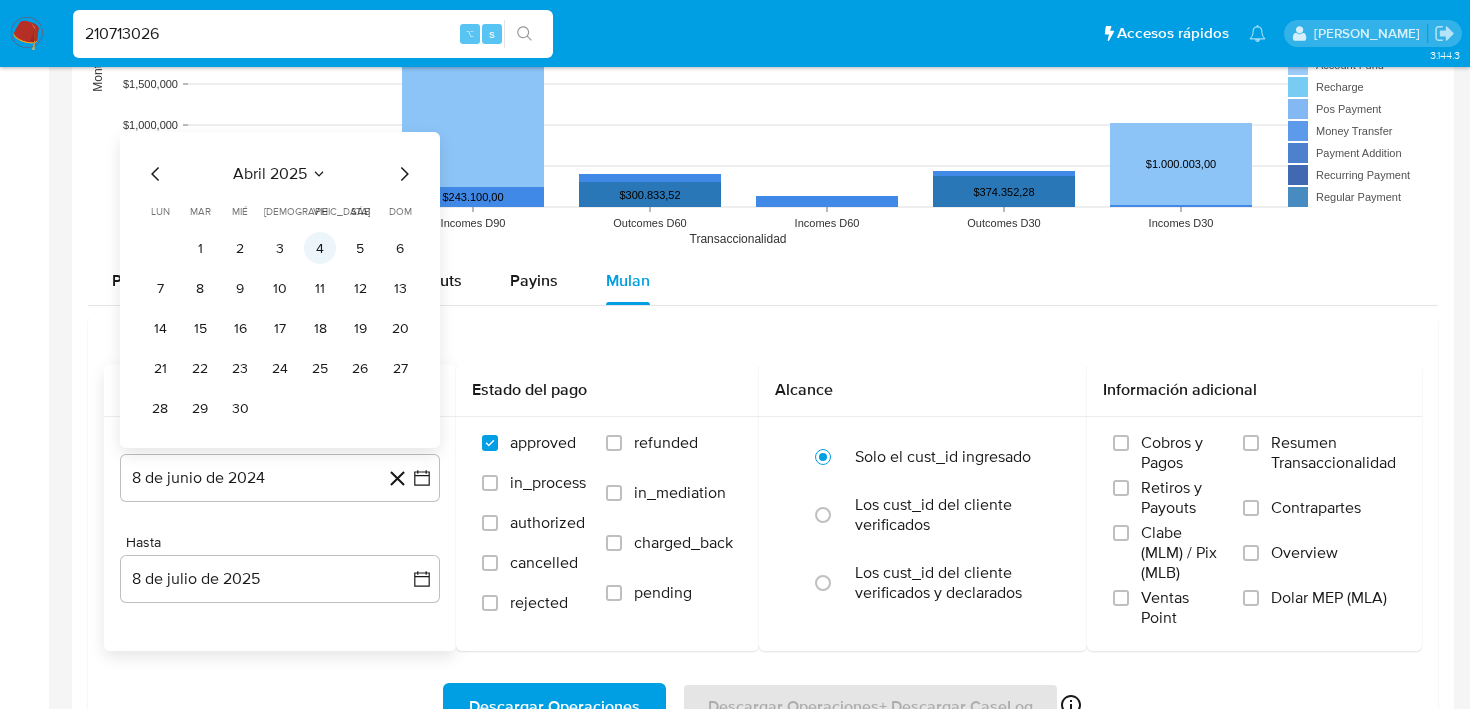 click on "4" at bounding box center (320, 248) 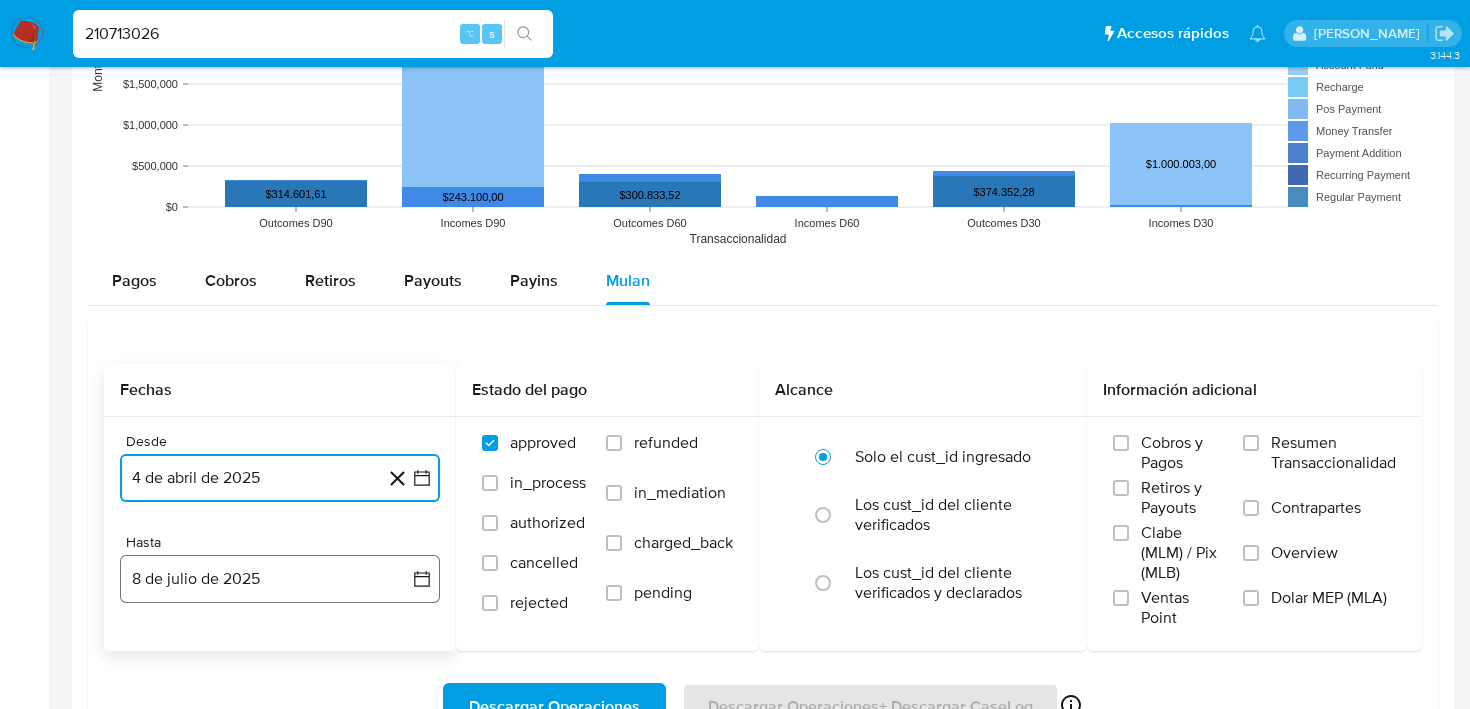 click 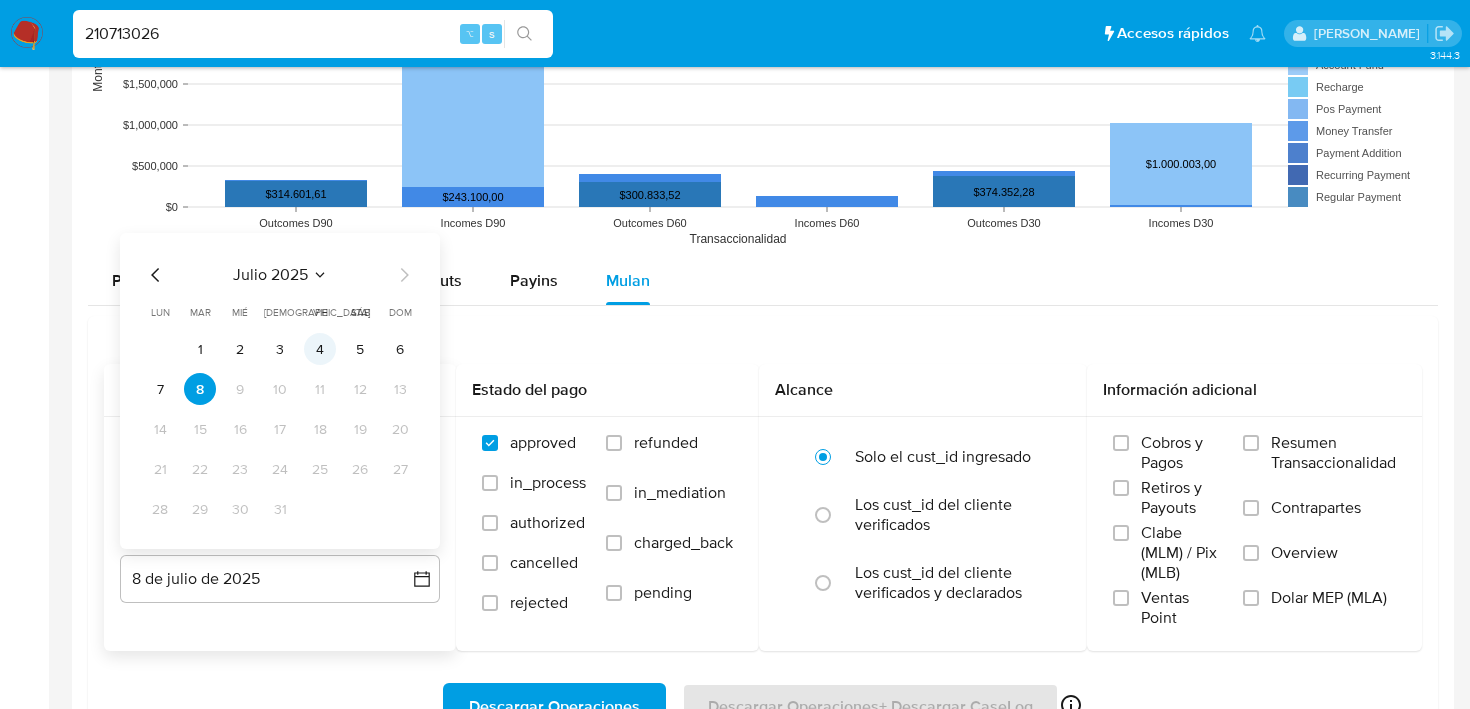 click on "4" at bounding box center (320, 349) 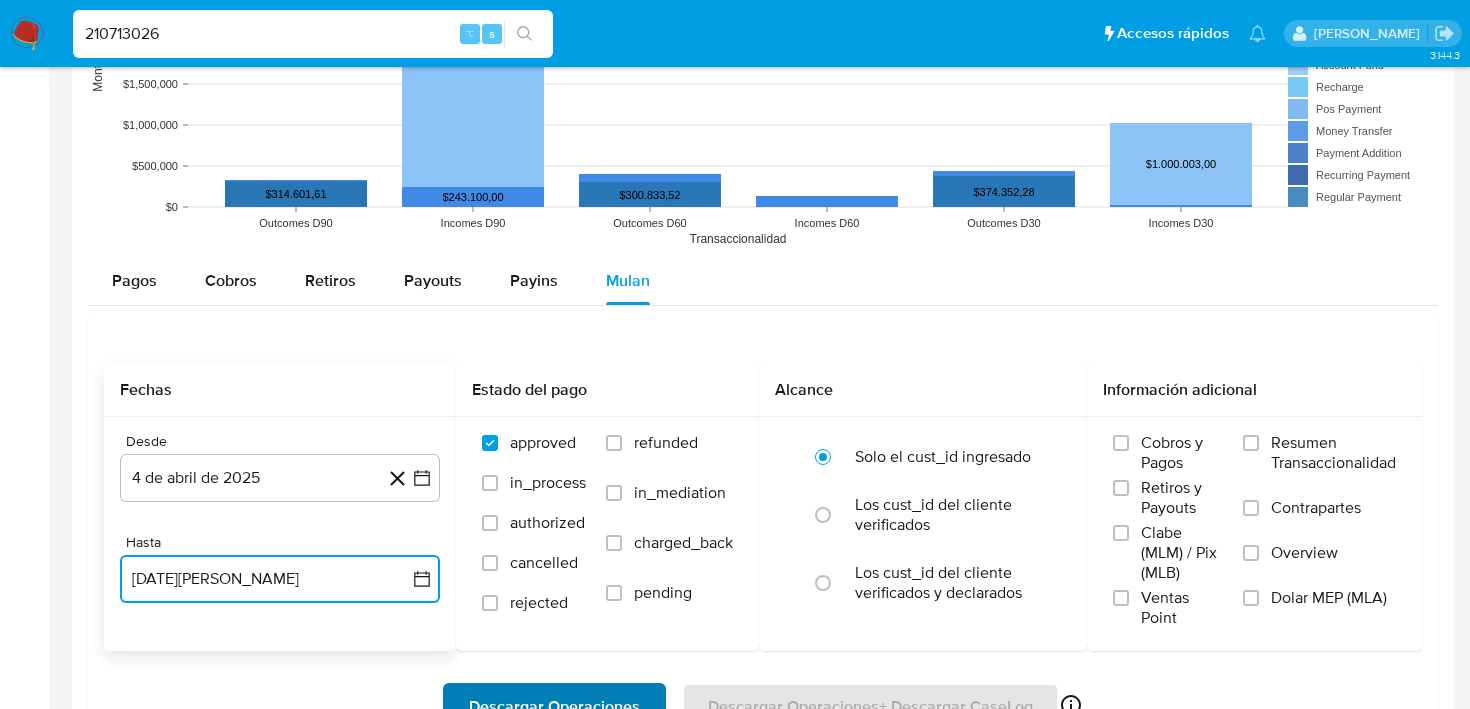 click on "Descargar Operaciones" at bounding box center (554, 707) 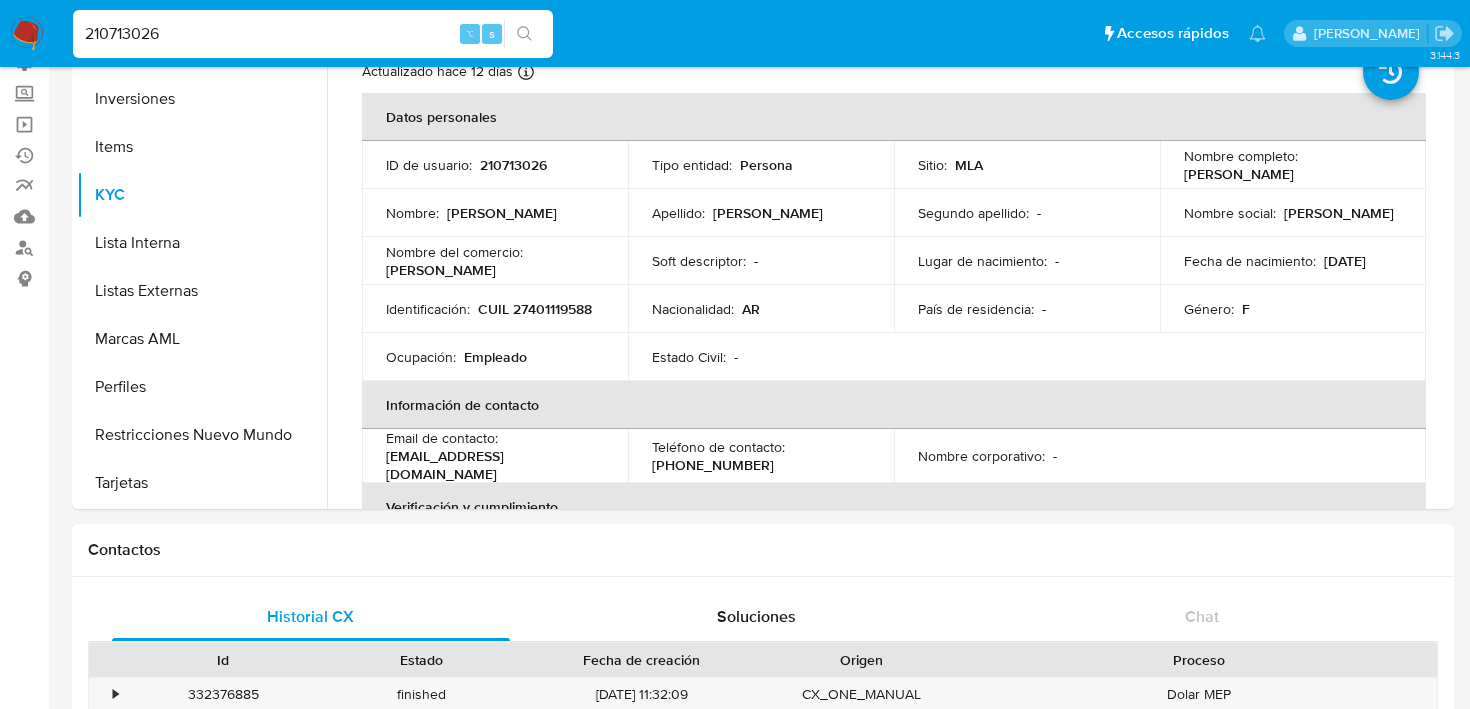 scroll, scrollTop: 0, scrollLeft: 0, axis: both 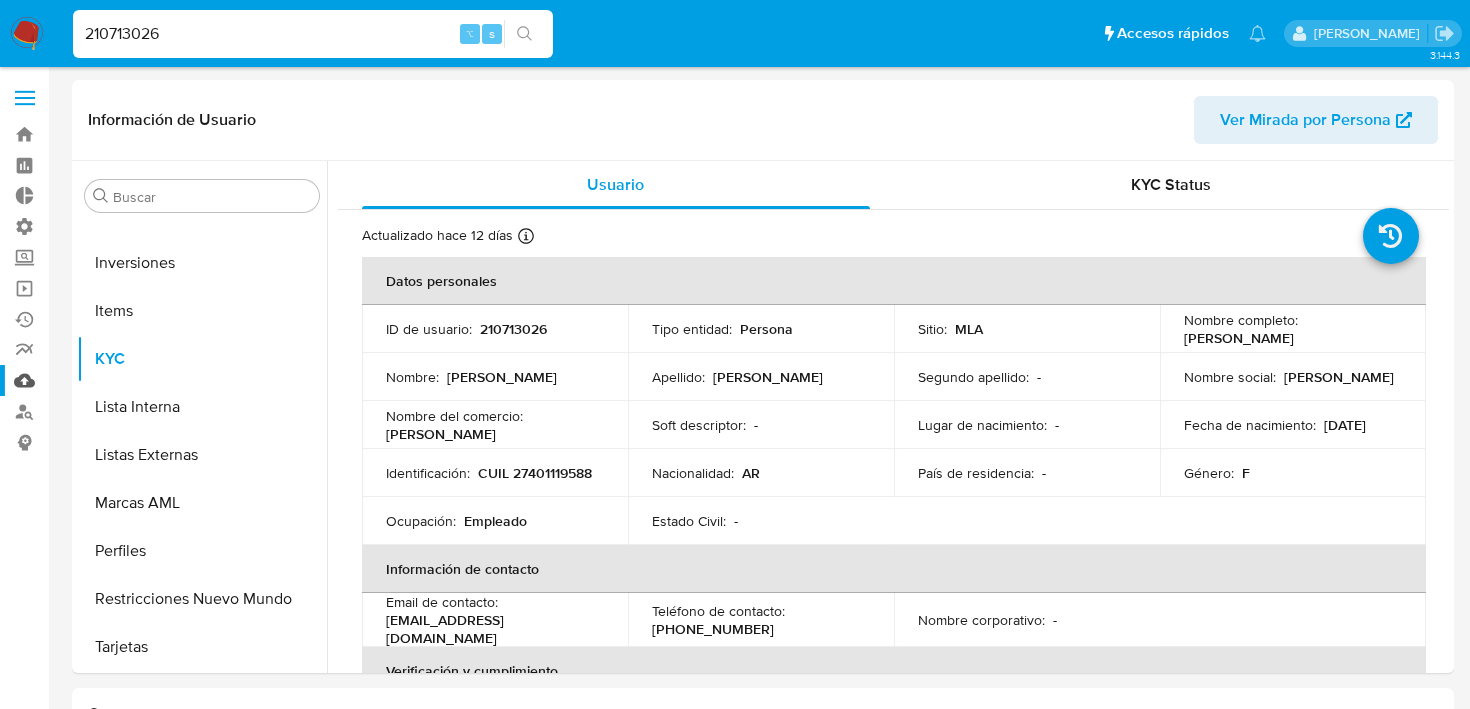 click on "Mulan" at bounding box center (119, 380) 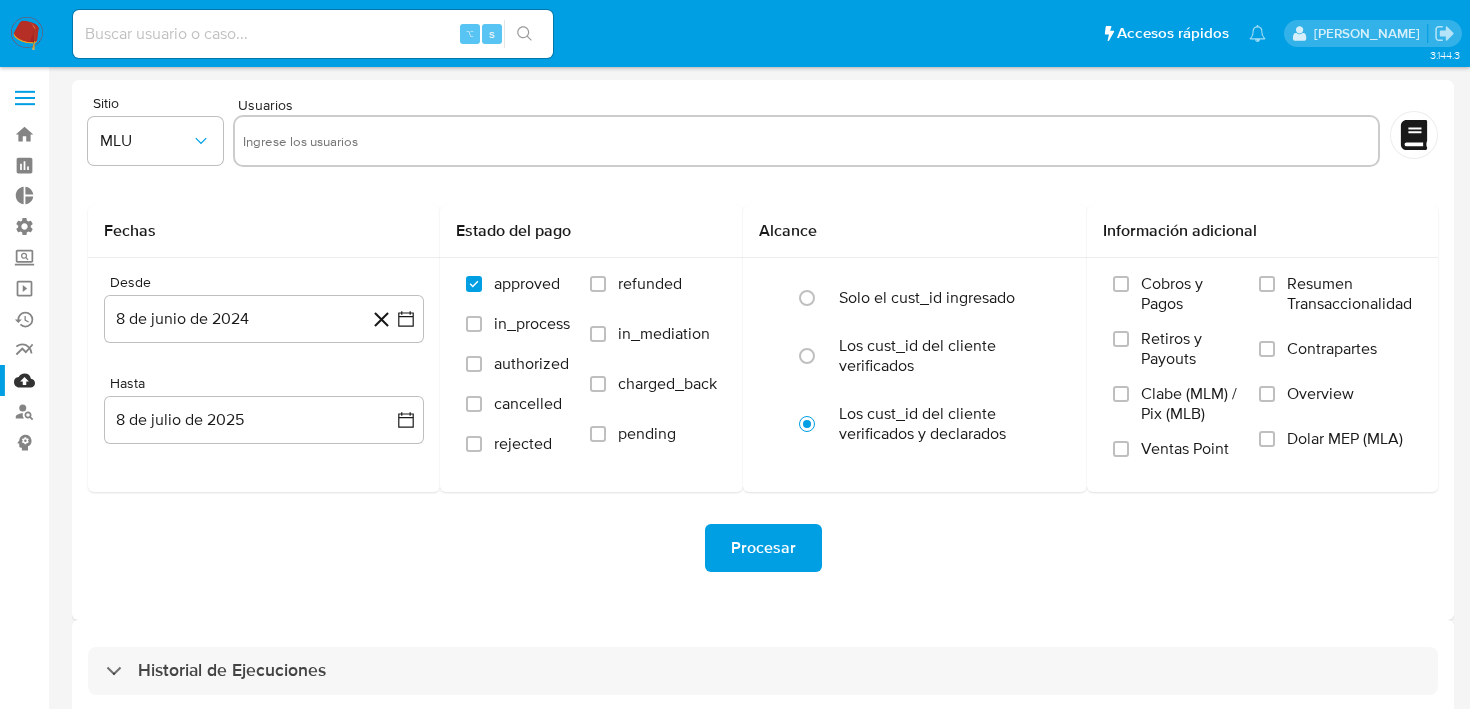 scroll, scrollTop: 26, scrollLeft: 0, axis: vertical 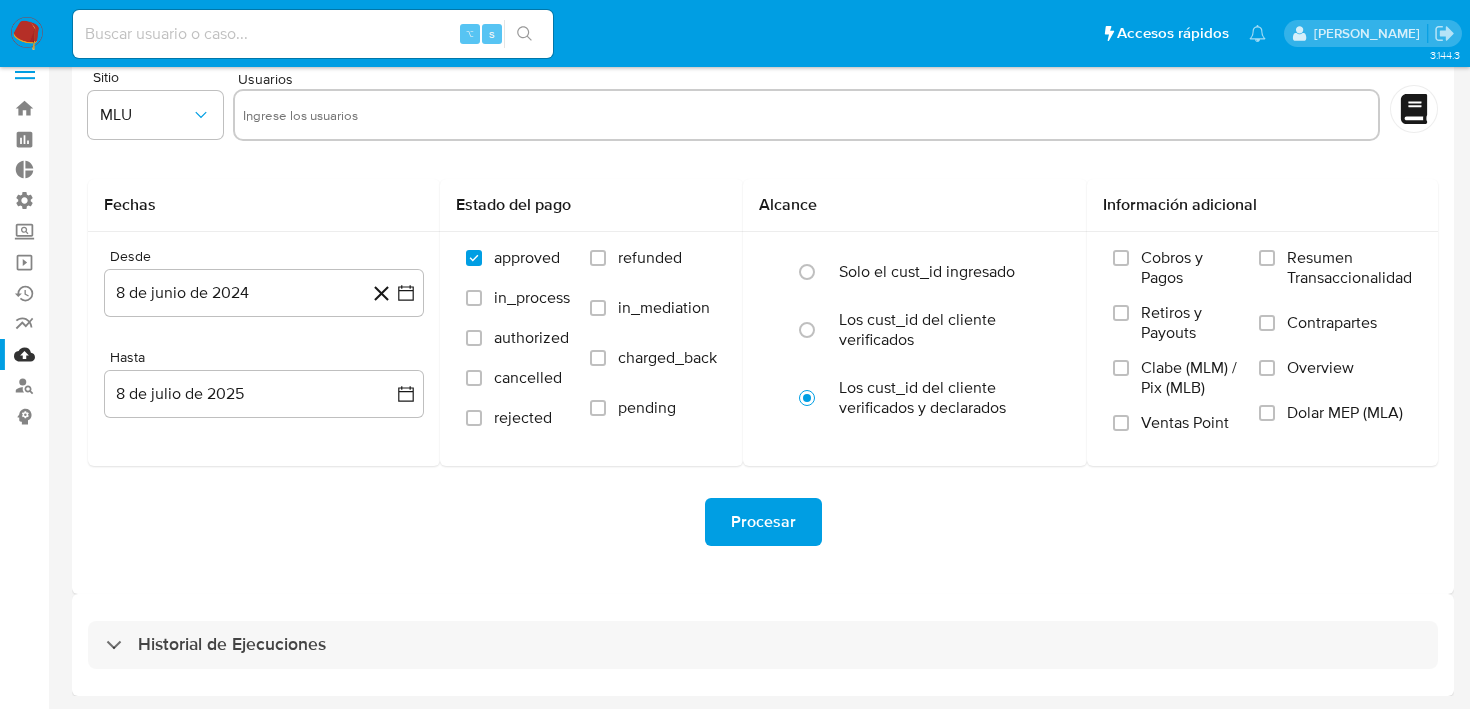 click on "Historial de Ejecuciones" at bounding box center (763, 645) 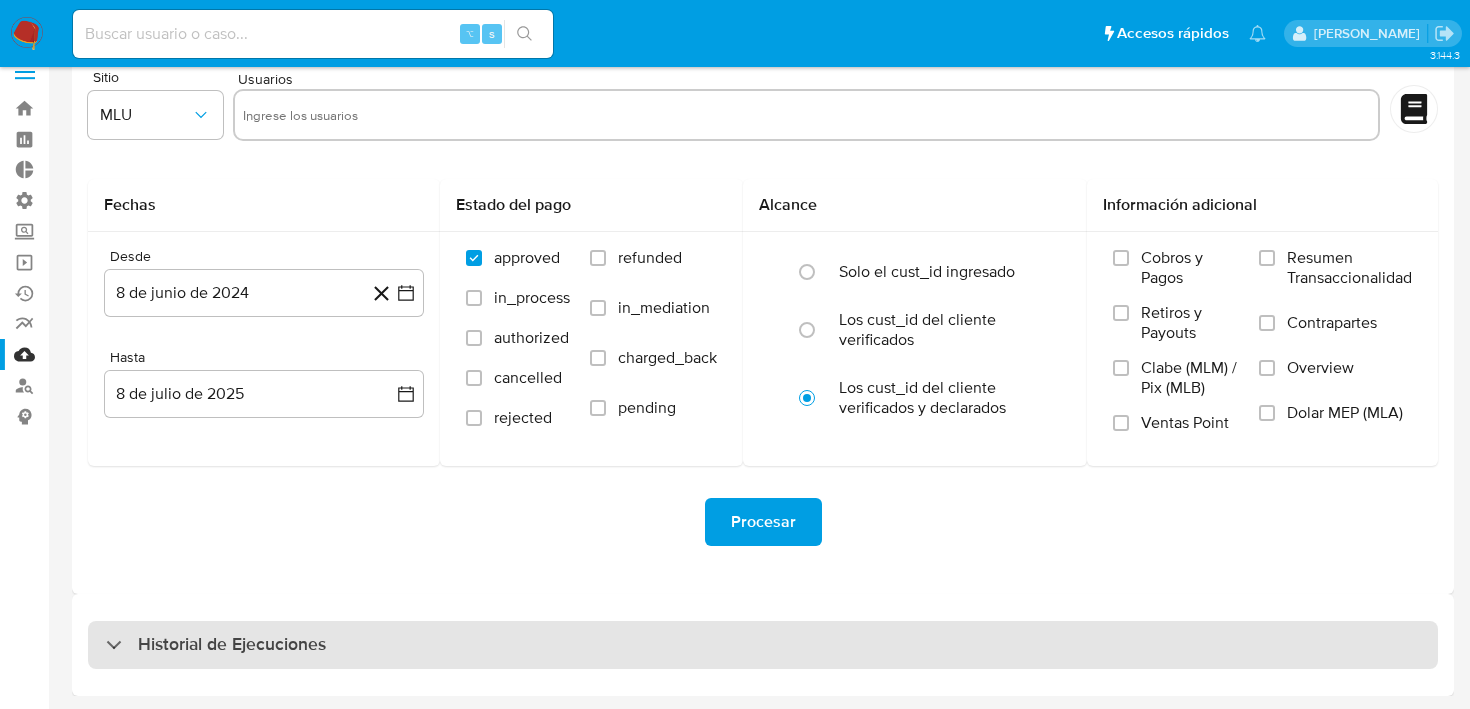 click on "Historial de Ejecuciones" at bounding box center (763, 645) 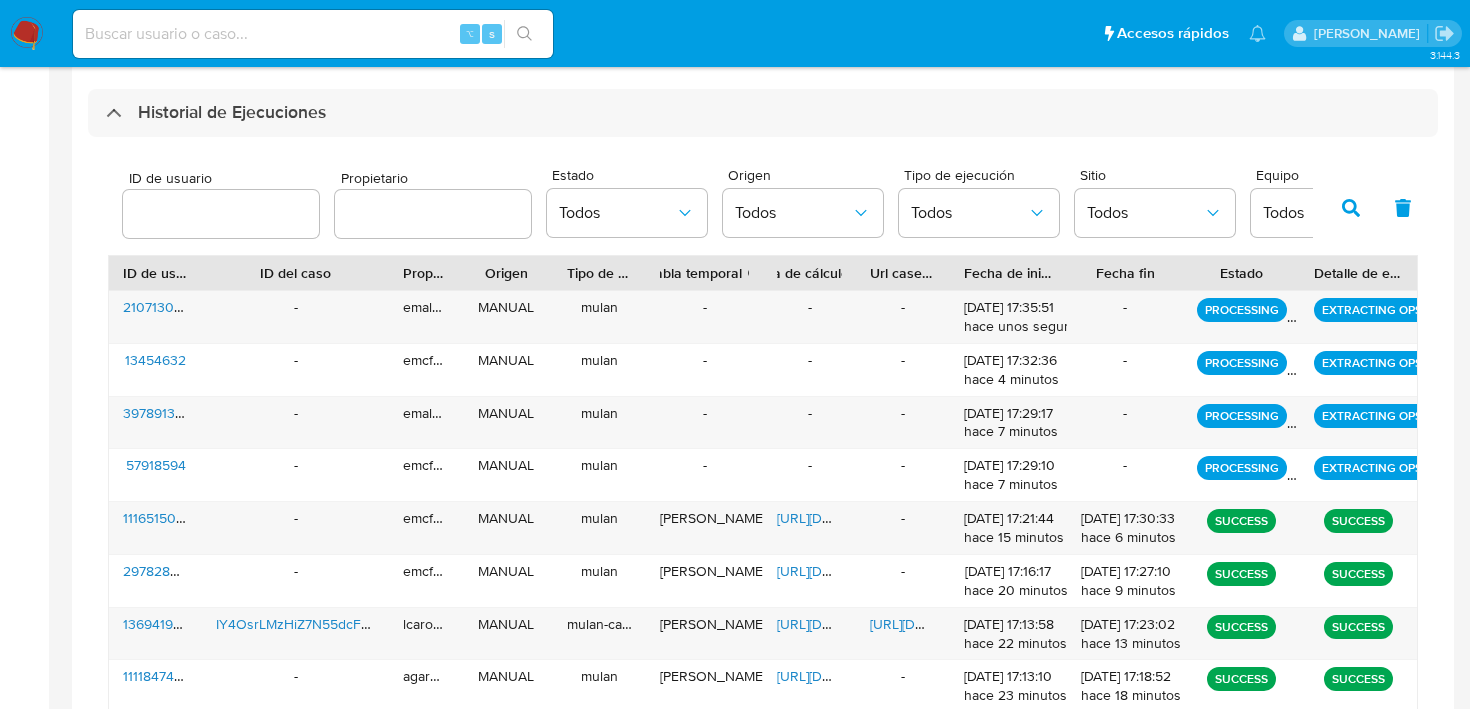scroll, scrollTop: 560, scrollLeft: 0, axis: vertical 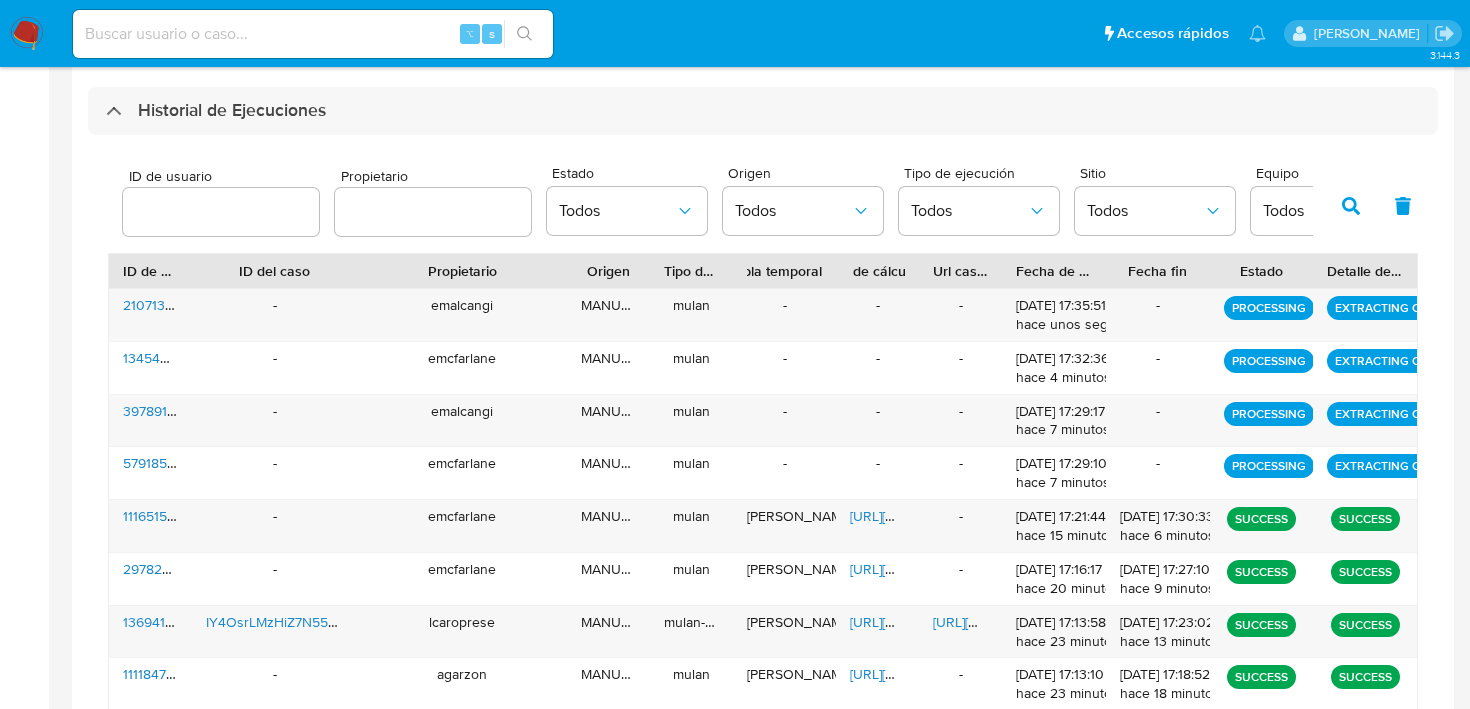 drag, startPoint x: 456, startPoint y: 279, endPoint x: 596, endPoint y: 281, distance: 140.01428 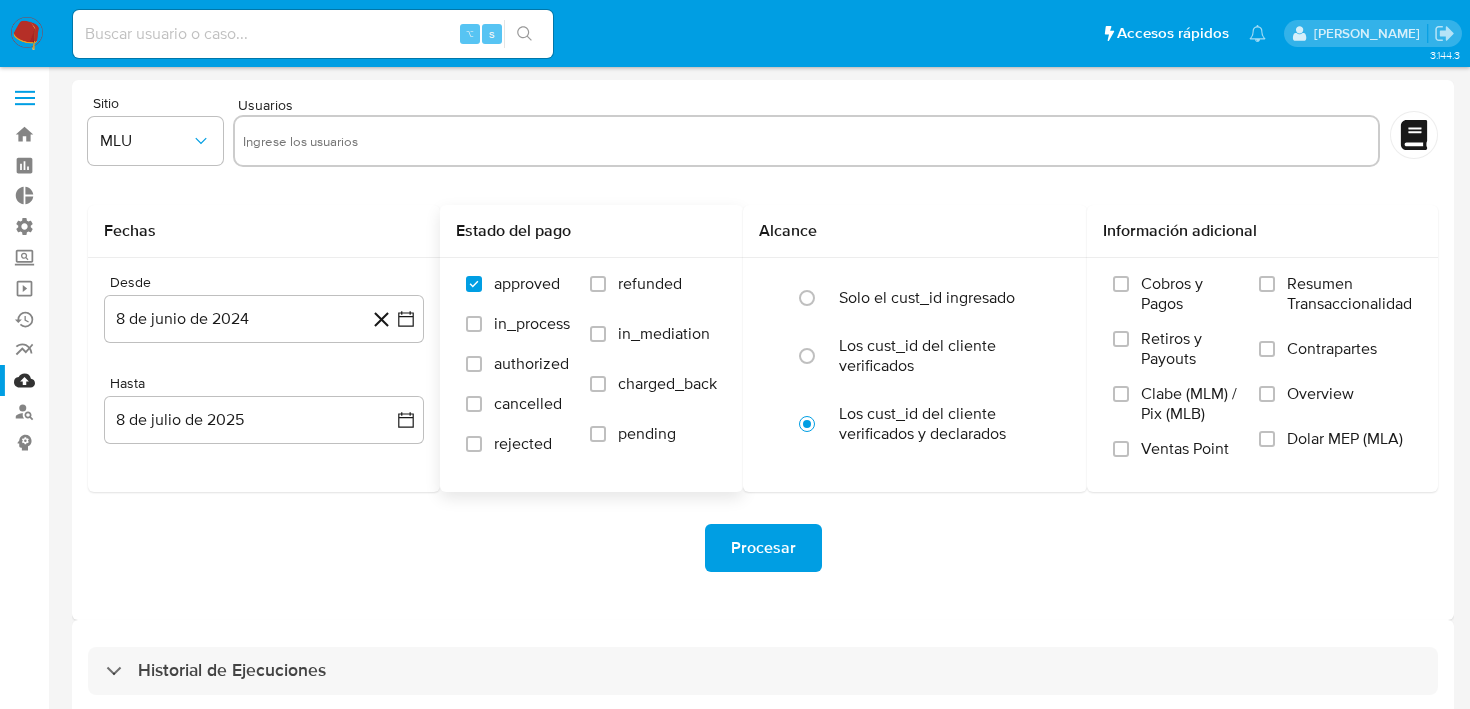 scroll, scrollTop: 26, scrollLeft: 0, axis: vertical 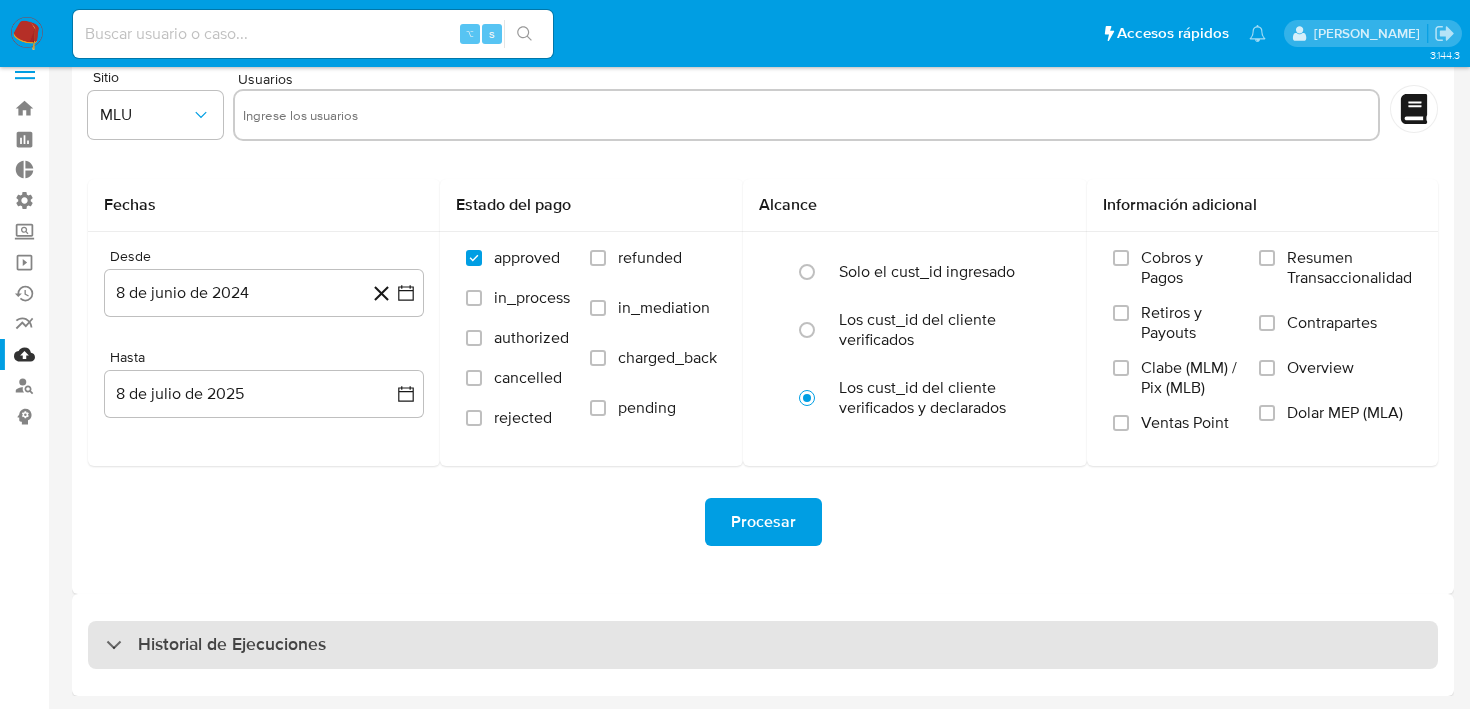 click on "Historial de Ejecuciones" at bounding box center [763, 645] 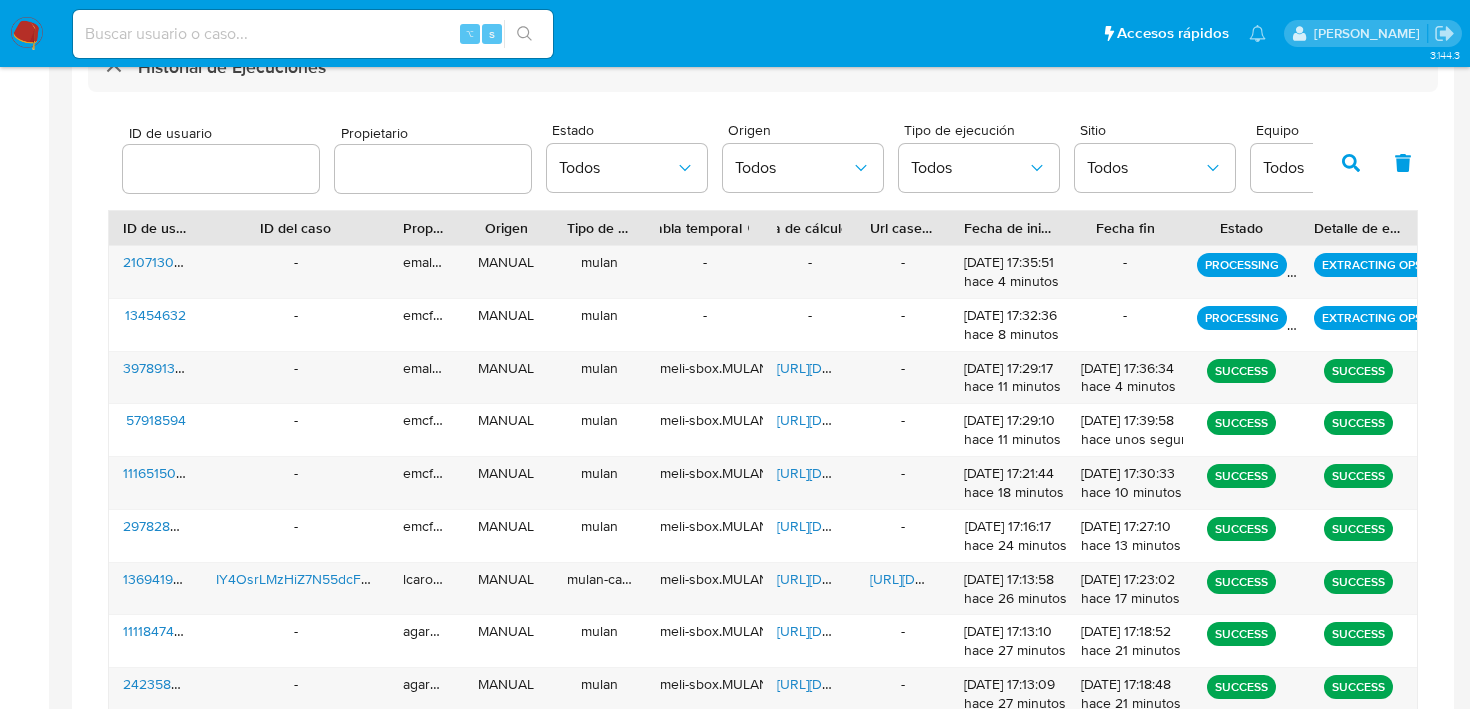 scroll, scrollTop: 606, scrollLeft: 0, axis: vertical 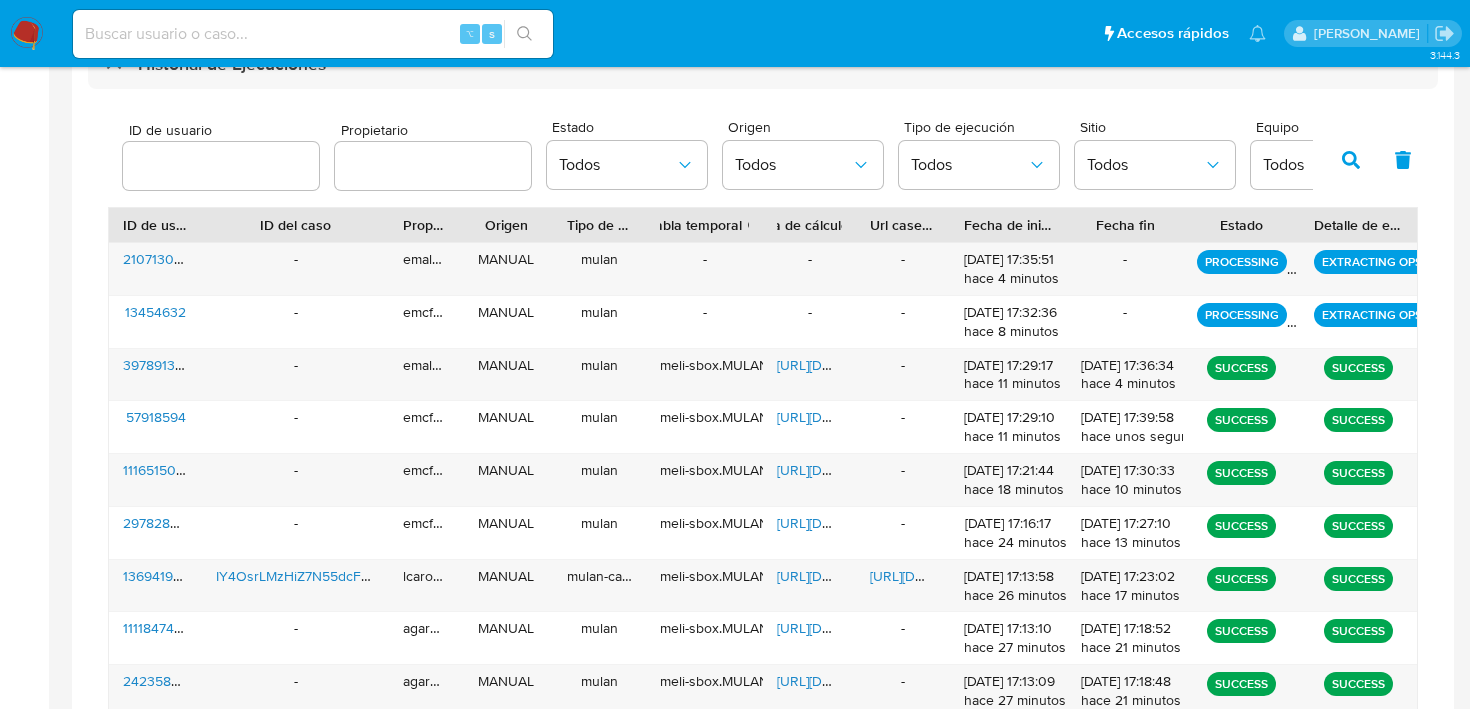 drag, startPoint x: 465, startPoint y: 227, endPoint x: 571, endPoint y: 227, distance: 106 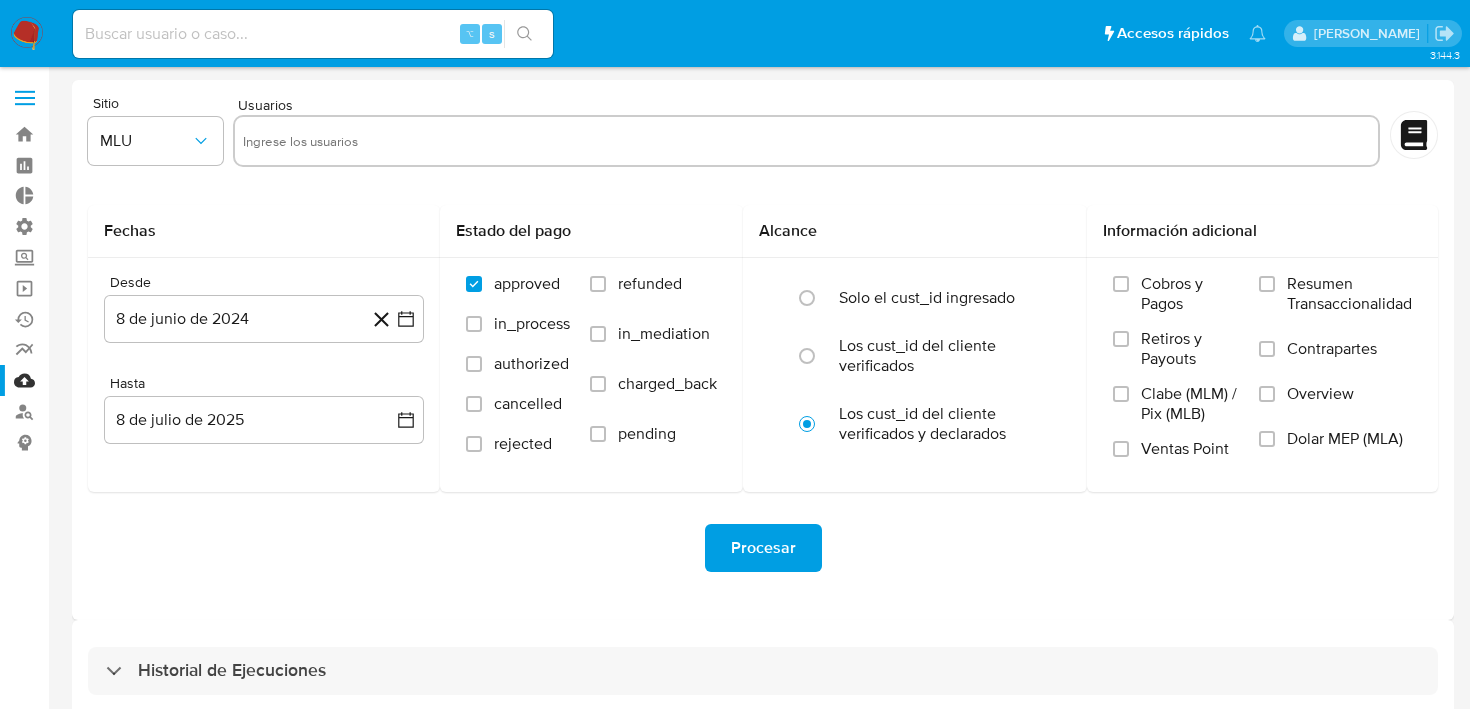 scroll, scrollTop: 26, scrollLeft: 0, axis: vertical 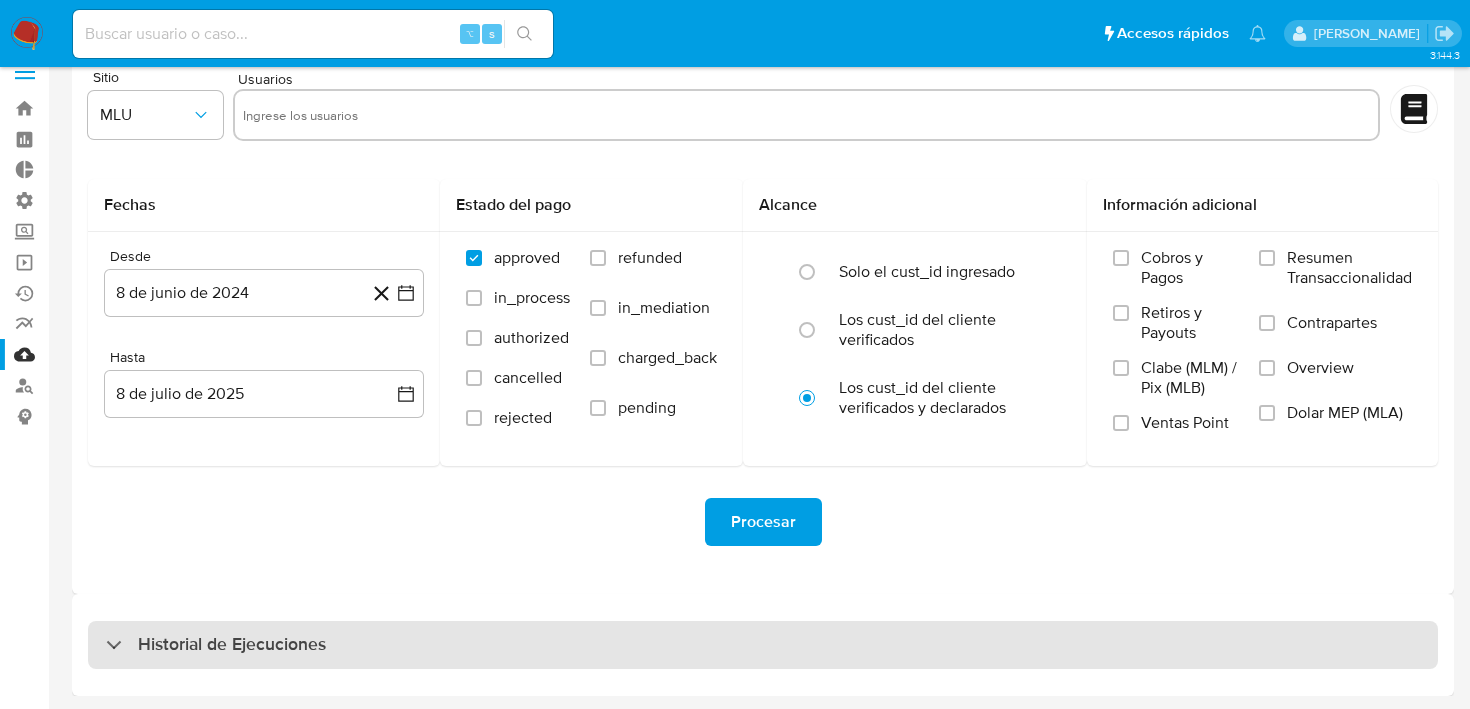 click on "Historial de Ejecuciones" at bounding box center [763, 645] 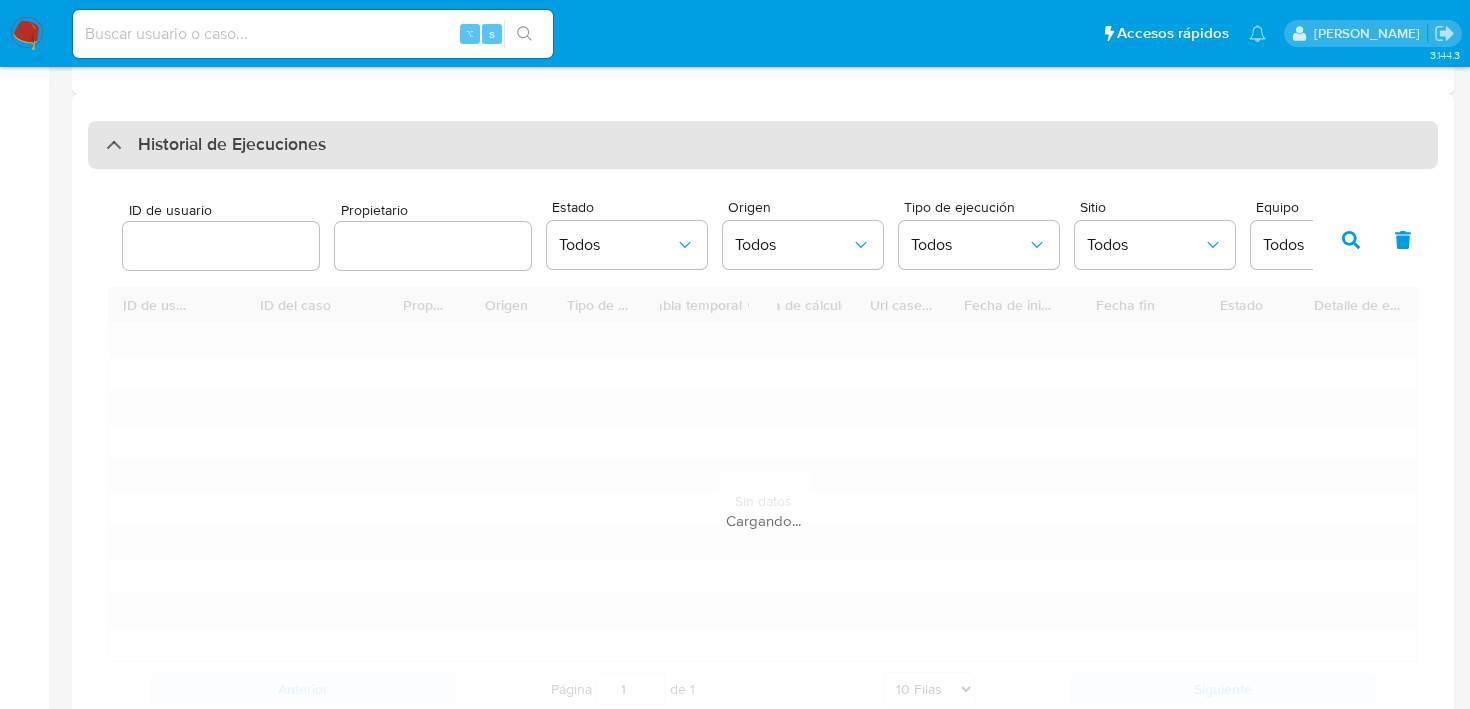 scroll, scrollTop: 581, scrollLeft: 0, axis: vertical 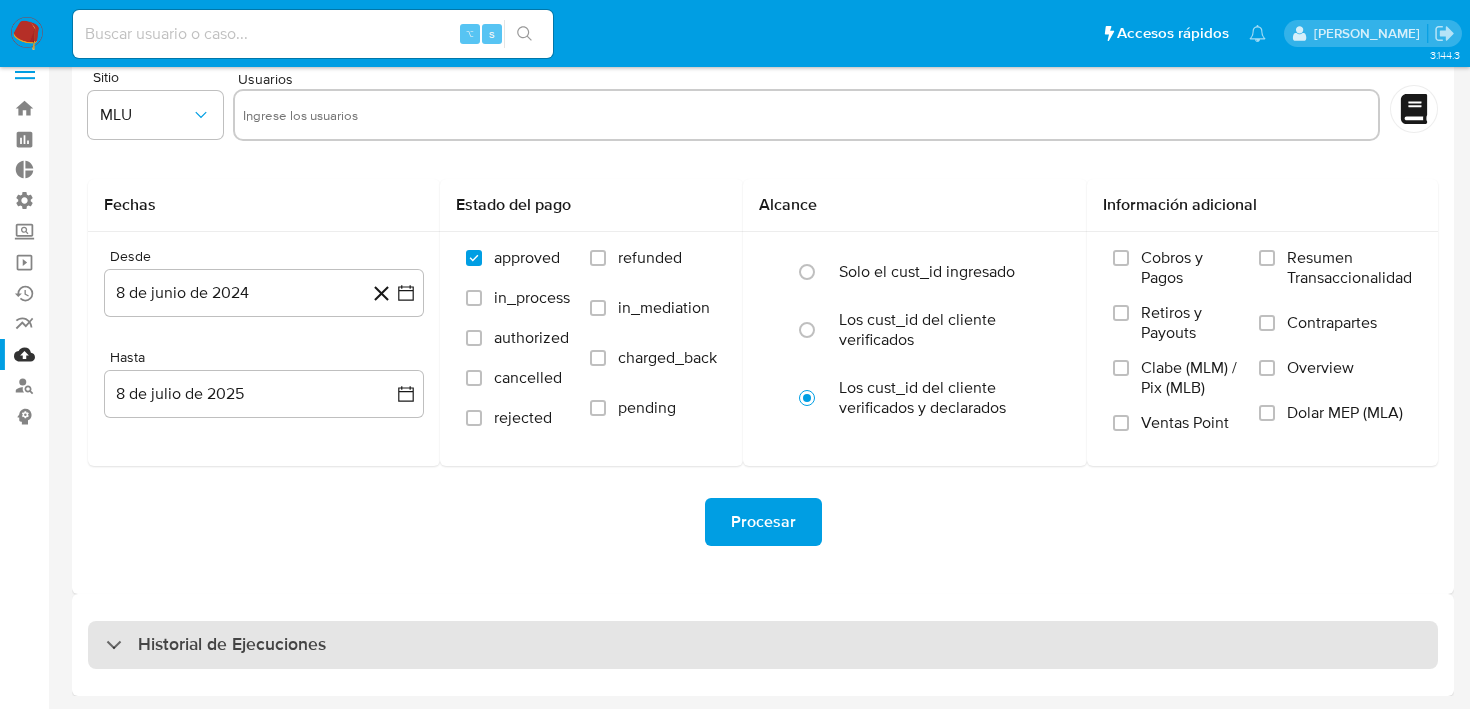 click on "Historial de Ejecuciones" at bounding box center [763, 645] 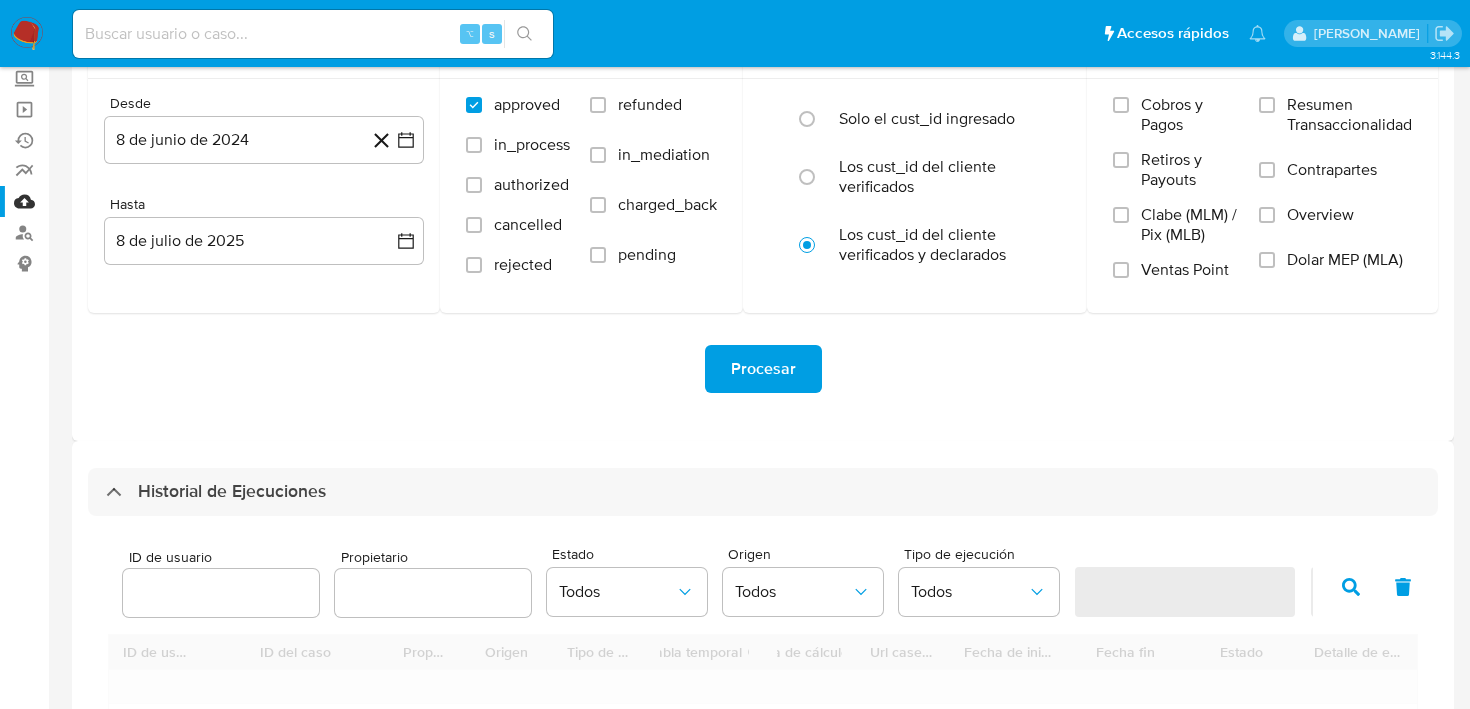 scroll, scrollTop: 541, scrollLeft: 0, axis: vertical 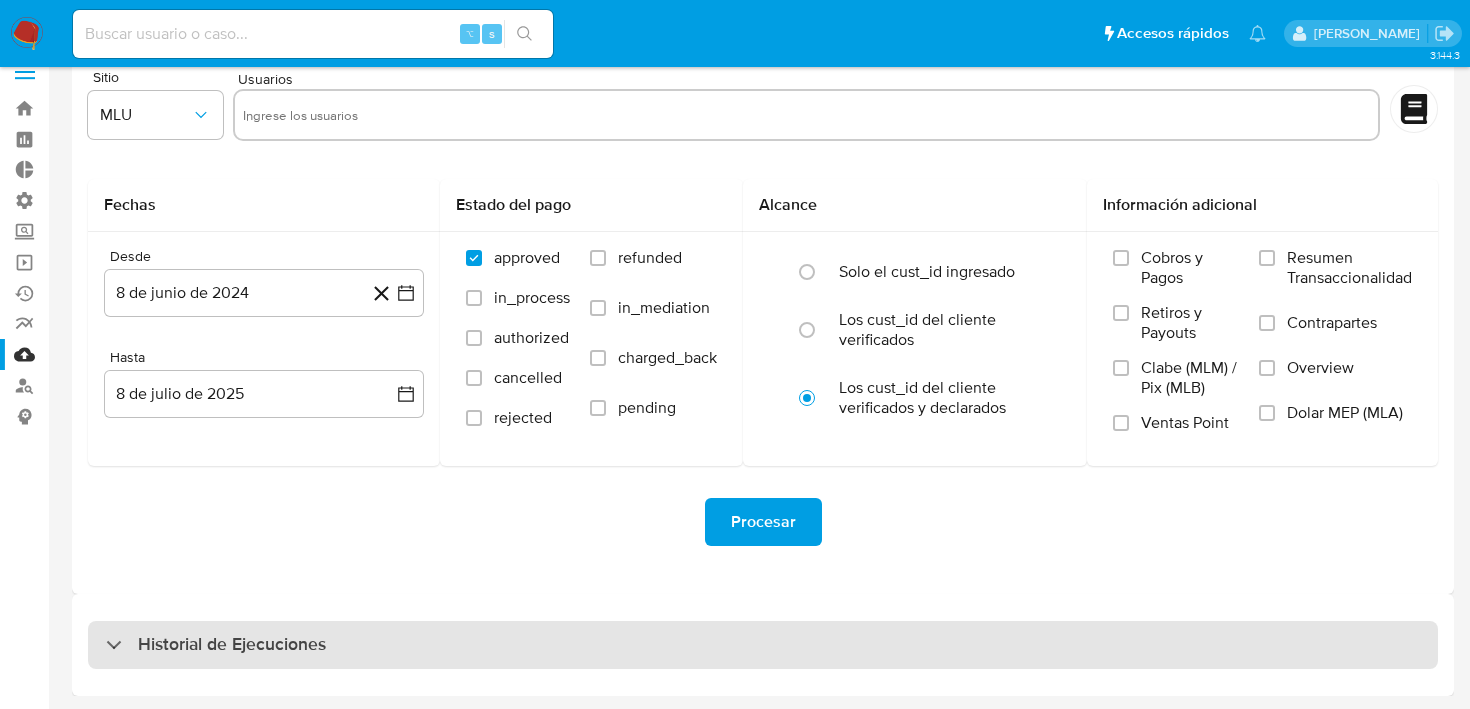 click on "Historial de Ejecuciones" at bounding box center [763, 645] 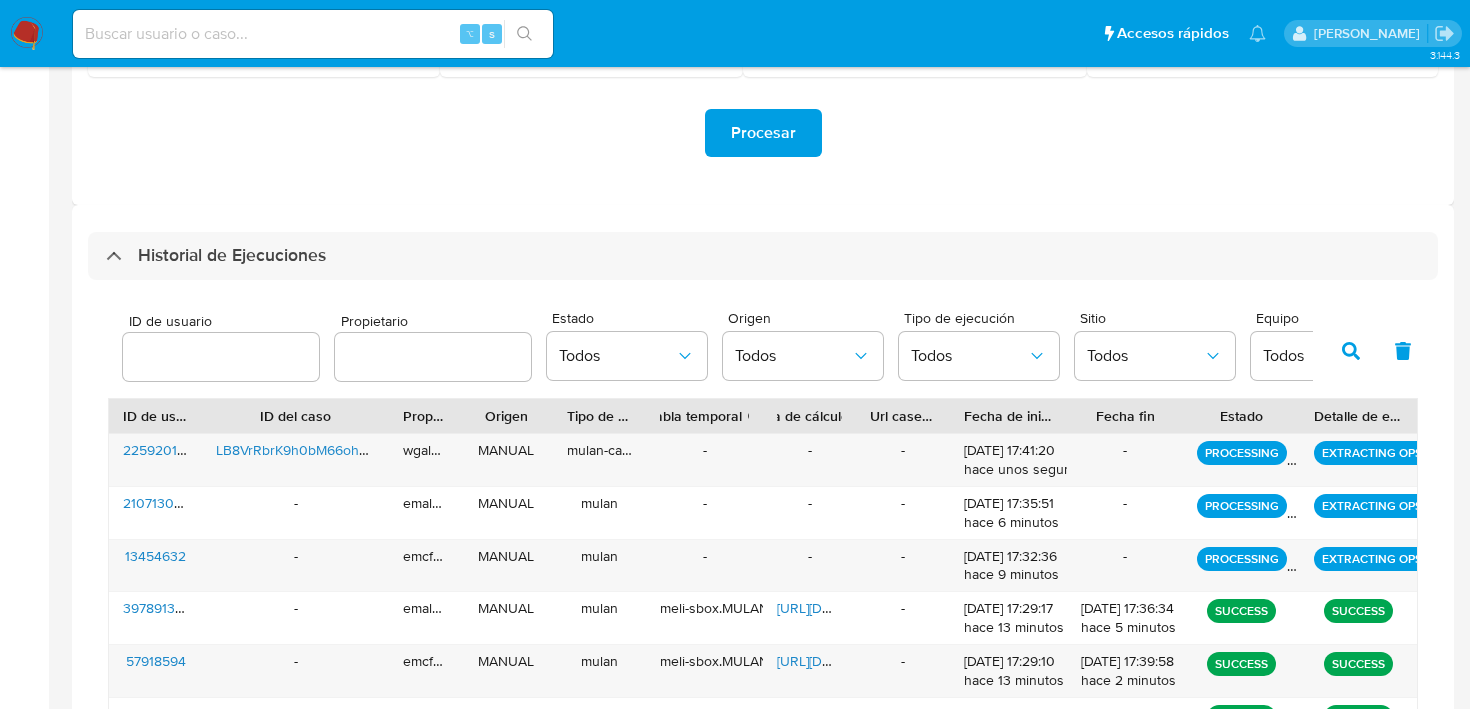 scroll, scrollTop: 602, scrollLeft: 0, axis: vertical 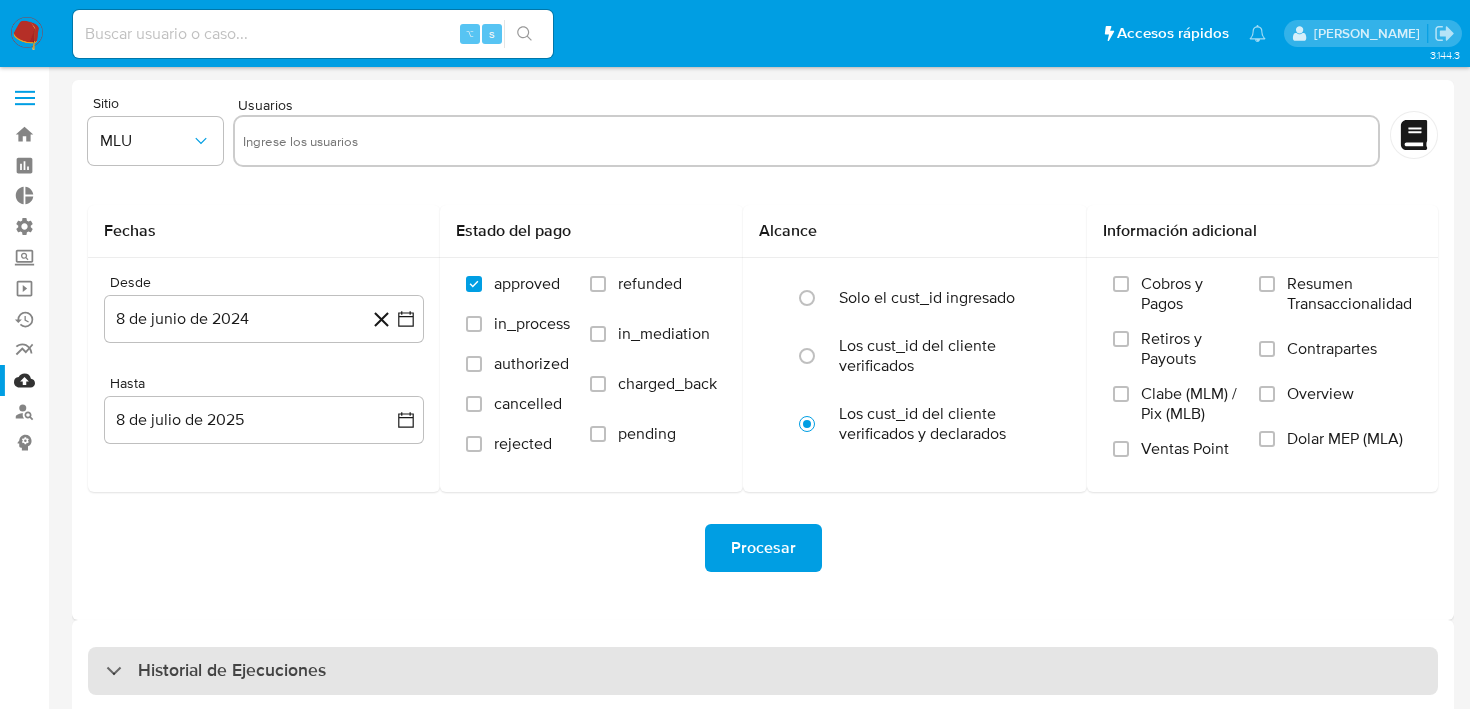 click on "Historial de Ejecuciones" at bounding box center (763, 671) 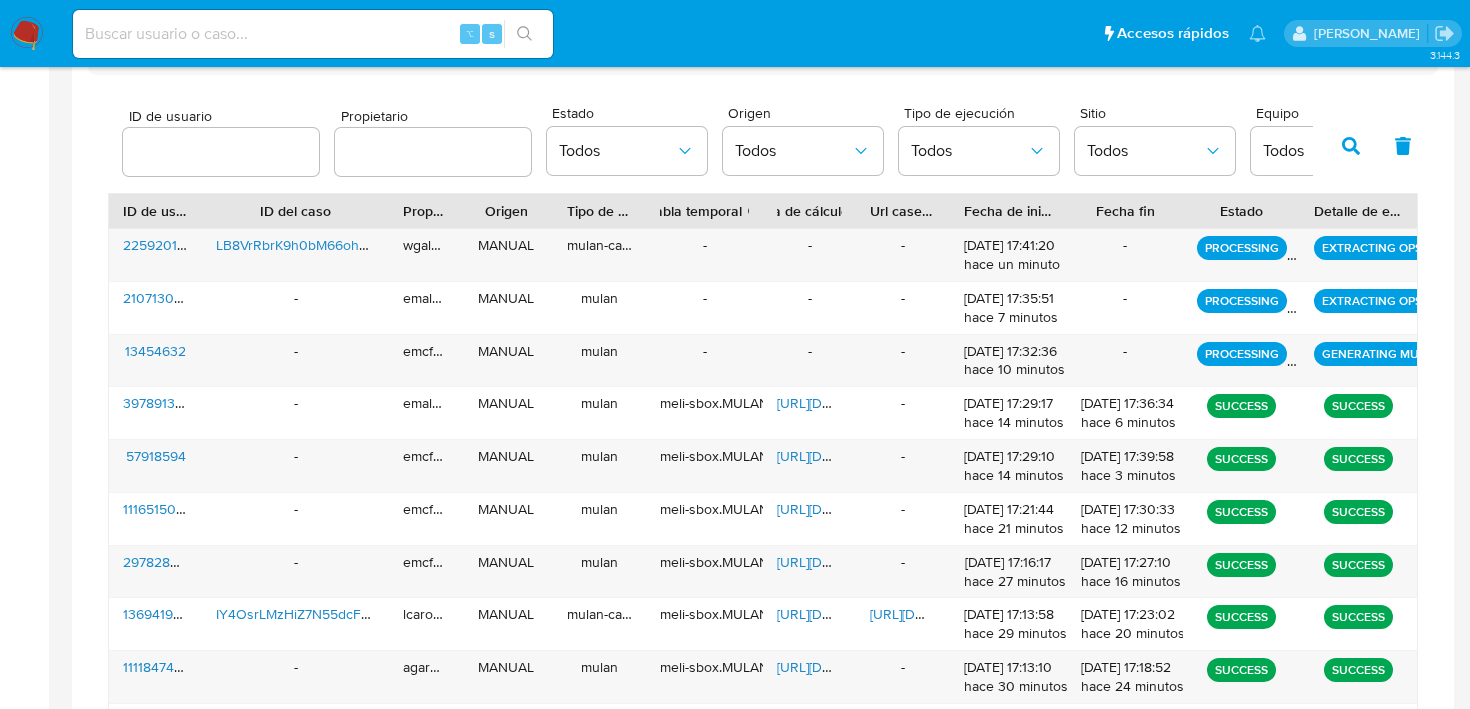 scroll, scrollTop: 622, scrollLeft: 0, axis: vertical 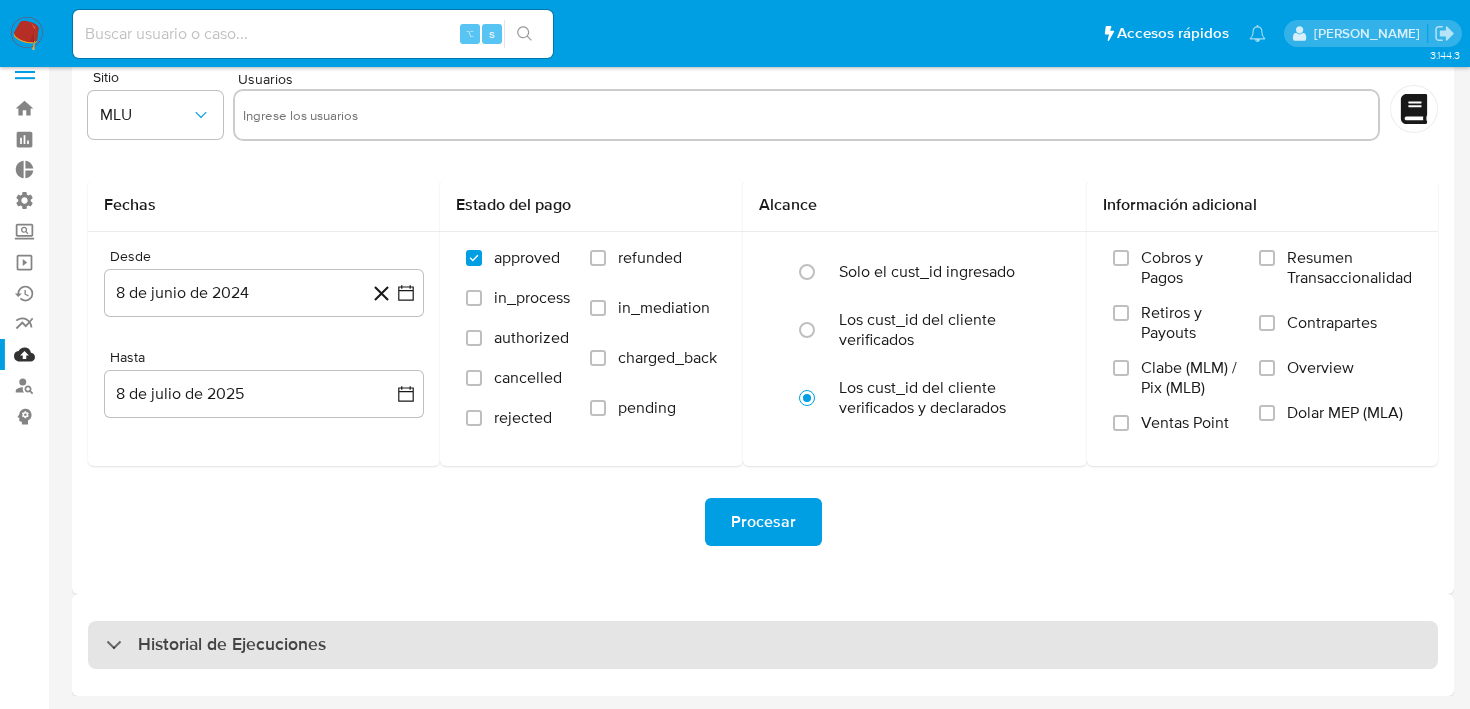 click on "Historial de Ejecuciones" at bounding box center [763, 645] 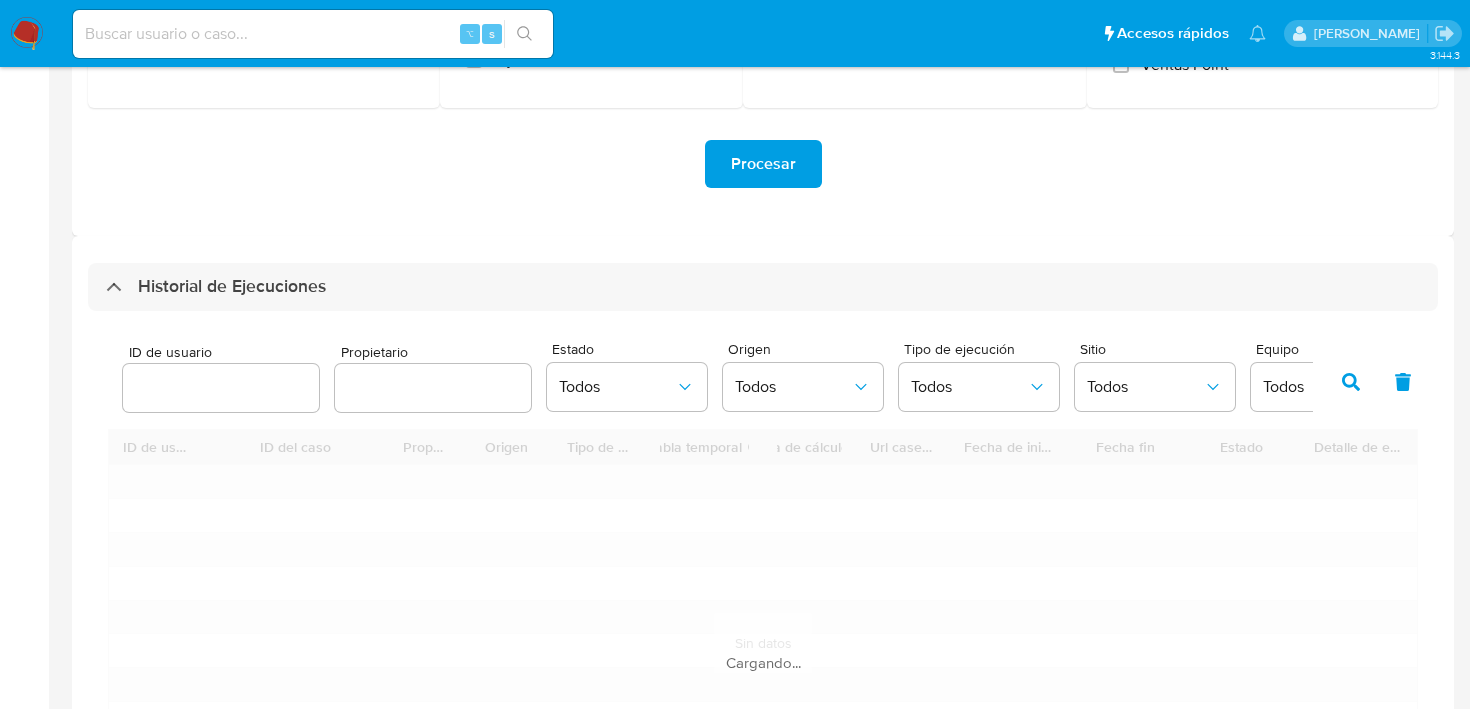 scroll, scrollTop: 488, scrollLeft: 0, axis: vertical 